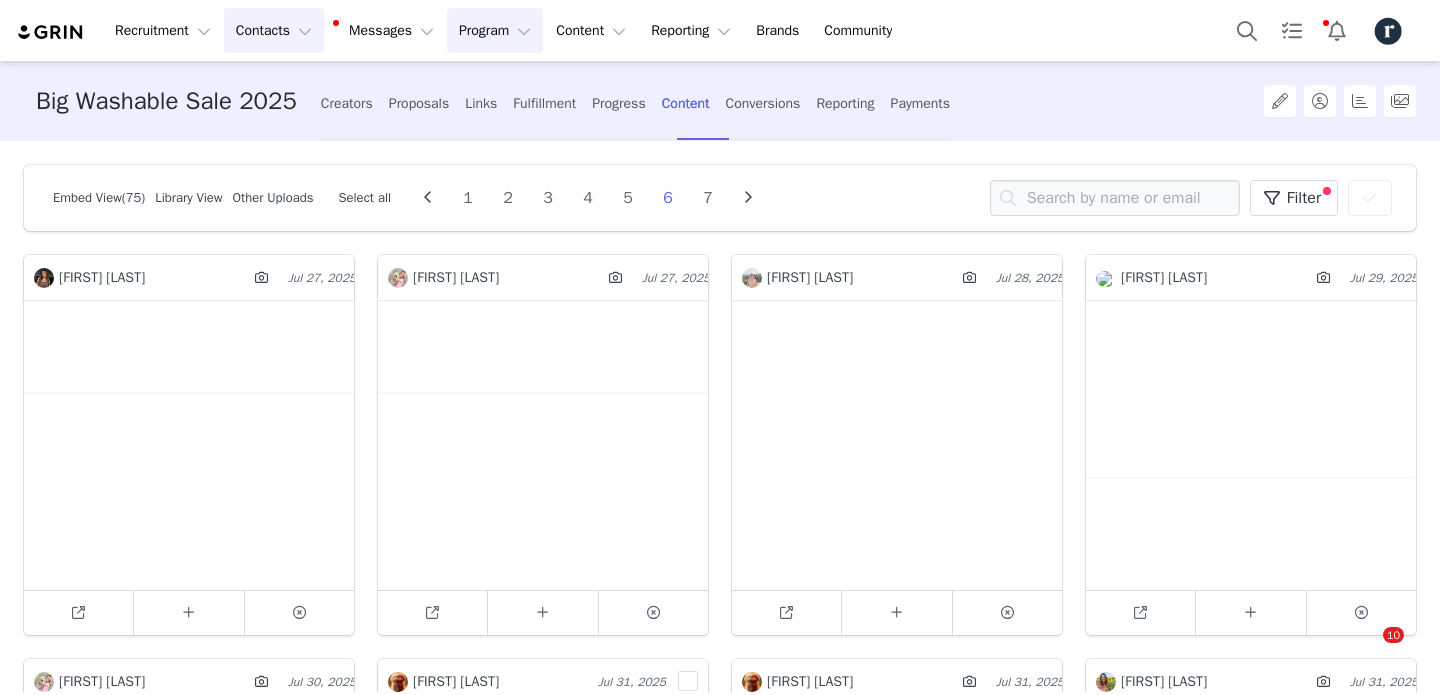 scroll, scrollTop: 0, scrollLeft: 0, axis: both 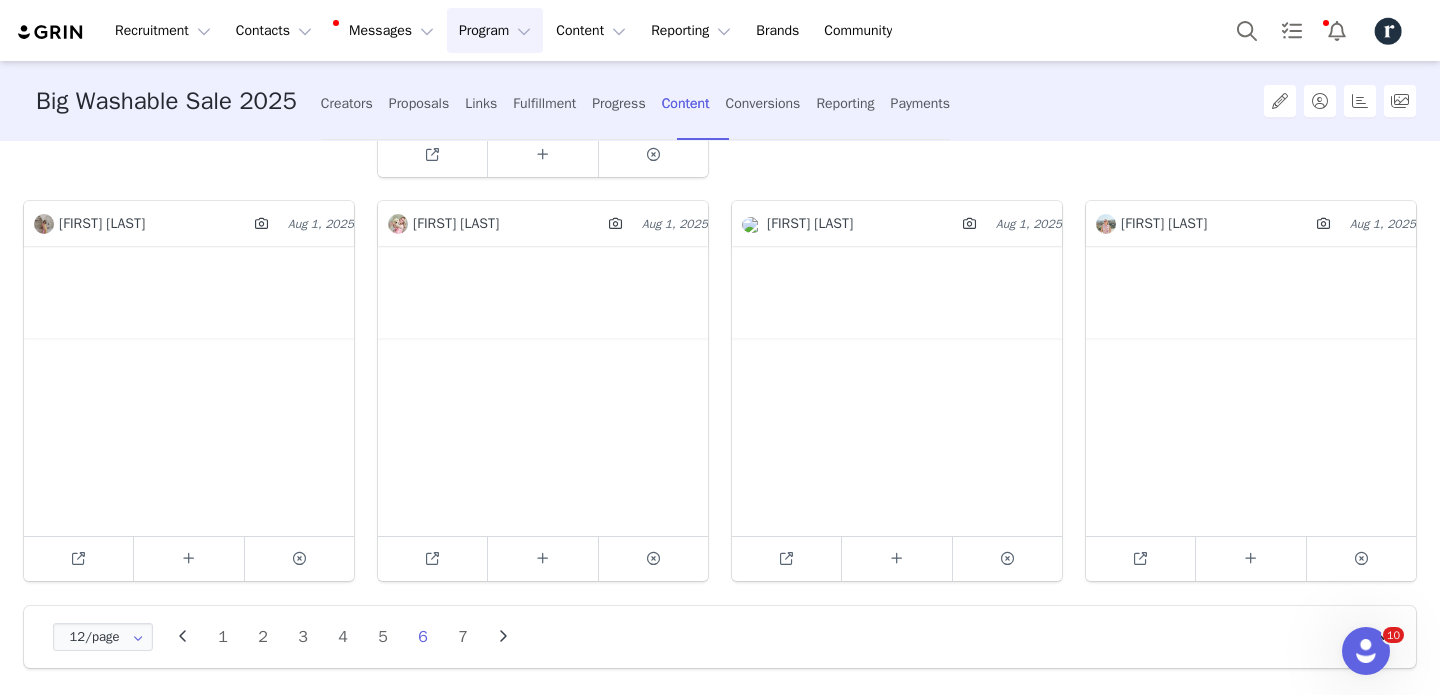 click on "Program Program" at bounding box center [495, 30] 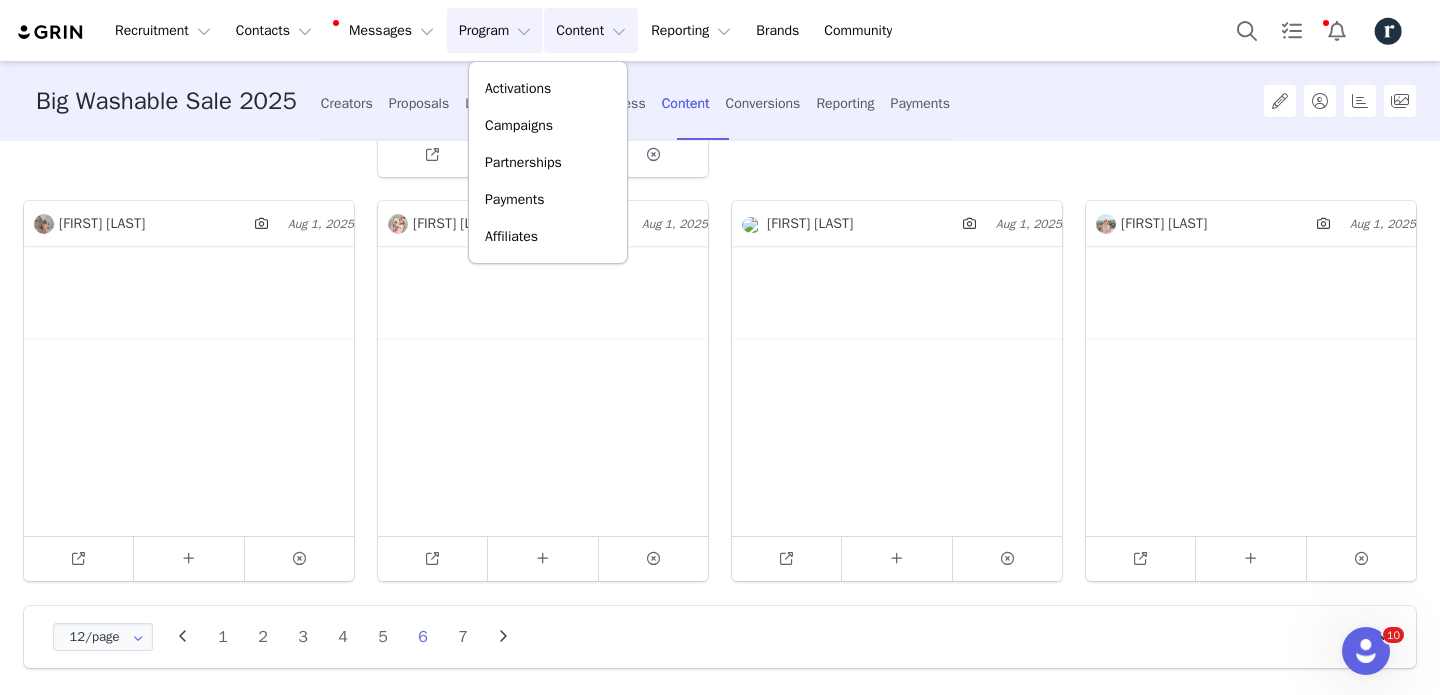 click on "Content Content" at bounding box center [591, 30] 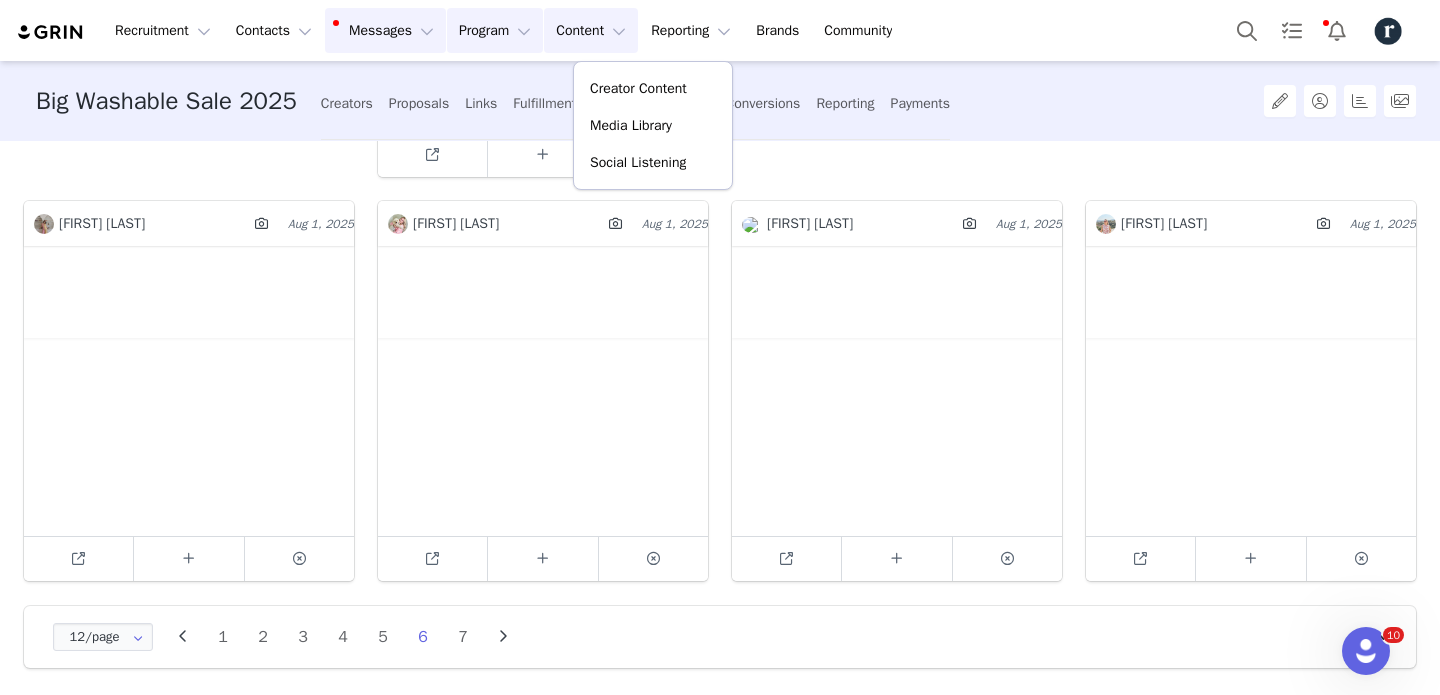 click on "Messages Messages" at bounding box center (385, 30) 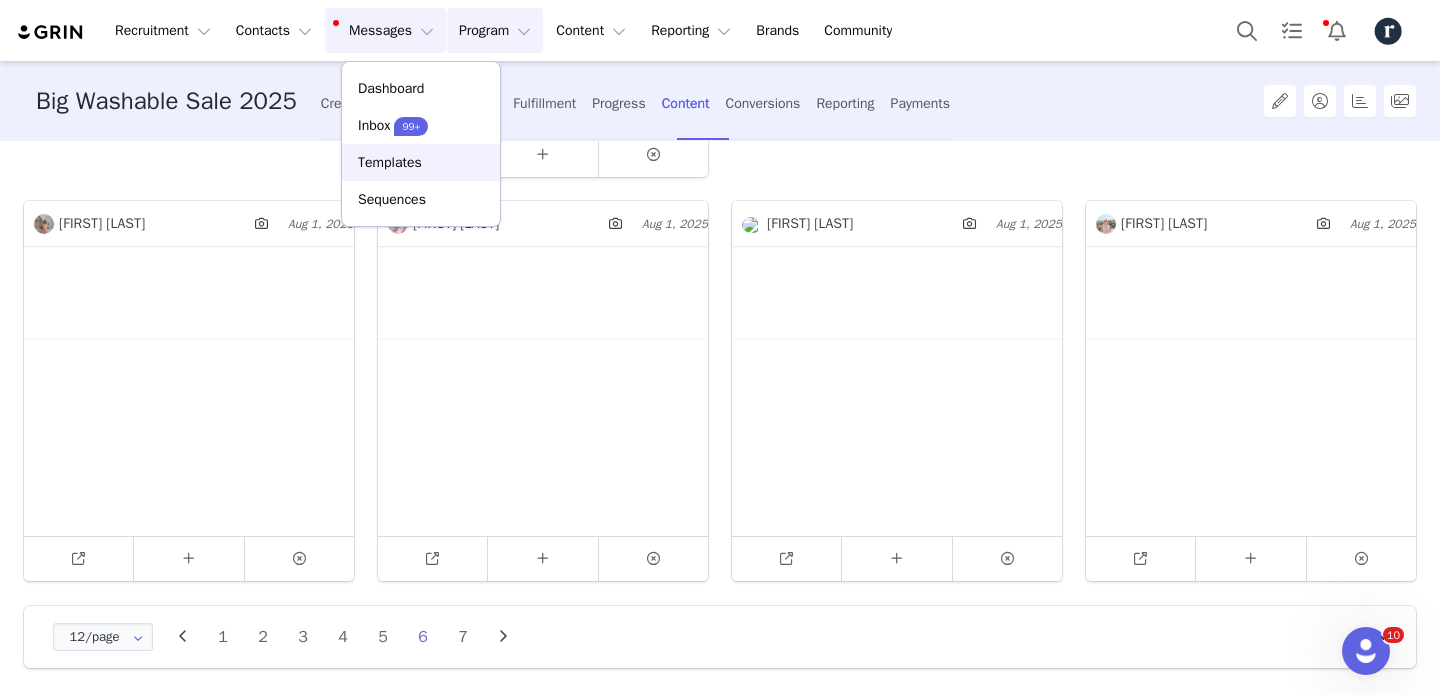 click on "Templates" at bounding box center [390, 162] 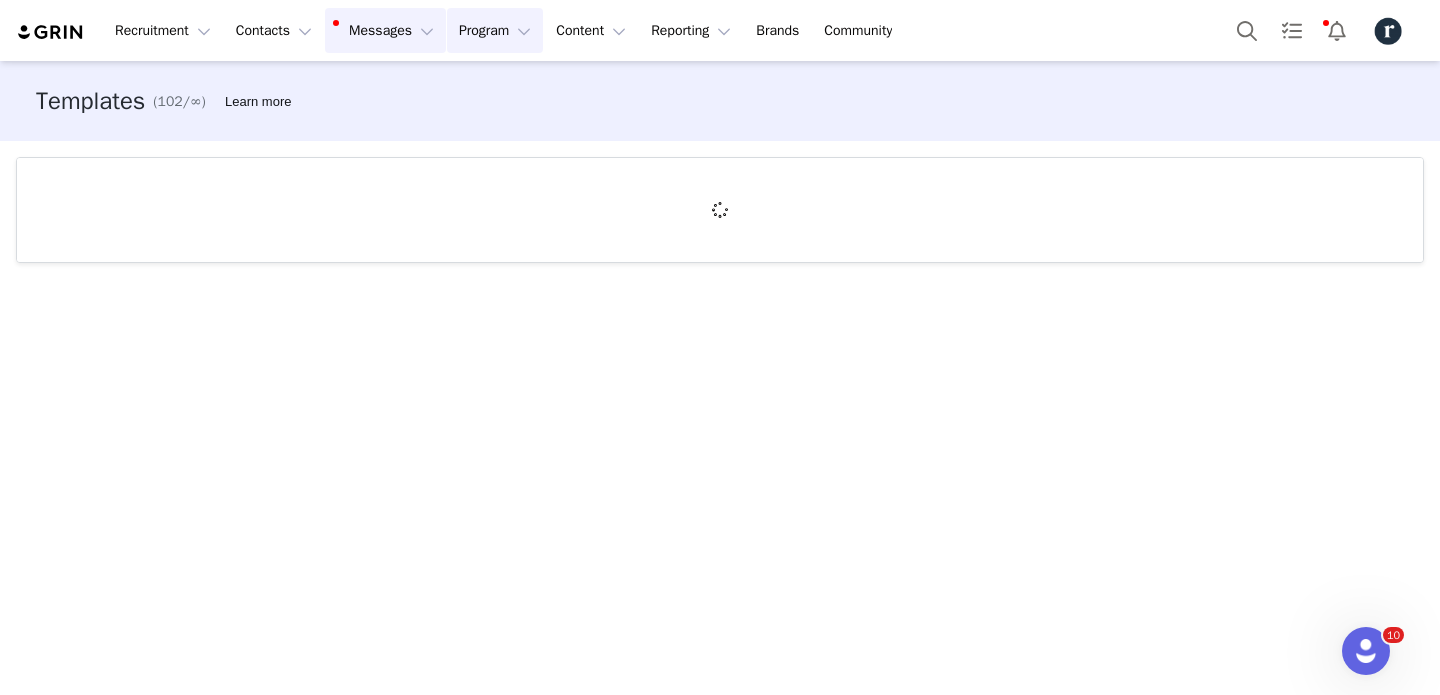 click on "Program Program" at bounding box center [495, 30] 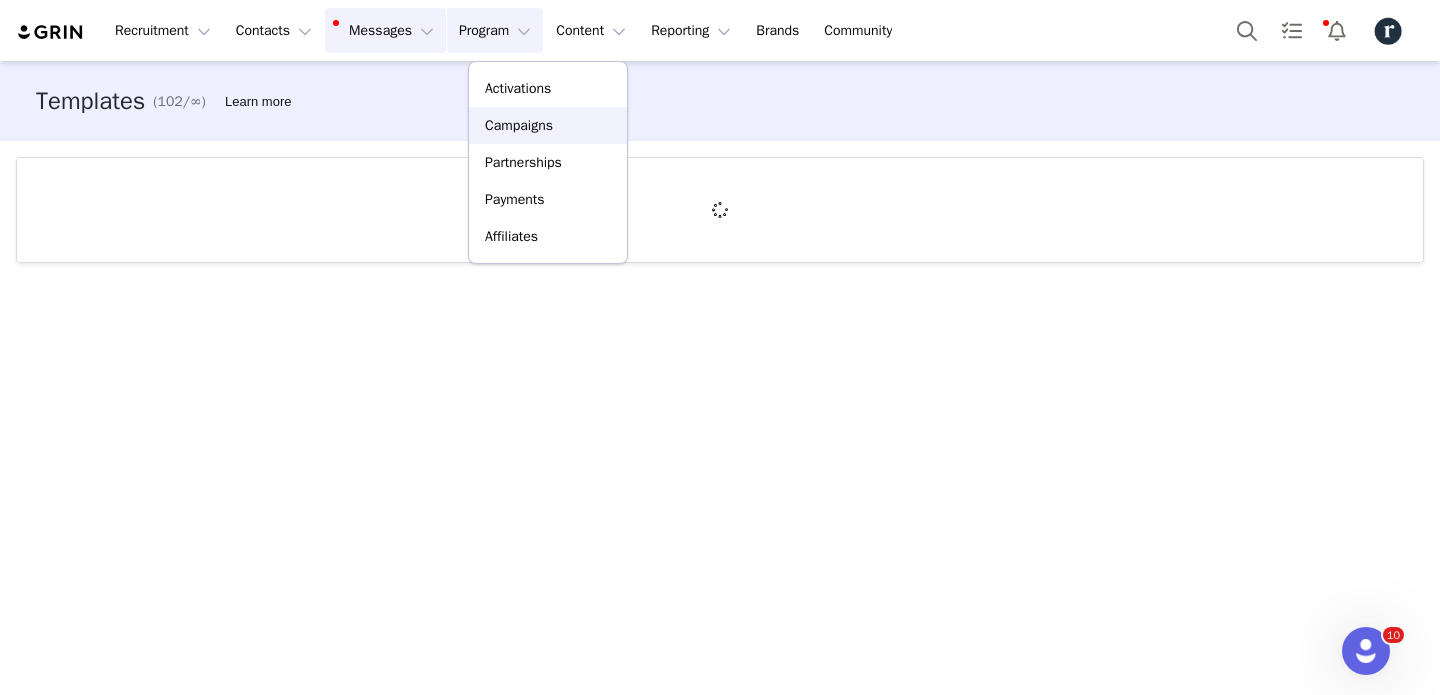 click on "Campaigns" at bounding box center [519, 125] 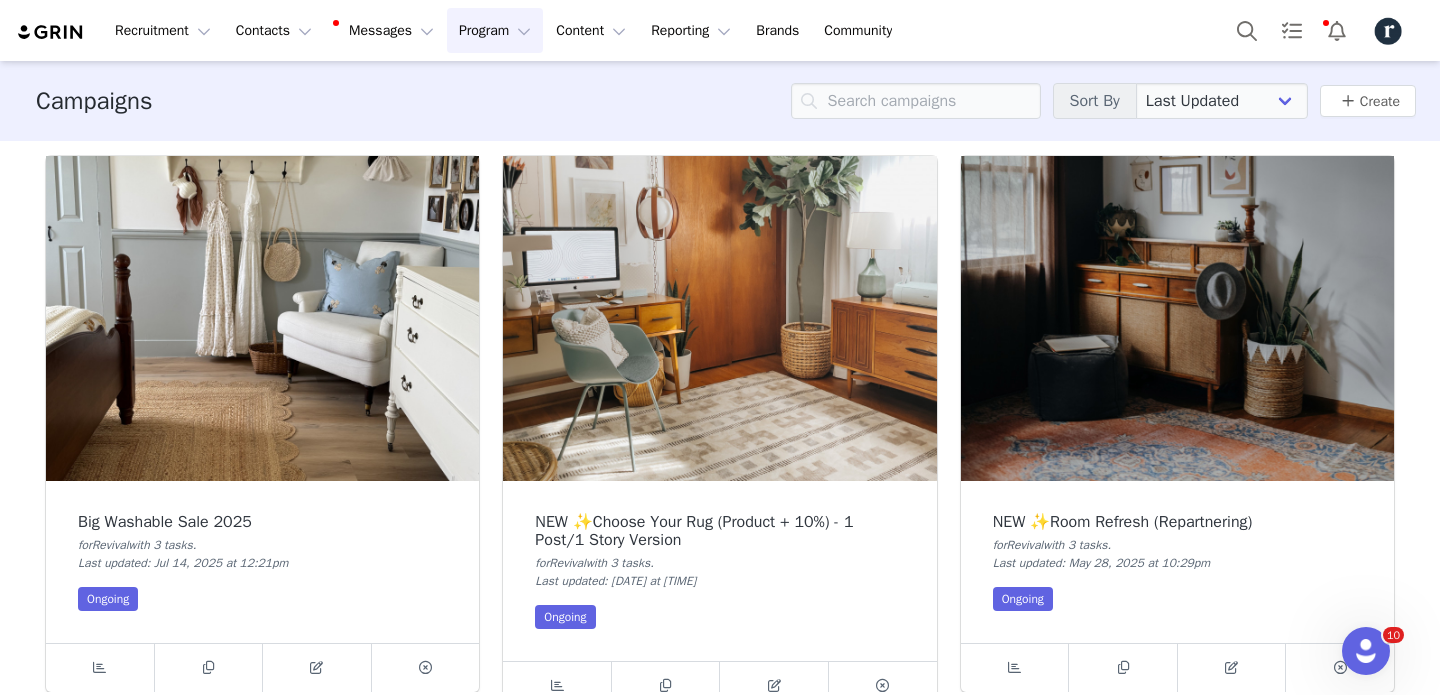 click at bounding box center [262, 318] 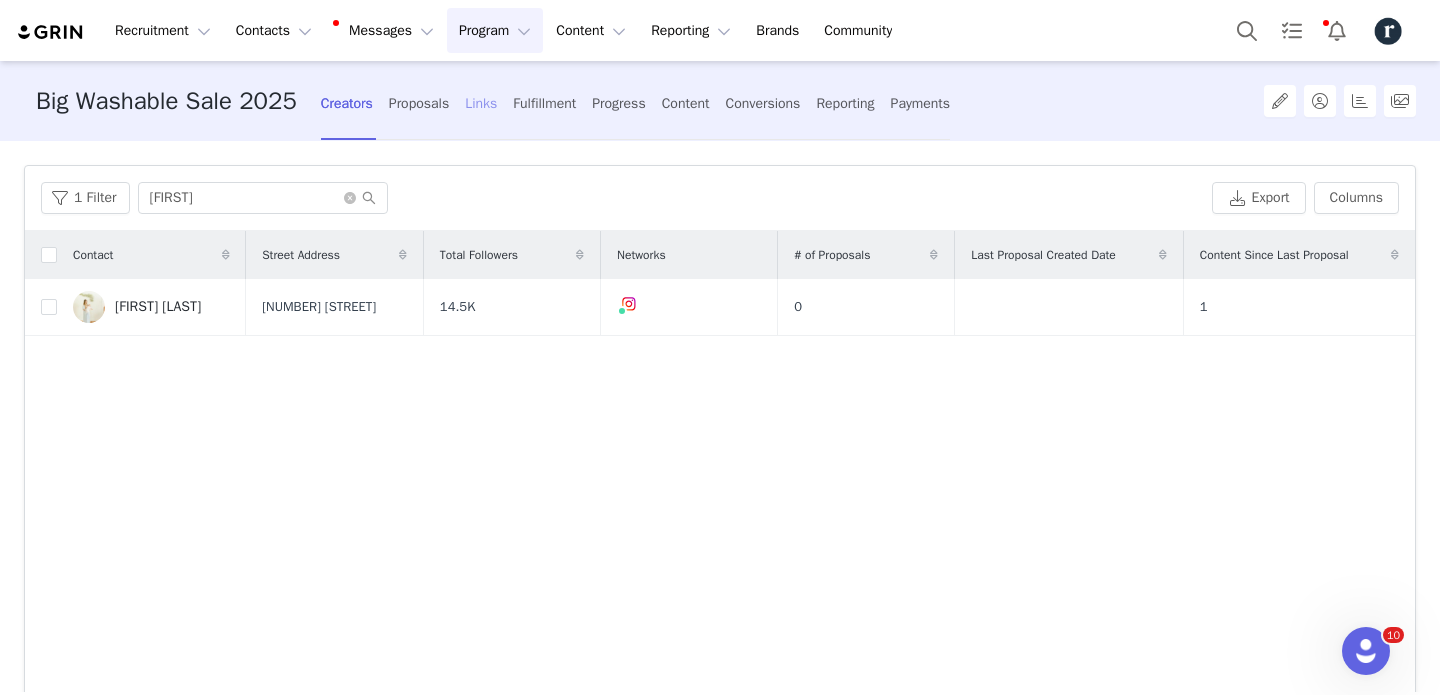 click on "Links" at bounding box center [481, 103] 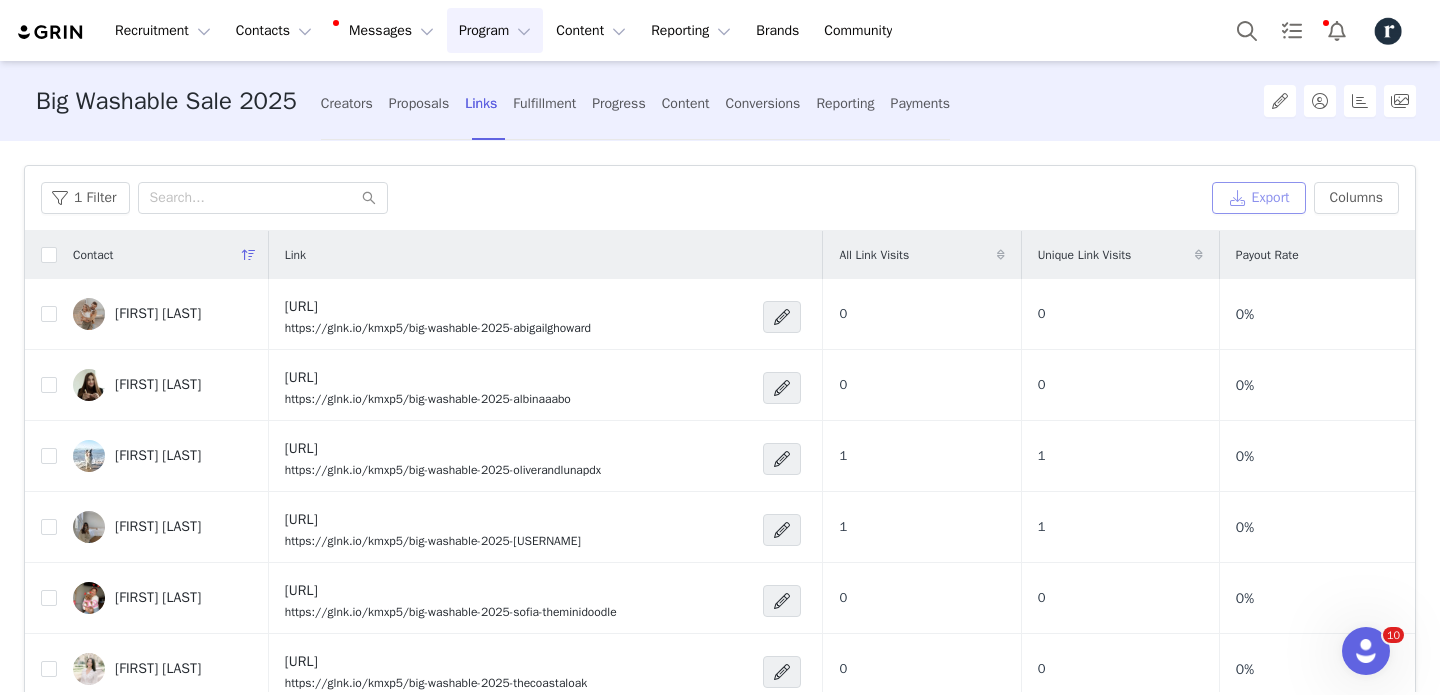 click on "Export" at bounding box center [1259, 198] 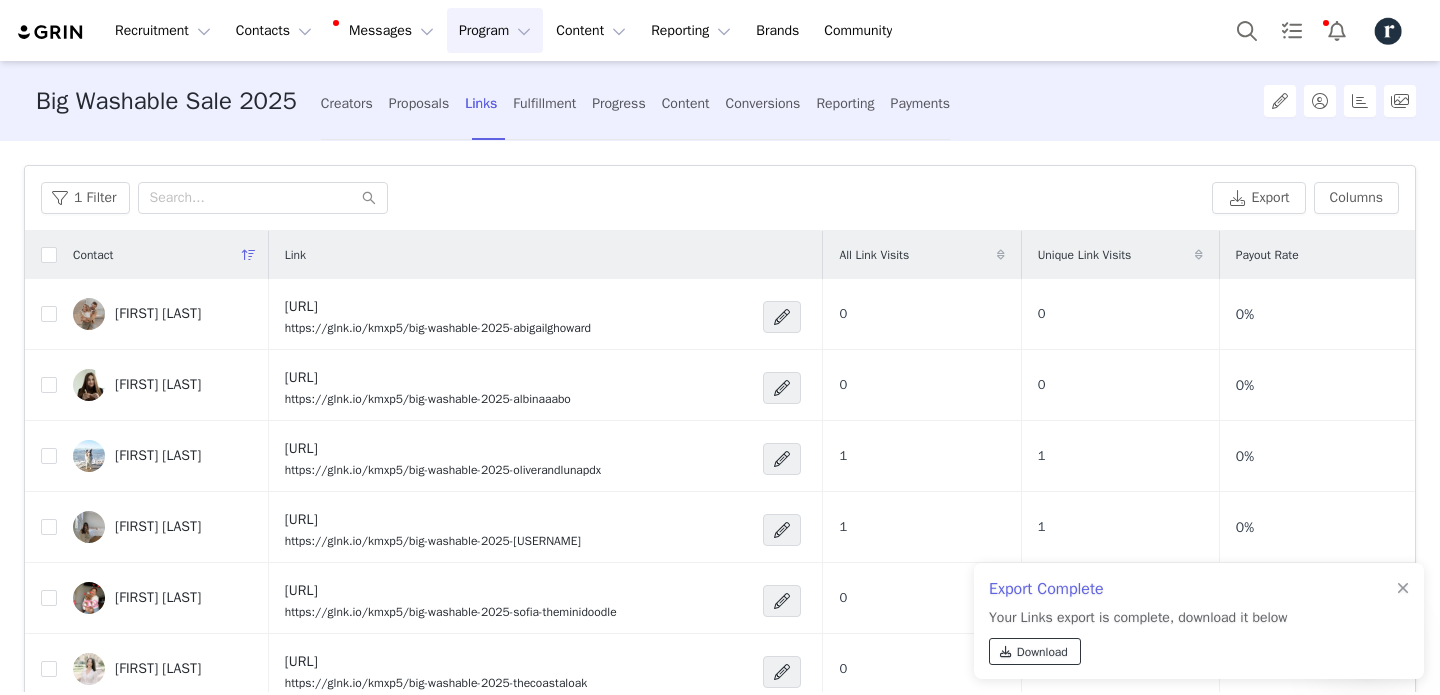 click on "Download" at bounding box center (1042, 652) 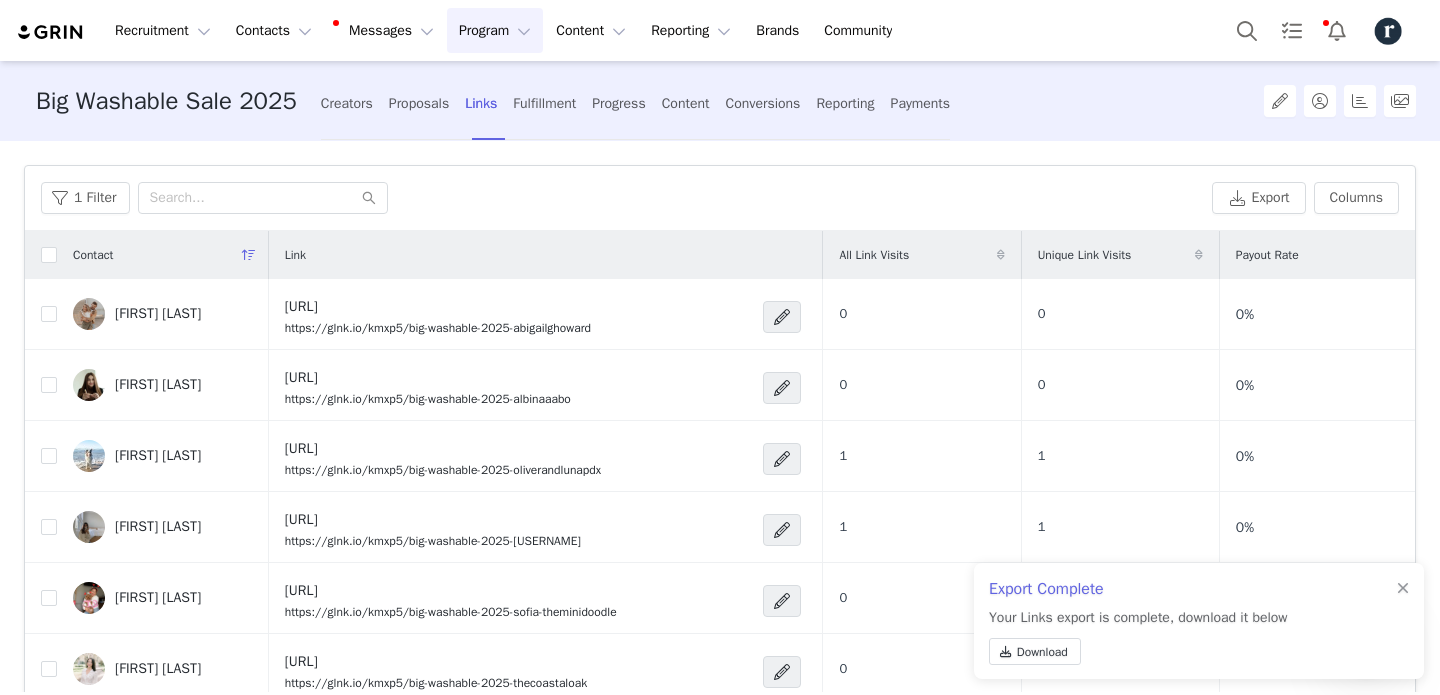 click on "1 Filter     Export     Columns" at bounding box center [720, 198] 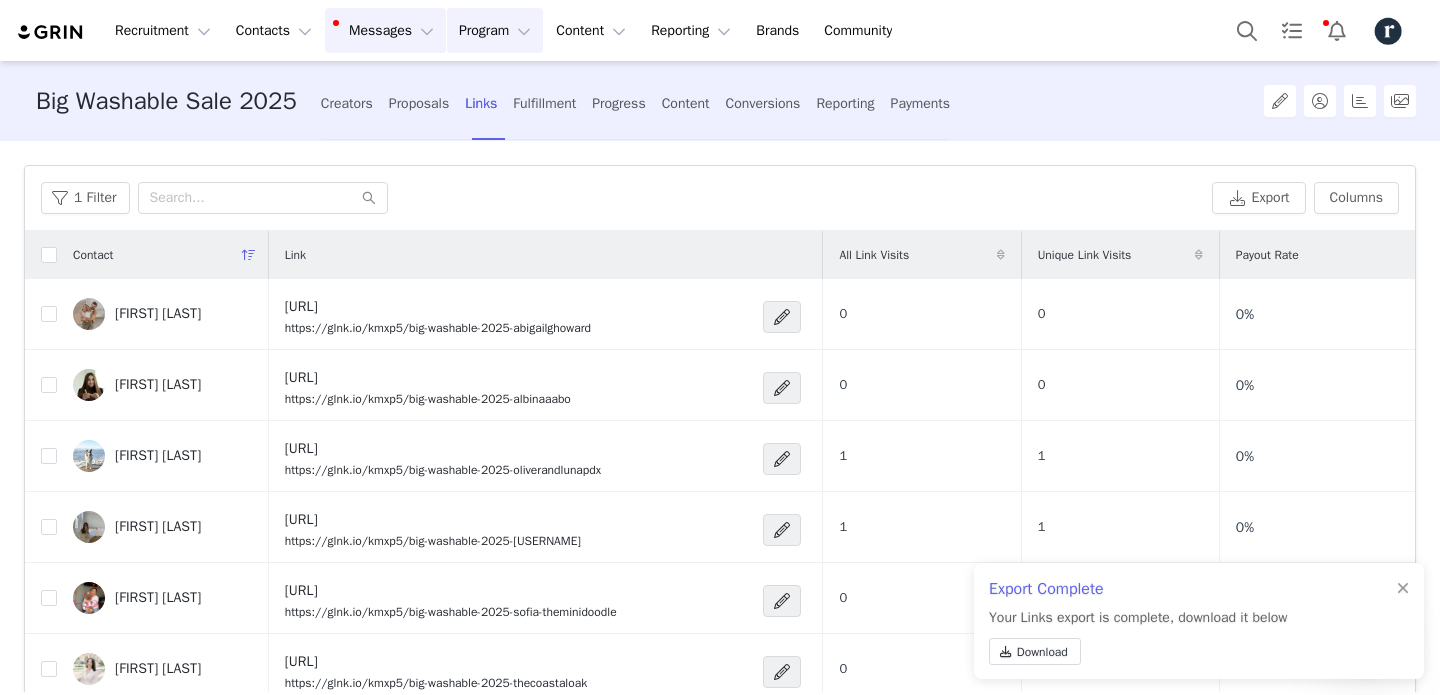 click on "Messages Messages" at bounding box center [385, 30] 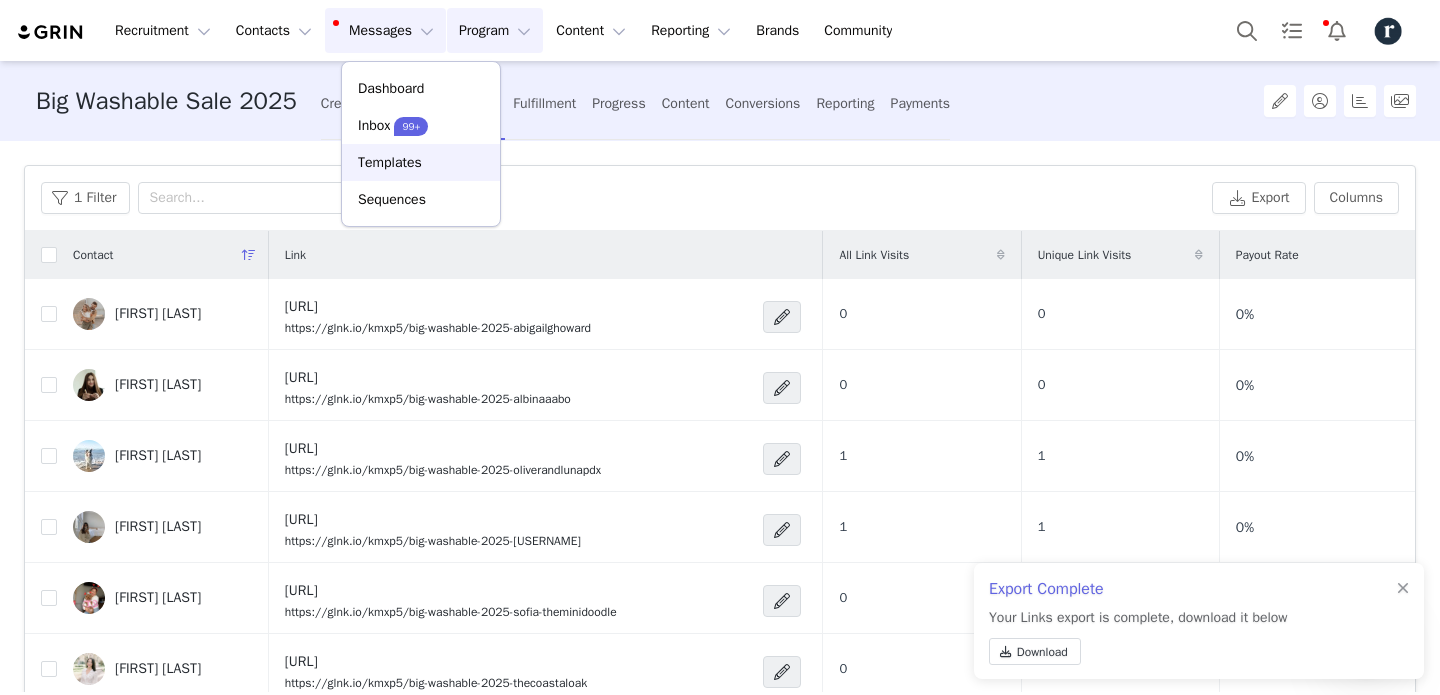 click on "Templates" at bounding box center (390, 162) 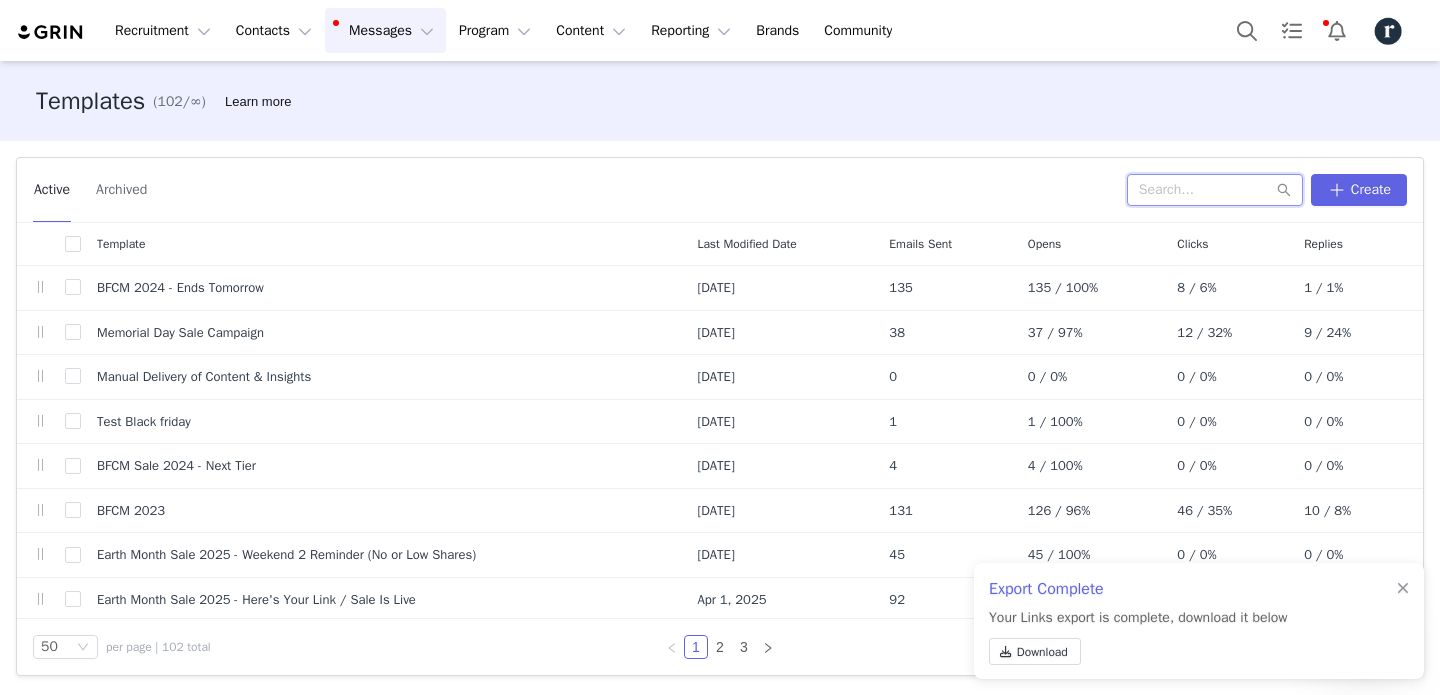 click at bounding box center [1215, 190] 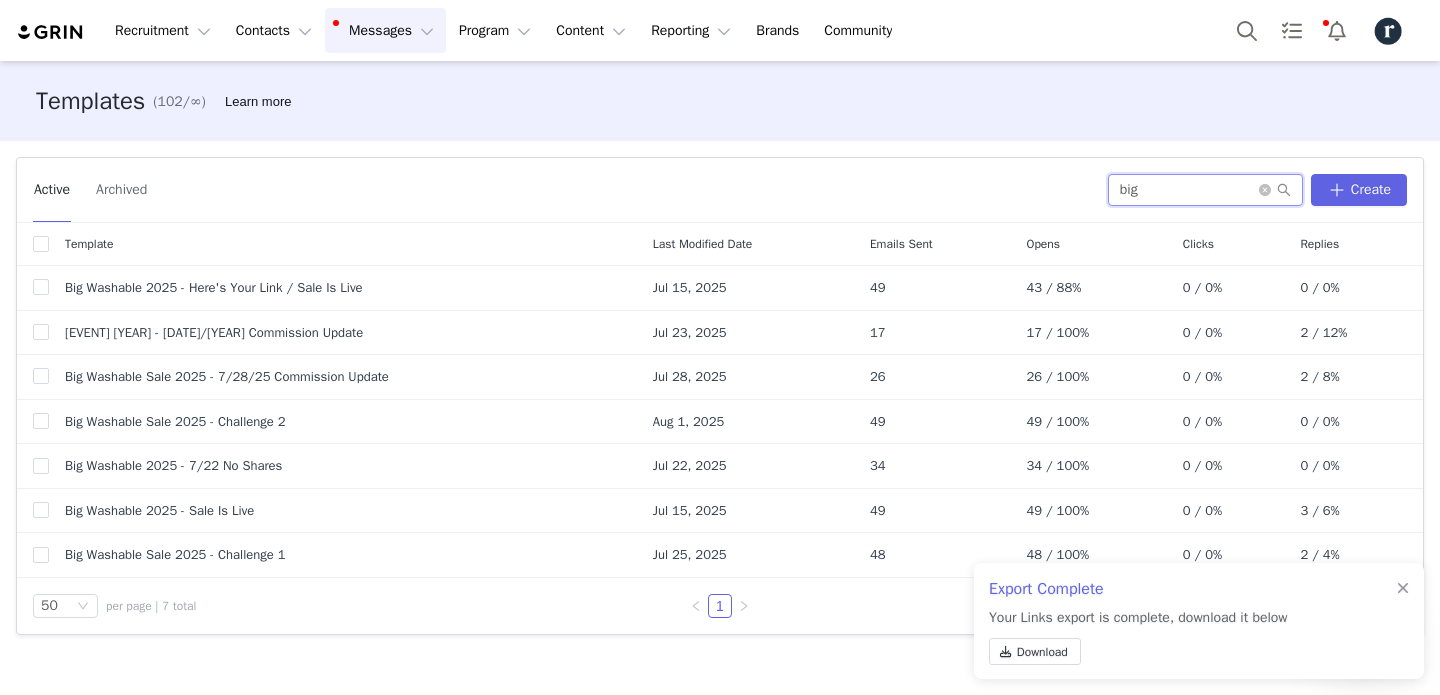 click on "big" at bounding box center (1205, 190) 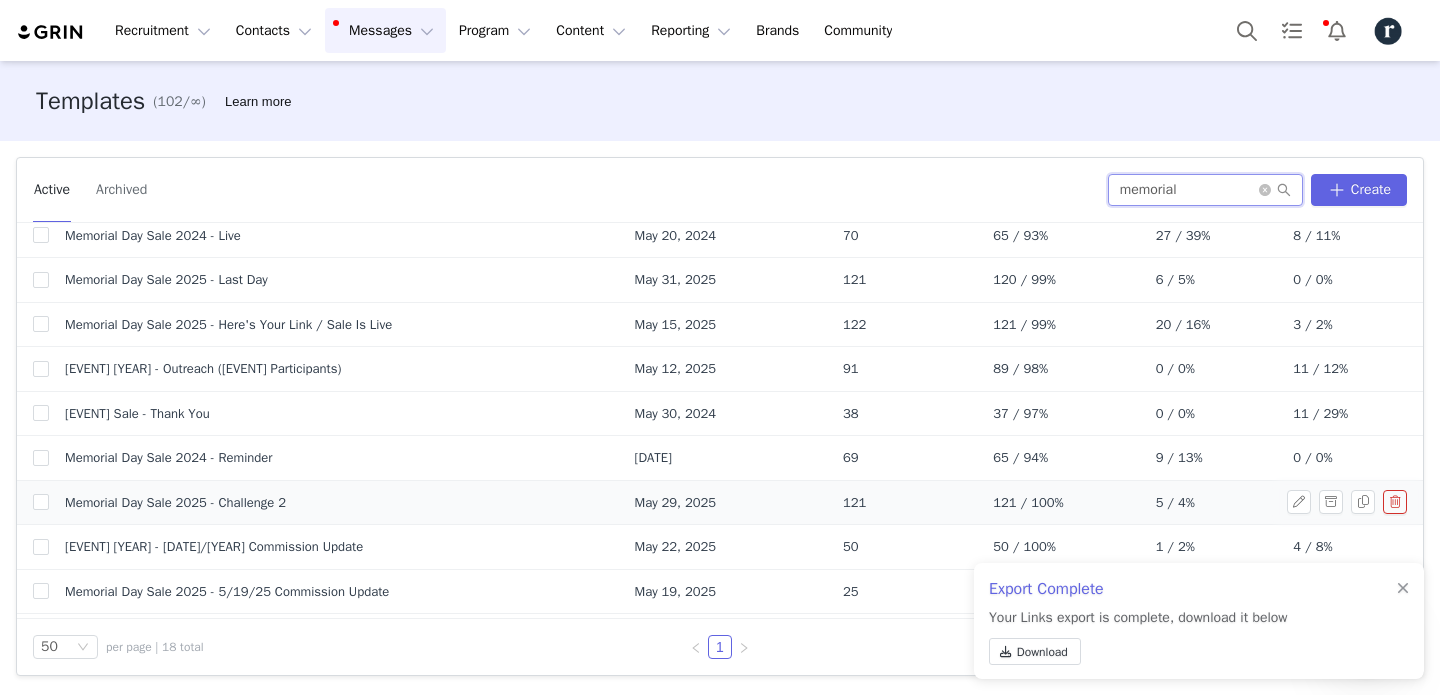 scroll, scrollTop: 273, scrollLeft: 0, axis: vertical 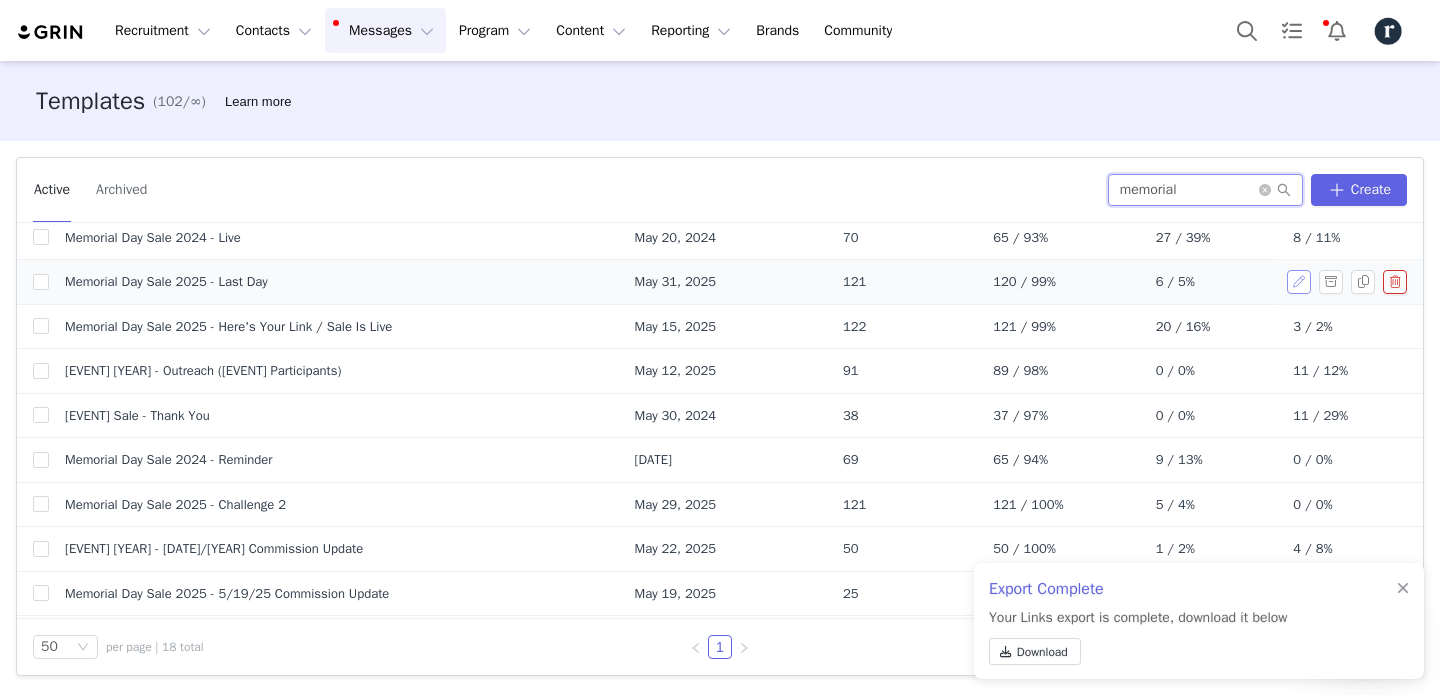 type on "memorial" 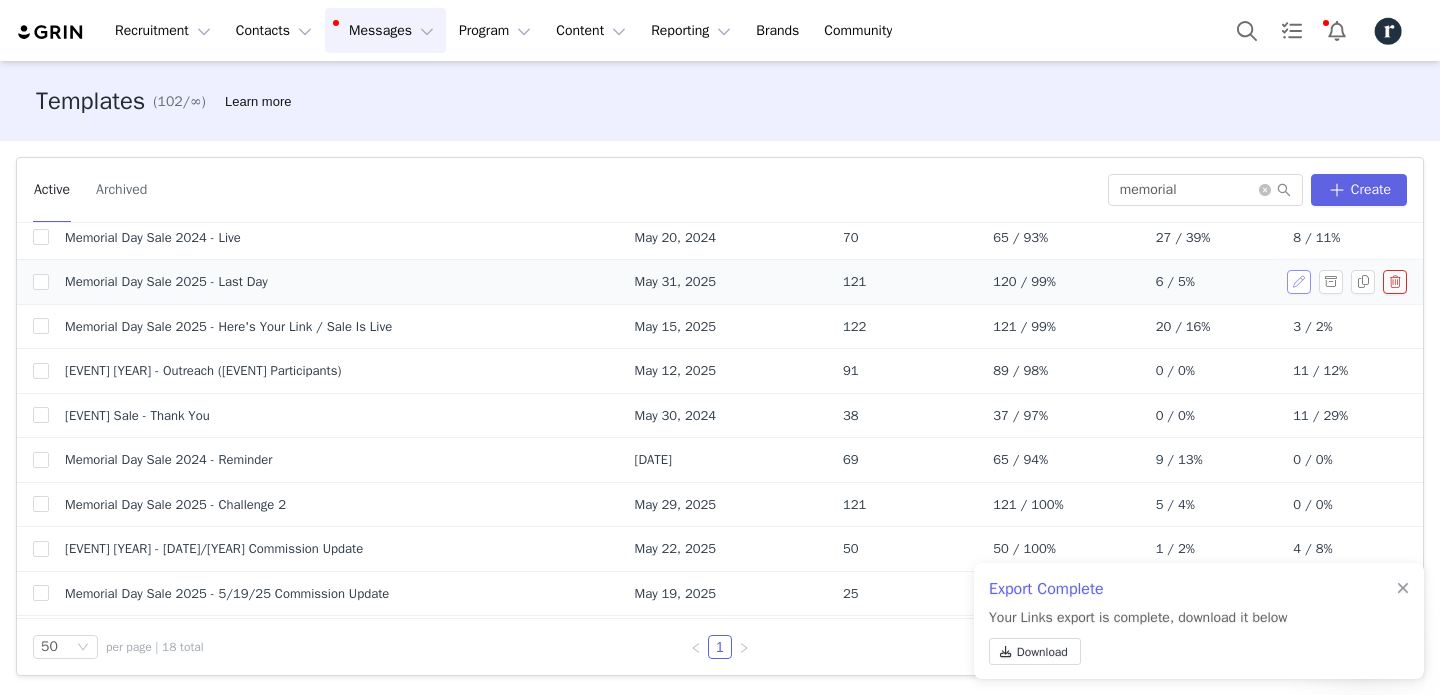 click at bounding box center [1299, 282] 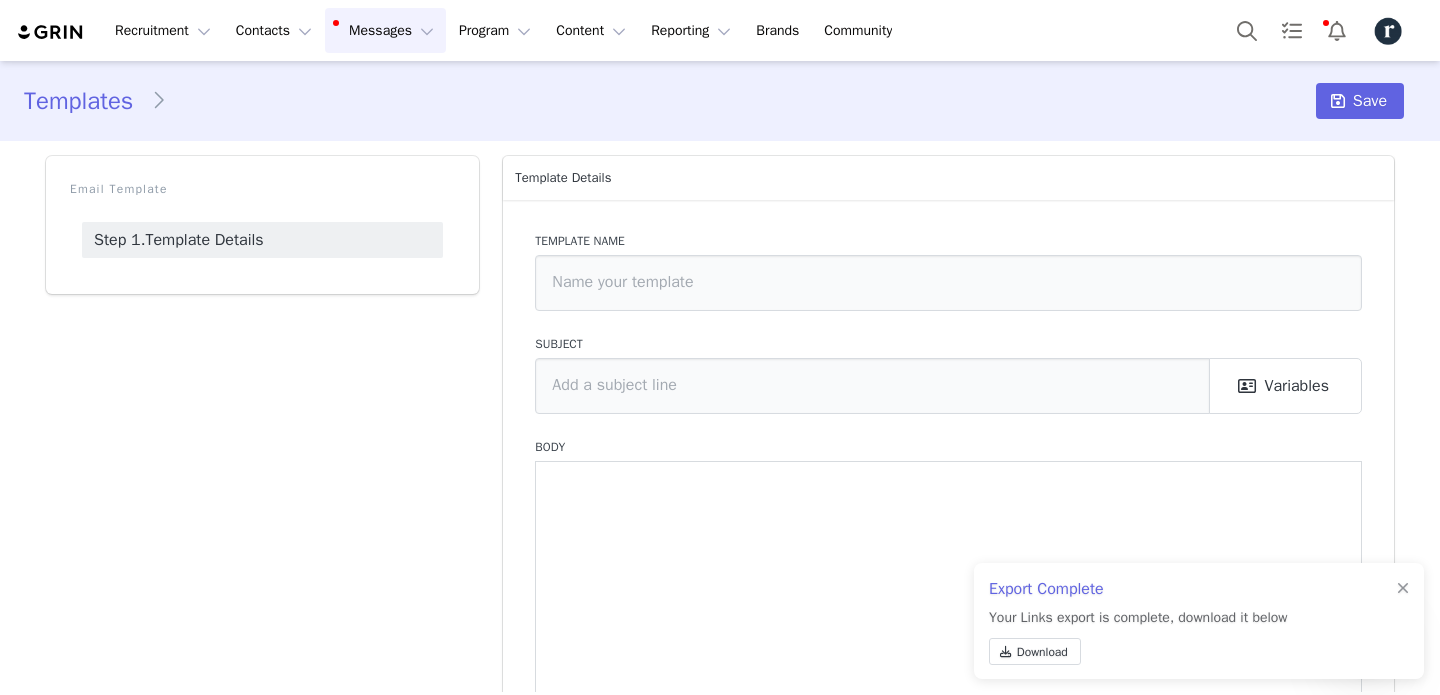 type on "Memorial Day Sale 2025 - Last Day" 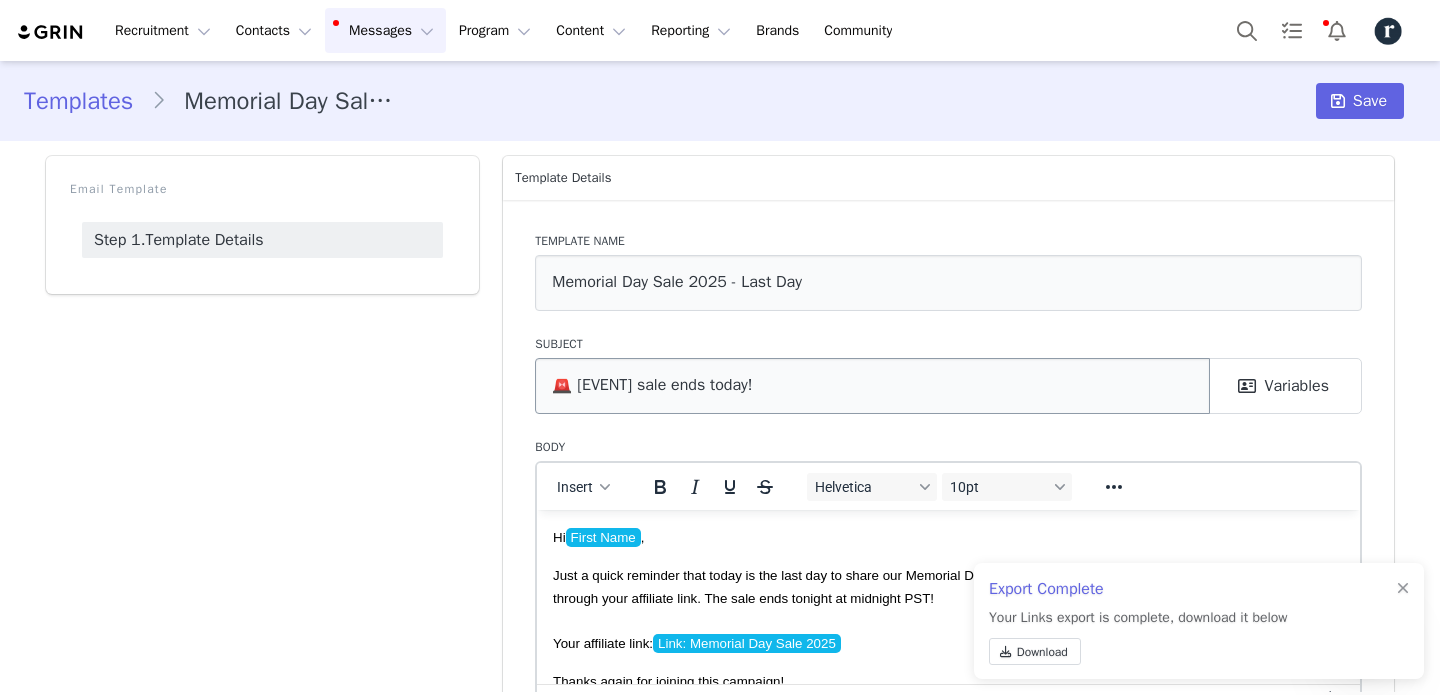 scroll, scrollTop: 0, scrollLeft: 0, axis: both 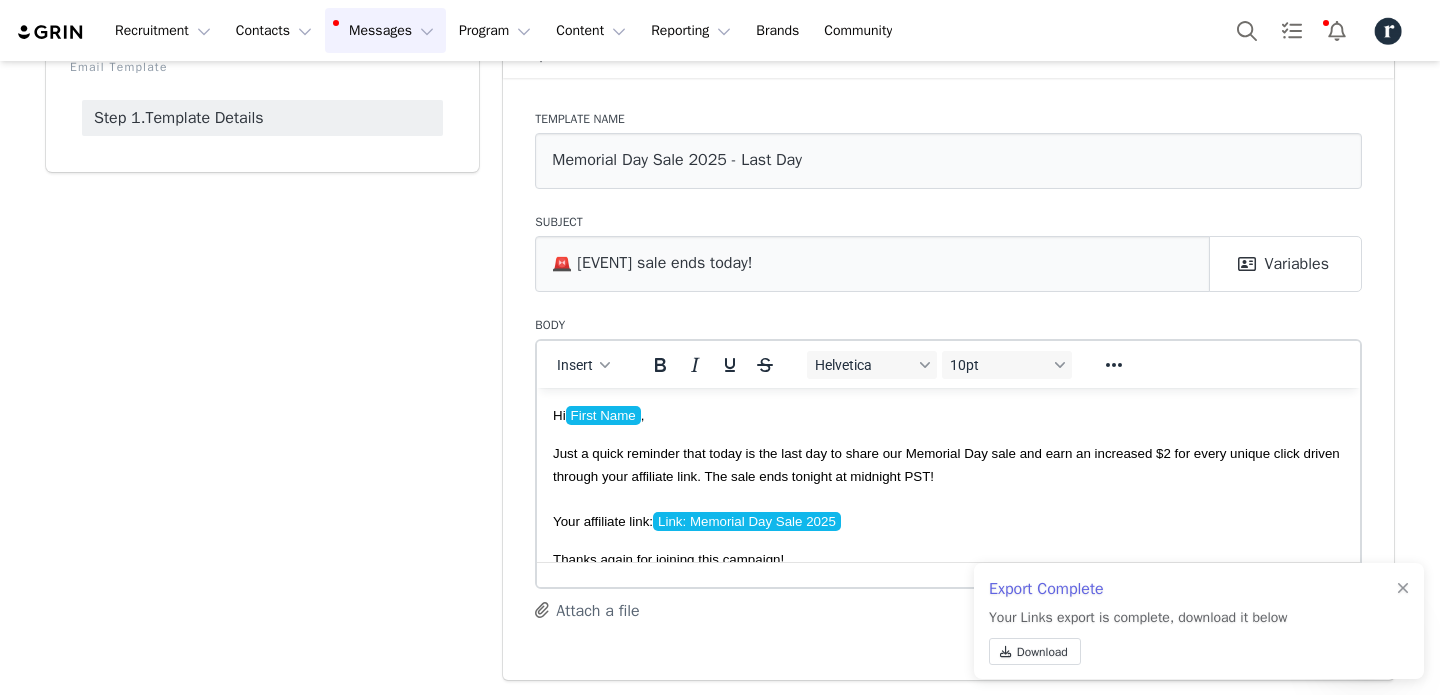click on "Just a quick reminder that today is the last day to share our Memorial Day sale and earn an increased $2 for every unique click driven through your affiliate link. The sale ends tonight at midnight PST! Your affiliate link: Link: Memorial Day Sale 2025" at bounding box center (948, 486) 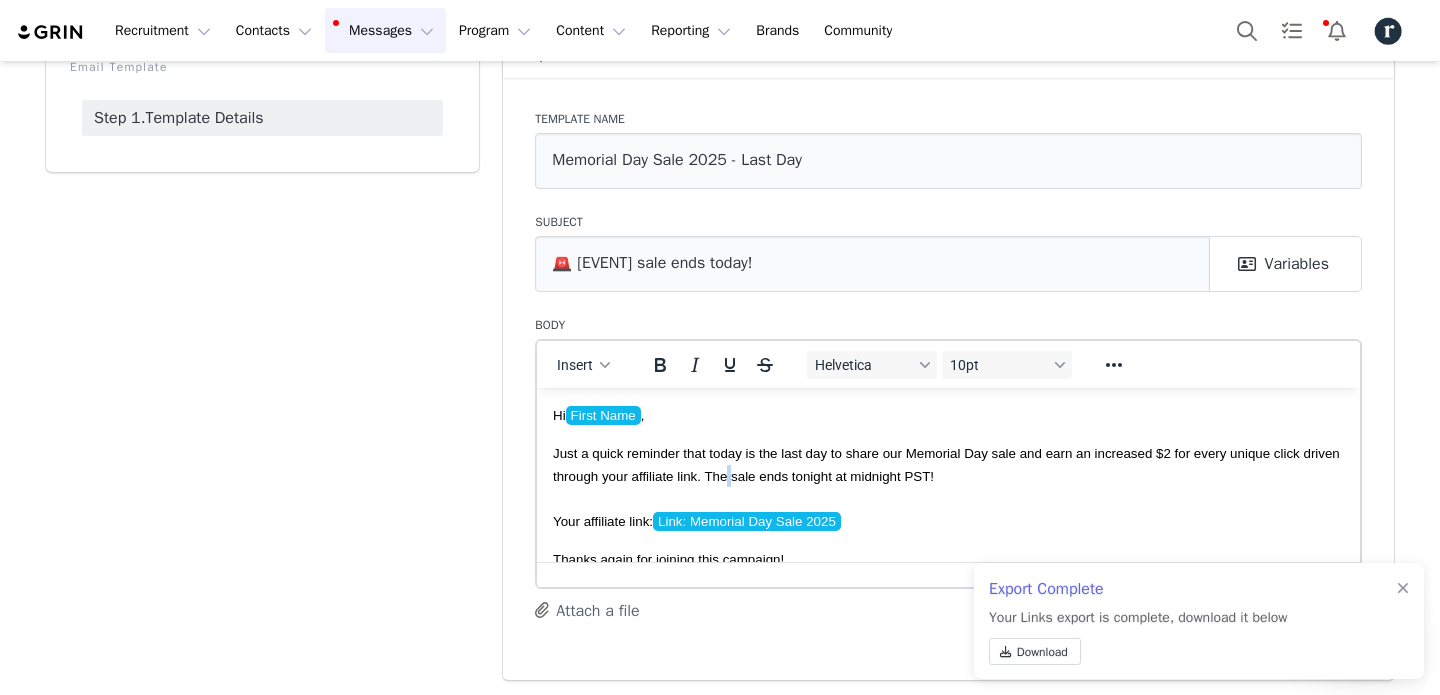 click on "Just a quick reminder that today is the last day to share our Memorial Day sale and earn an increased $2 for every unique click driven through your affiliate link. The sale ends tonight at midnight PST! Your affiliate link: Link: Memorial Day Sale 2025" at bounding box center [948, 486] 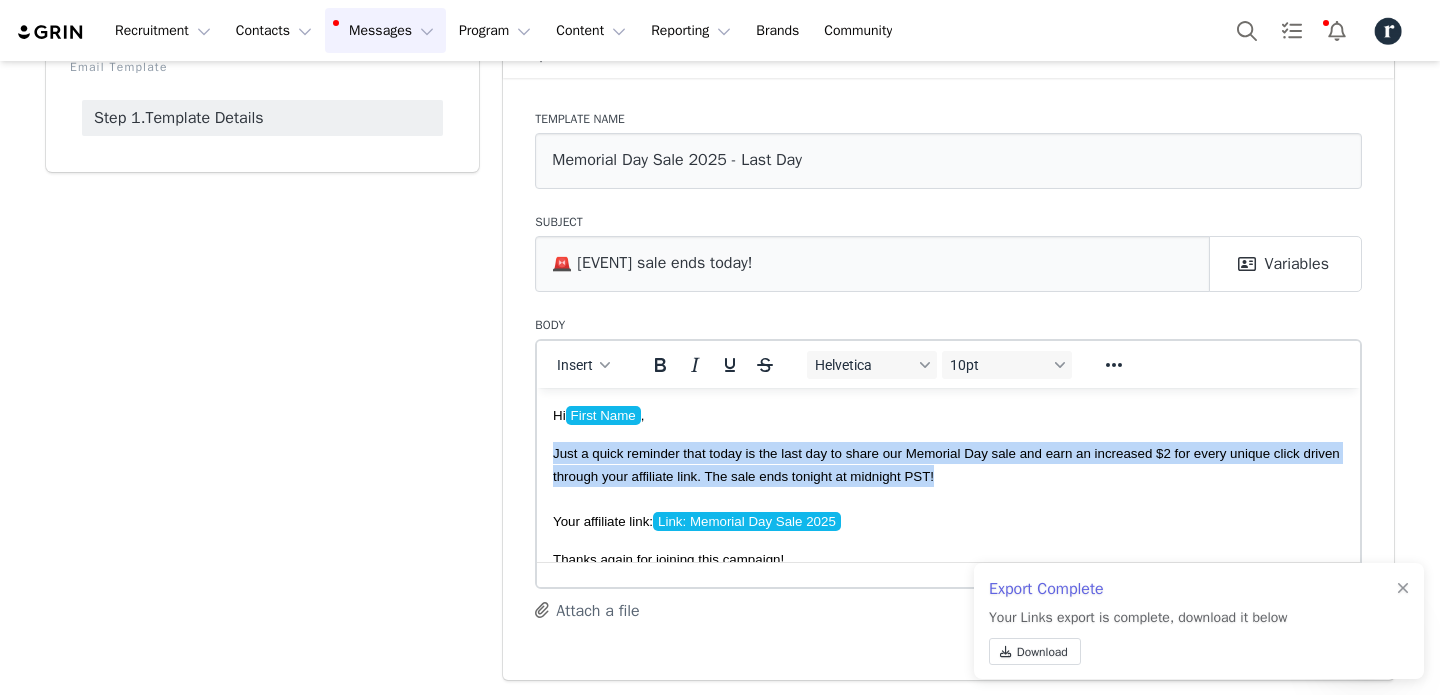 click on "Just a quick reminder that today is the last day to share our Memorial Day sale and earn an increased $2 for every unique click driven through your affiliate link. The sale ends tonight at midnight PST! Your affiliate link: Link: Memorial Day Sale 2025" at bounding box center [948, 486] 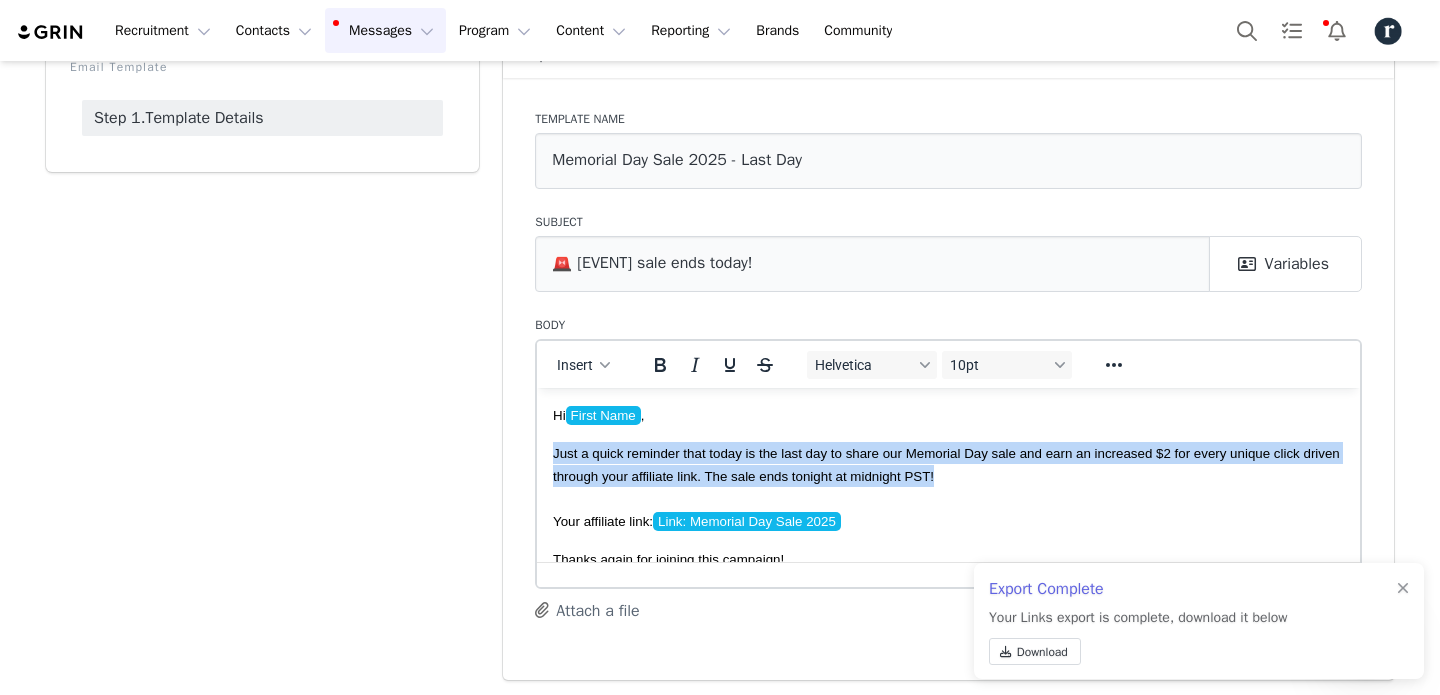 scroll, scrollTop: 0, scrollLeft: 0, axis: both 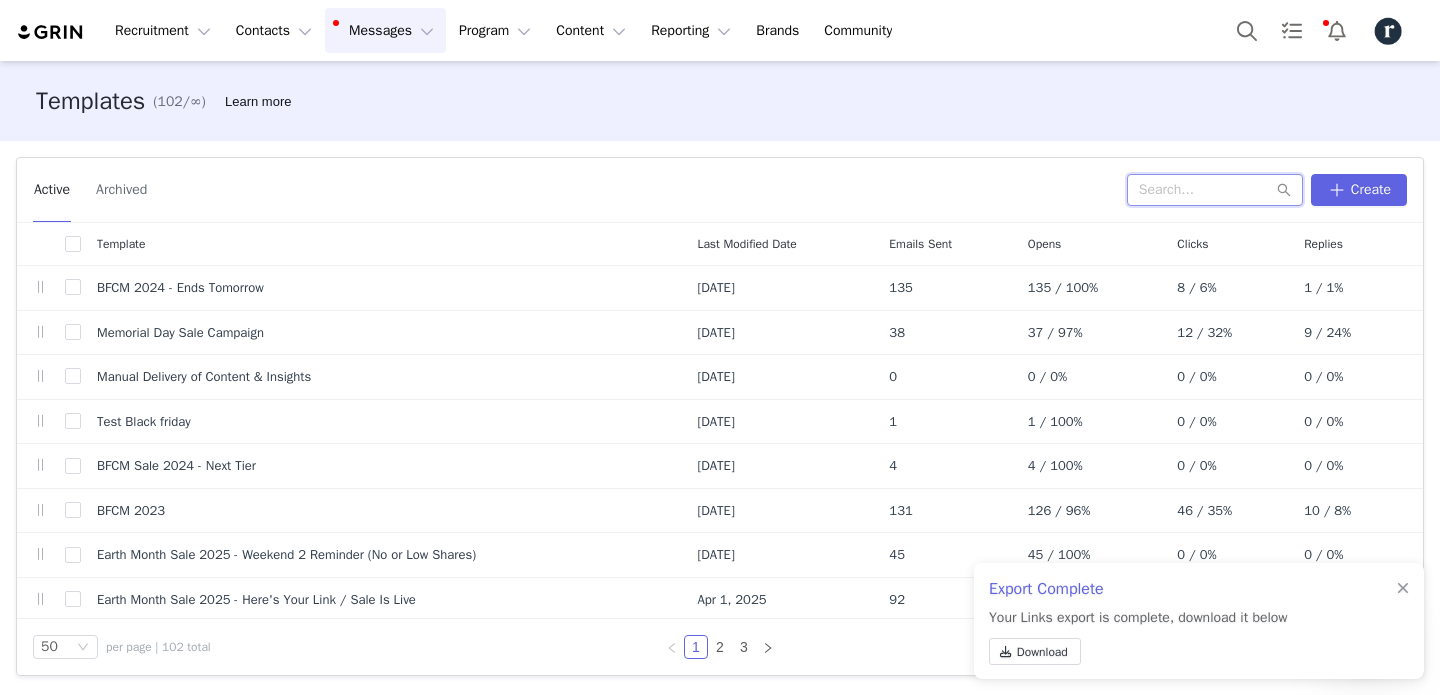 click at bounding box center (1215, 190) 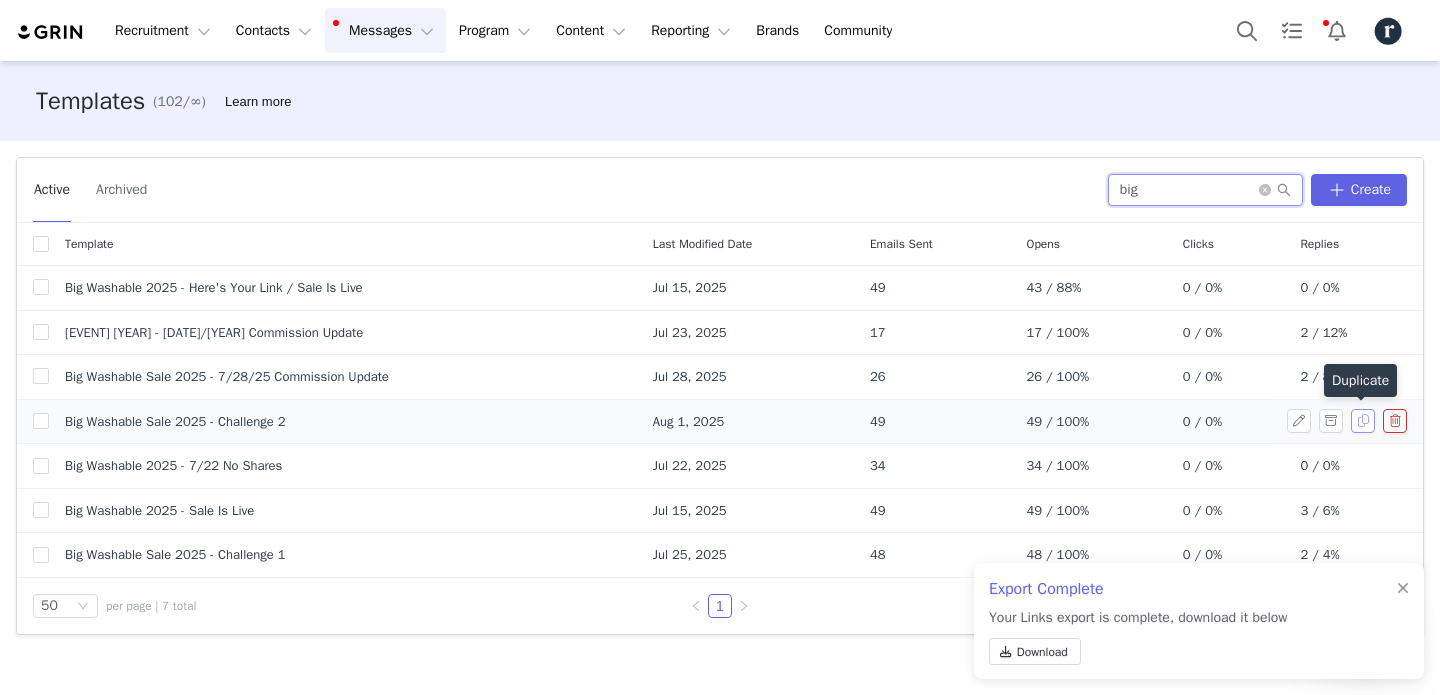 type on "big" 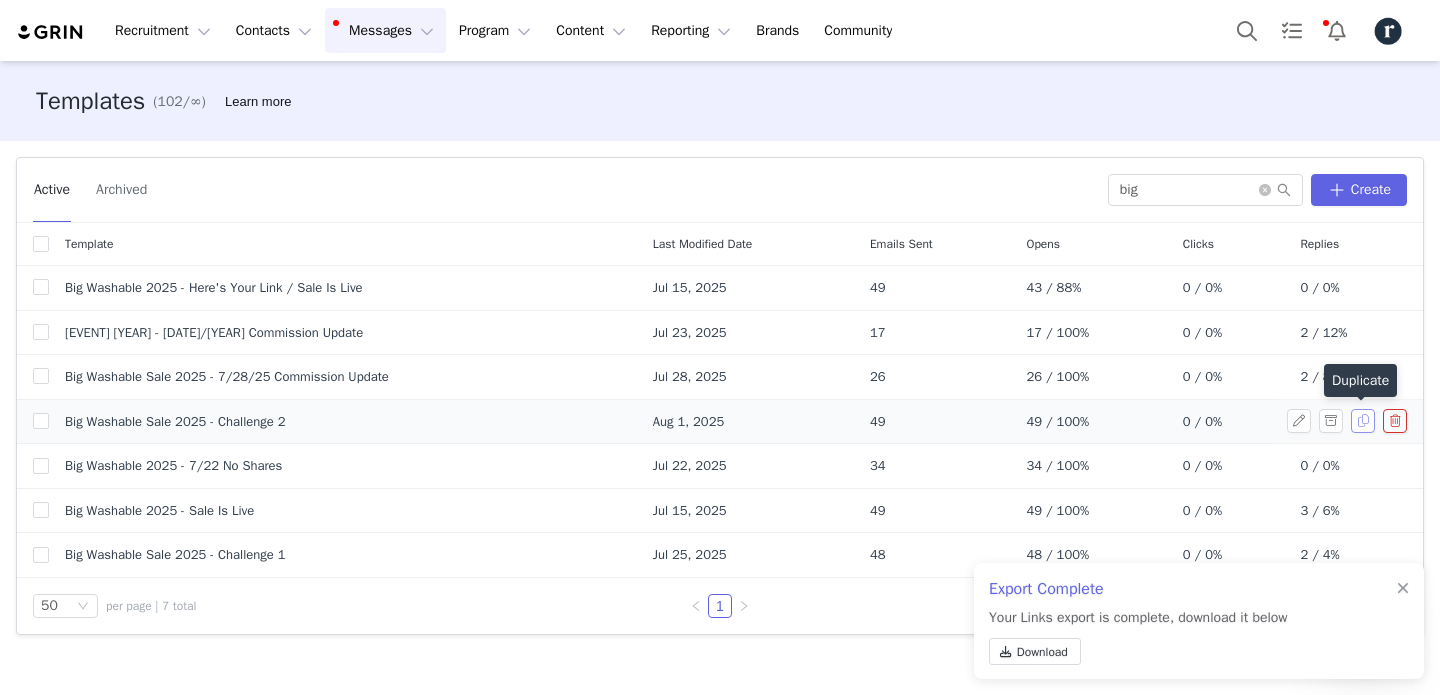 click at bounding box center (1363, 421) 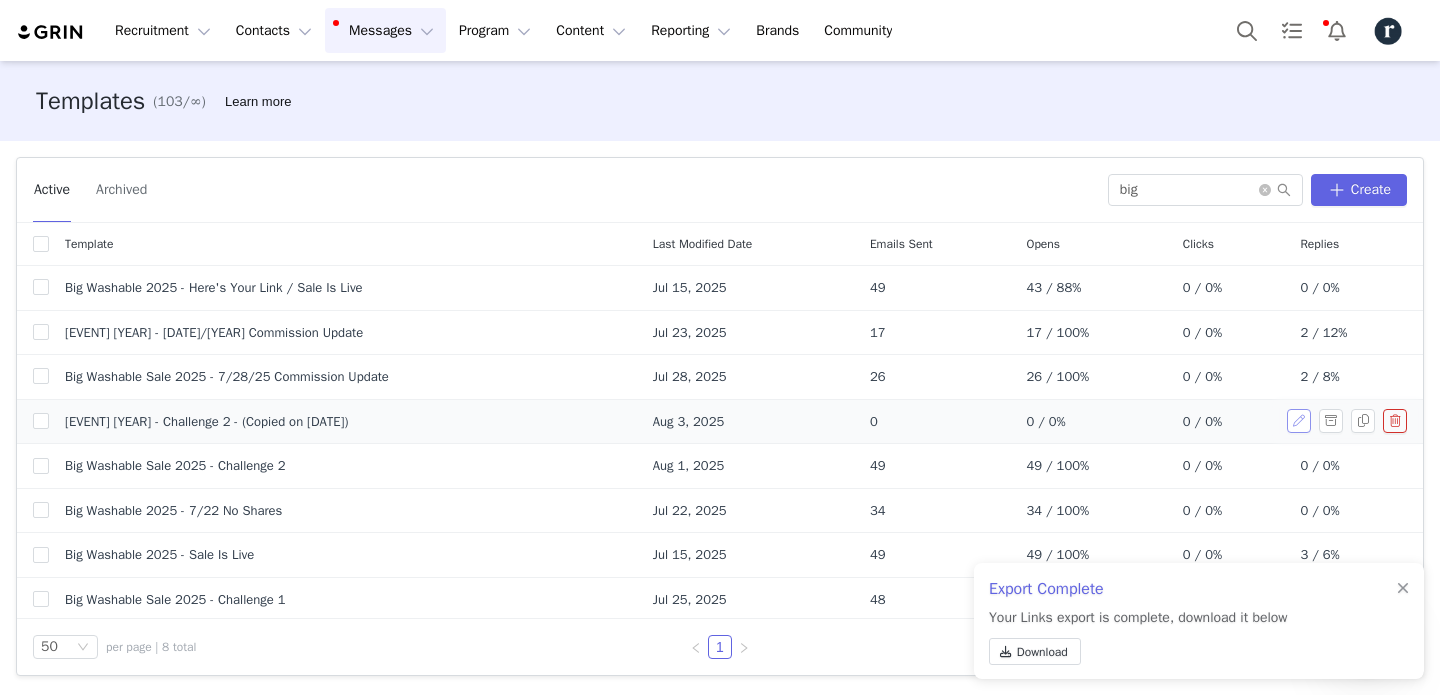 click at bounding box center [1299, 421] 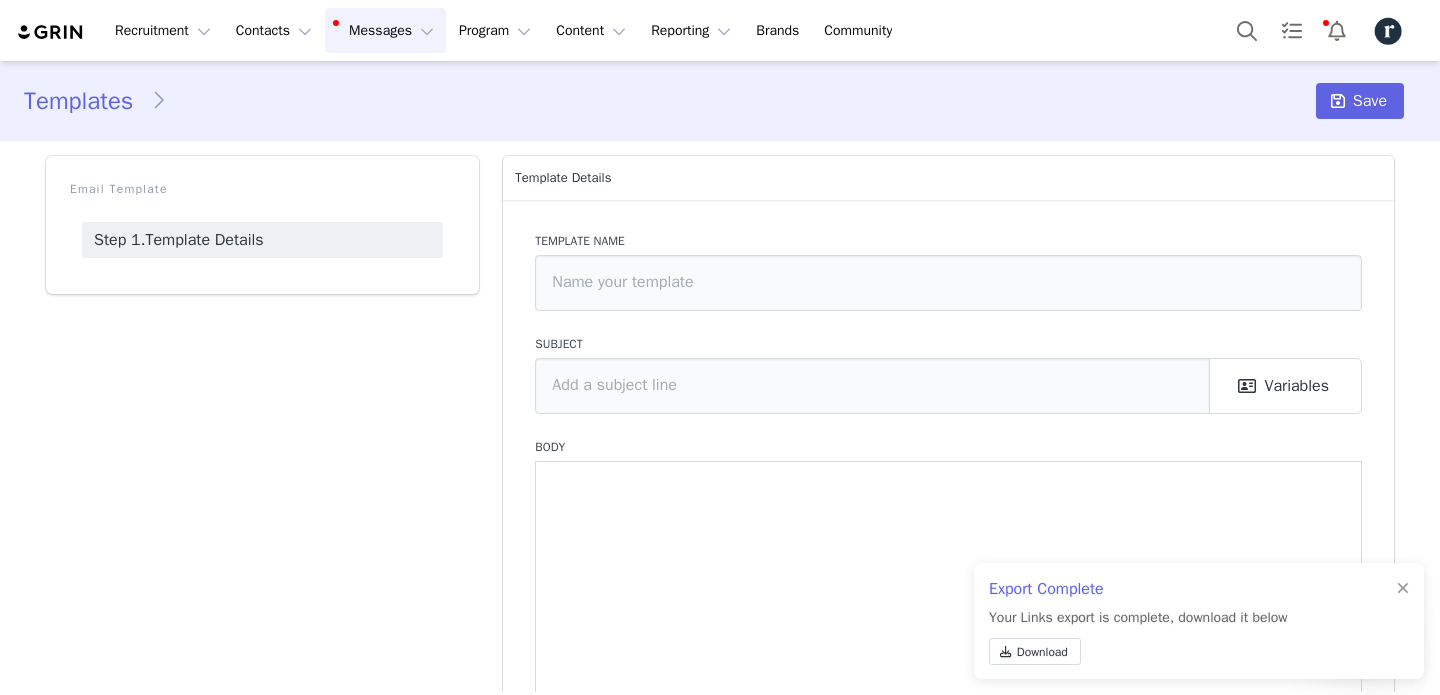 type on "[EVENT] [YEAR] - Challenge 2 - (Copied on [DATE])" 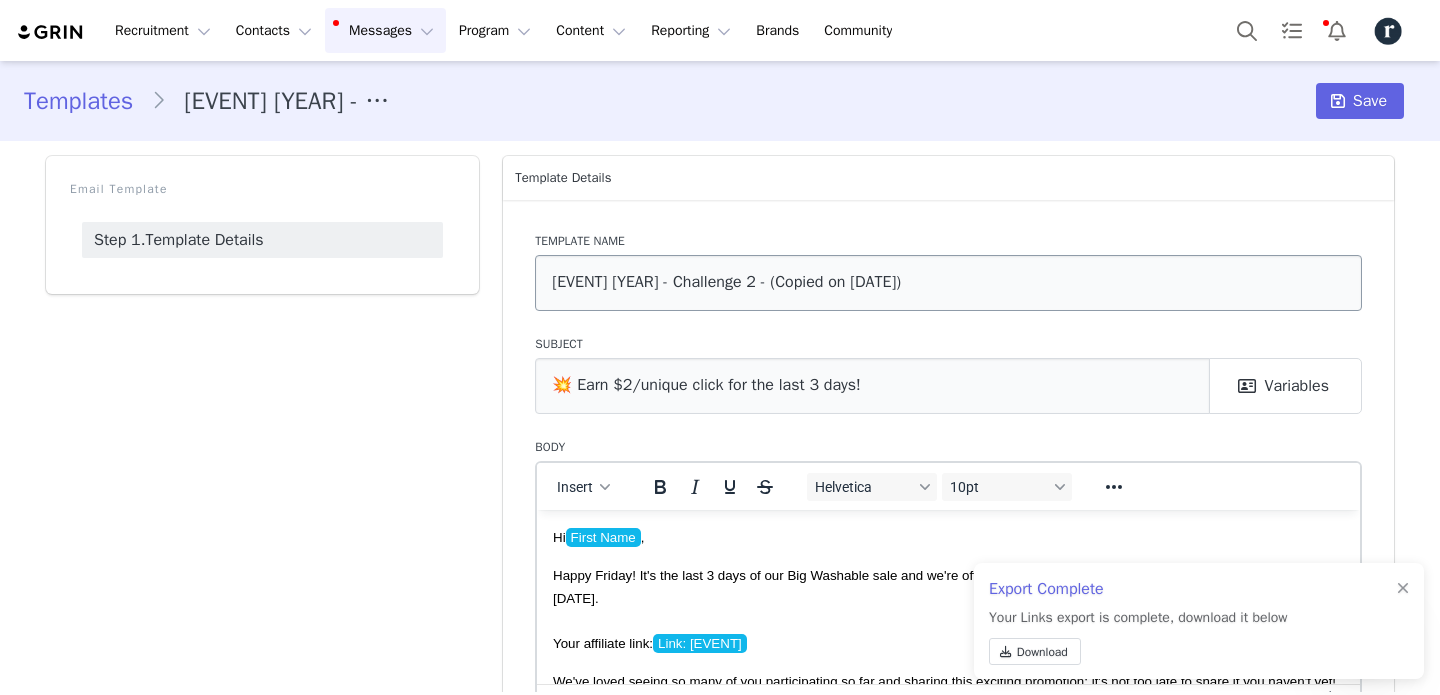 scroll, scrollTop: 0, scrollLeft: 0, axis: both 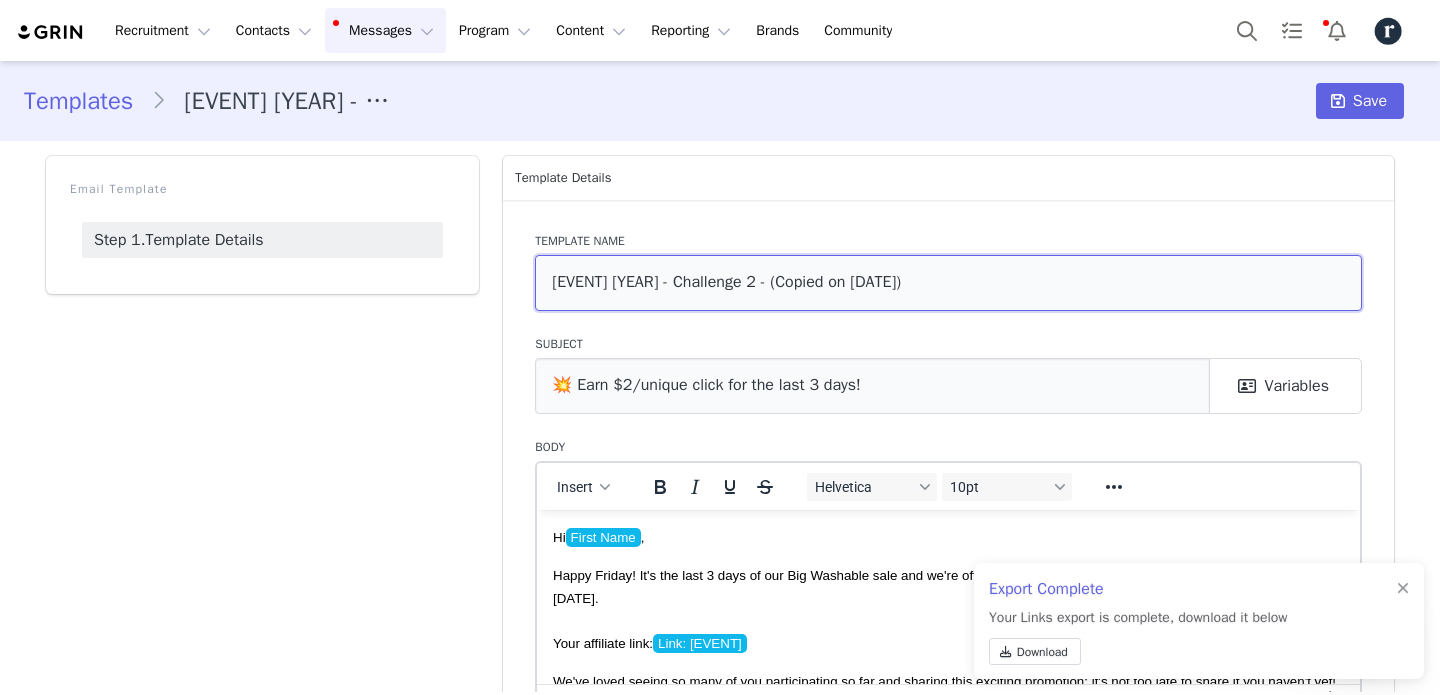 drag, startPoint x: 1039, startPoint y: 280, endPoint x: 747, endPoint y: 285, distance: 292.04282 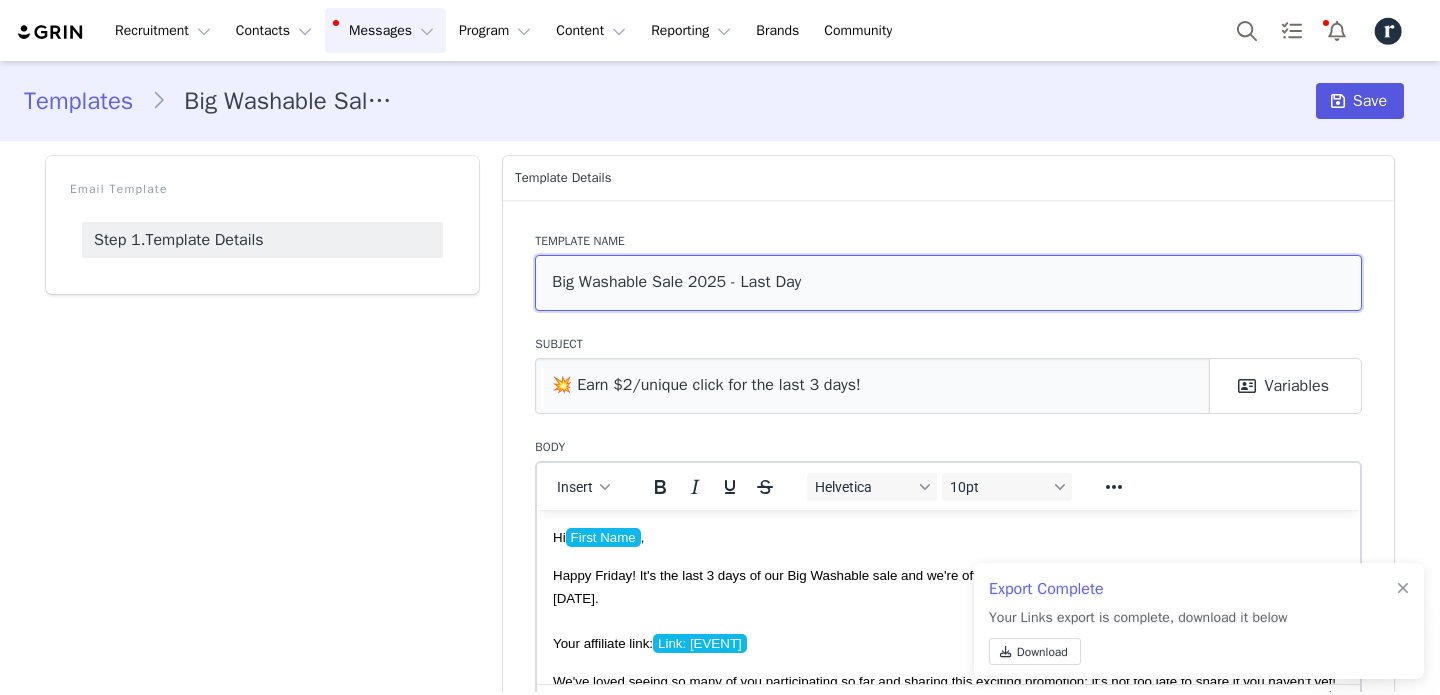 type on "Big Washable Sale 2025 - Last Day" 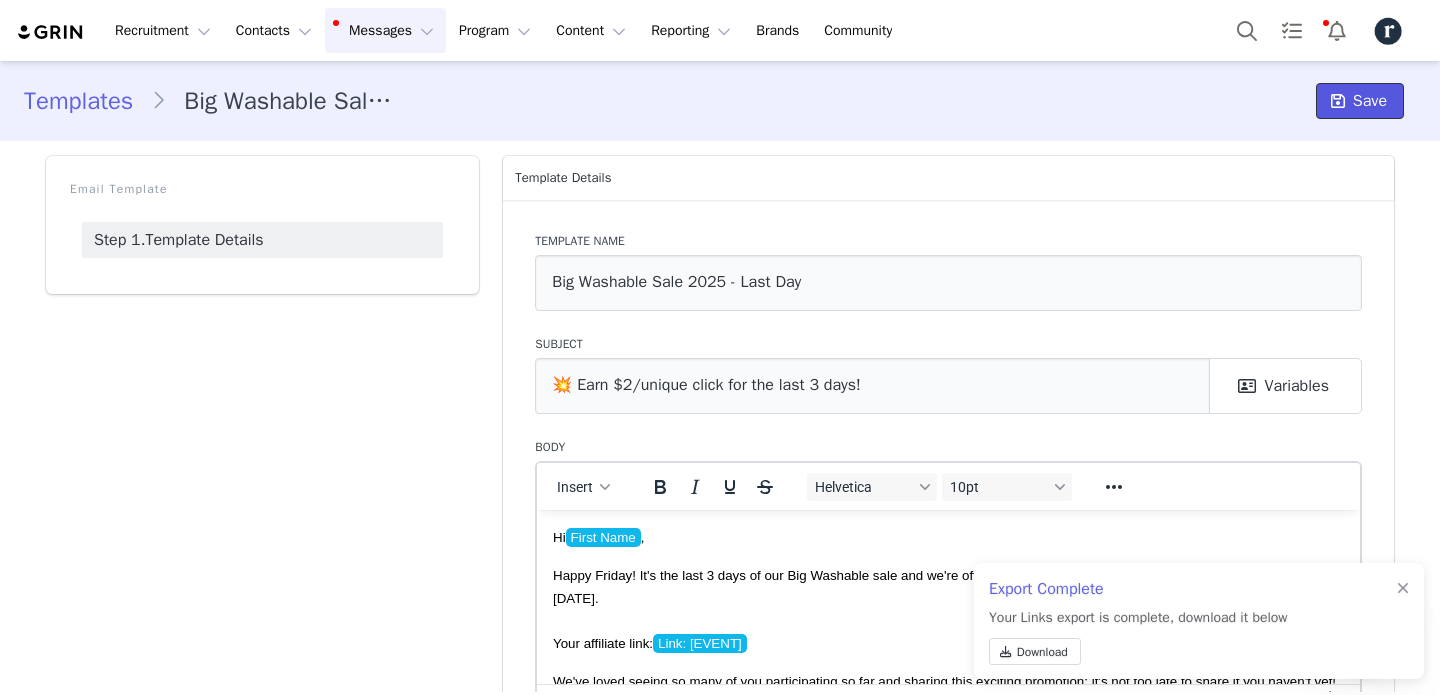 click on "Save" at bounding box center (1360, 101) 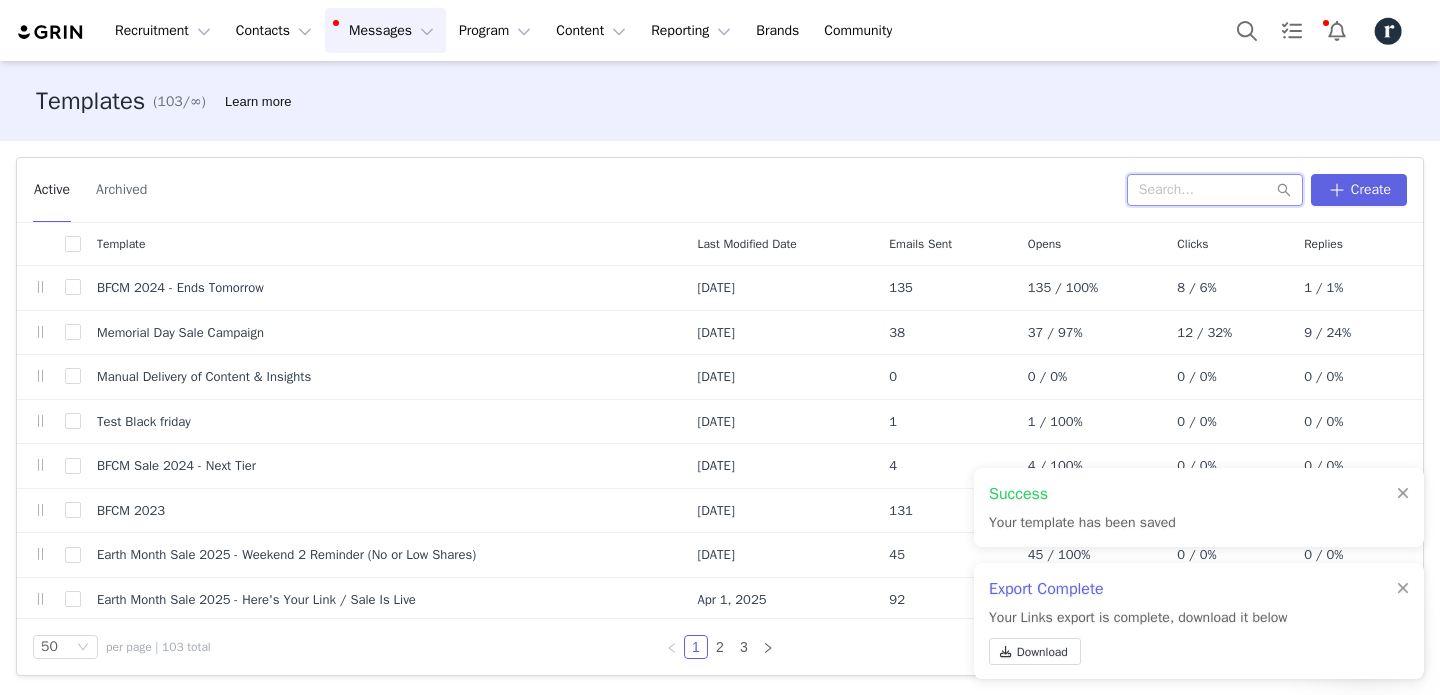 click at bounding box center [1215, 190] 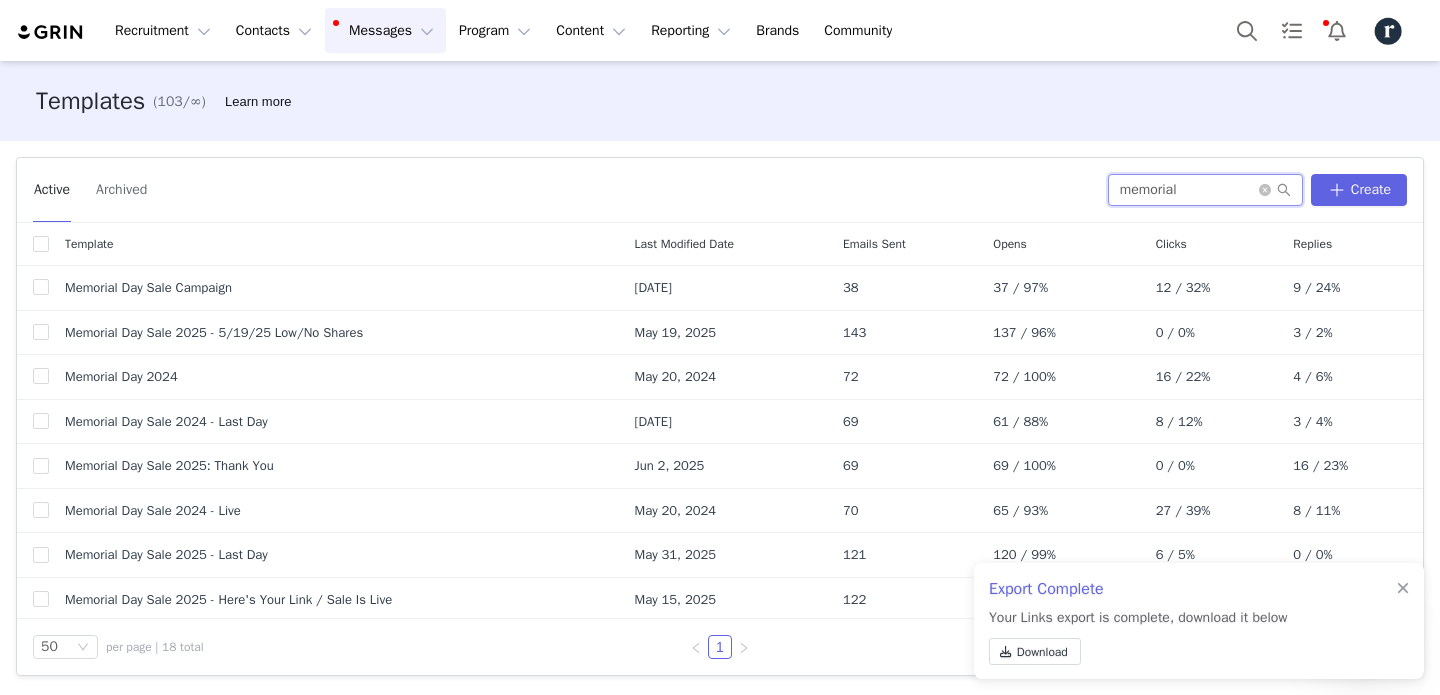 click on "memorial" at bounding box center [1205, 190] 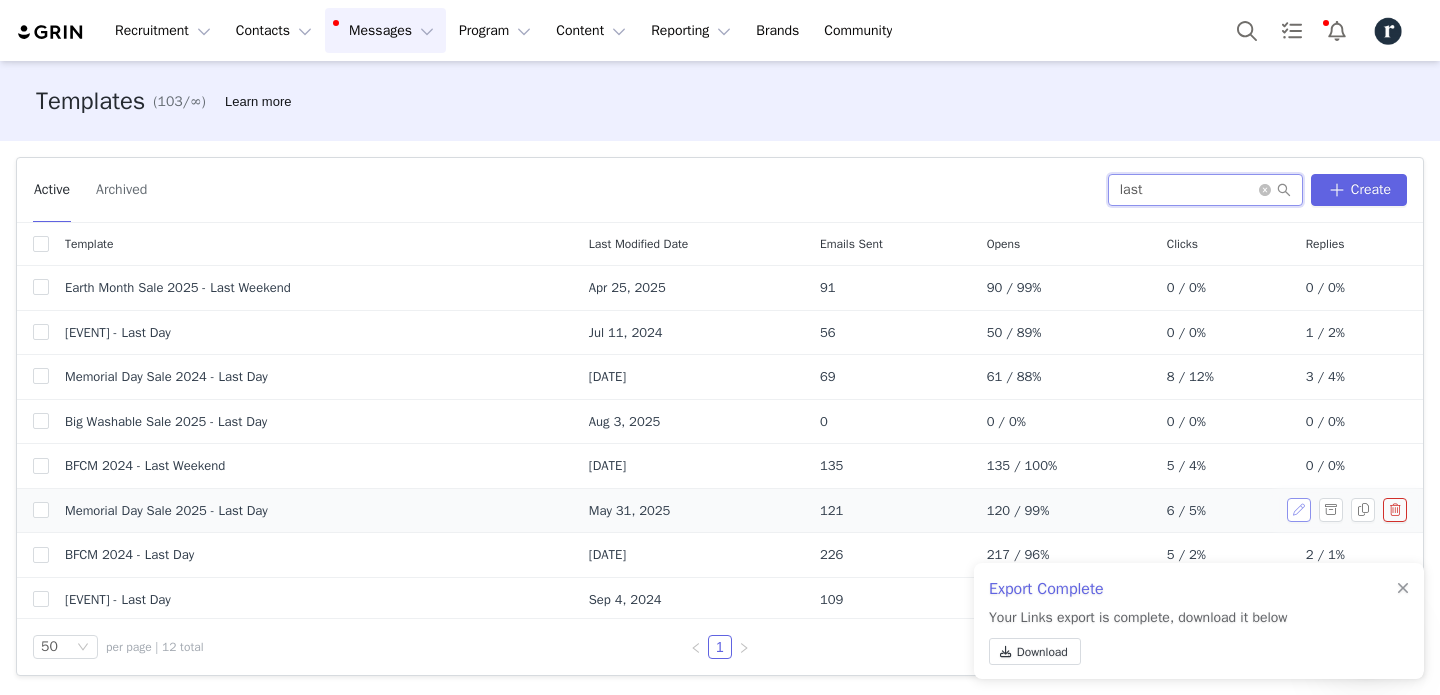 type on "last" 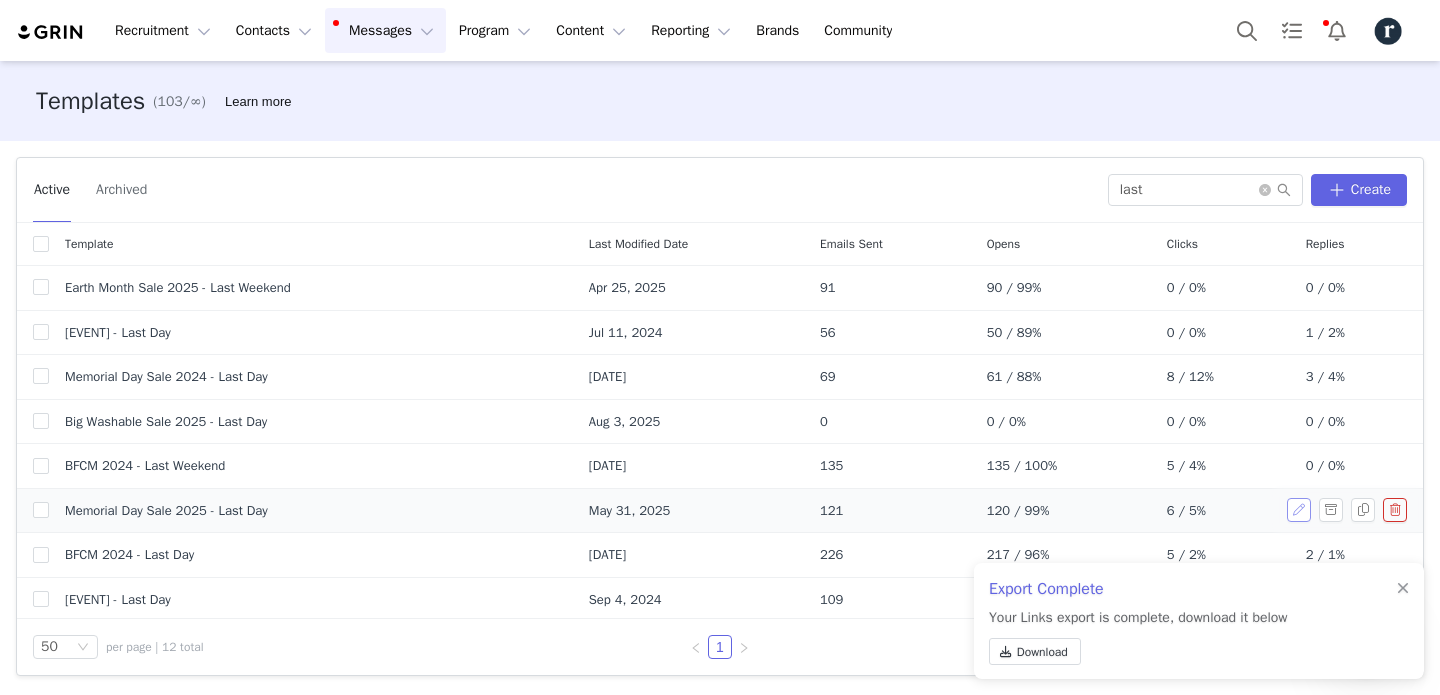 click at bounding box center (1299, 510) 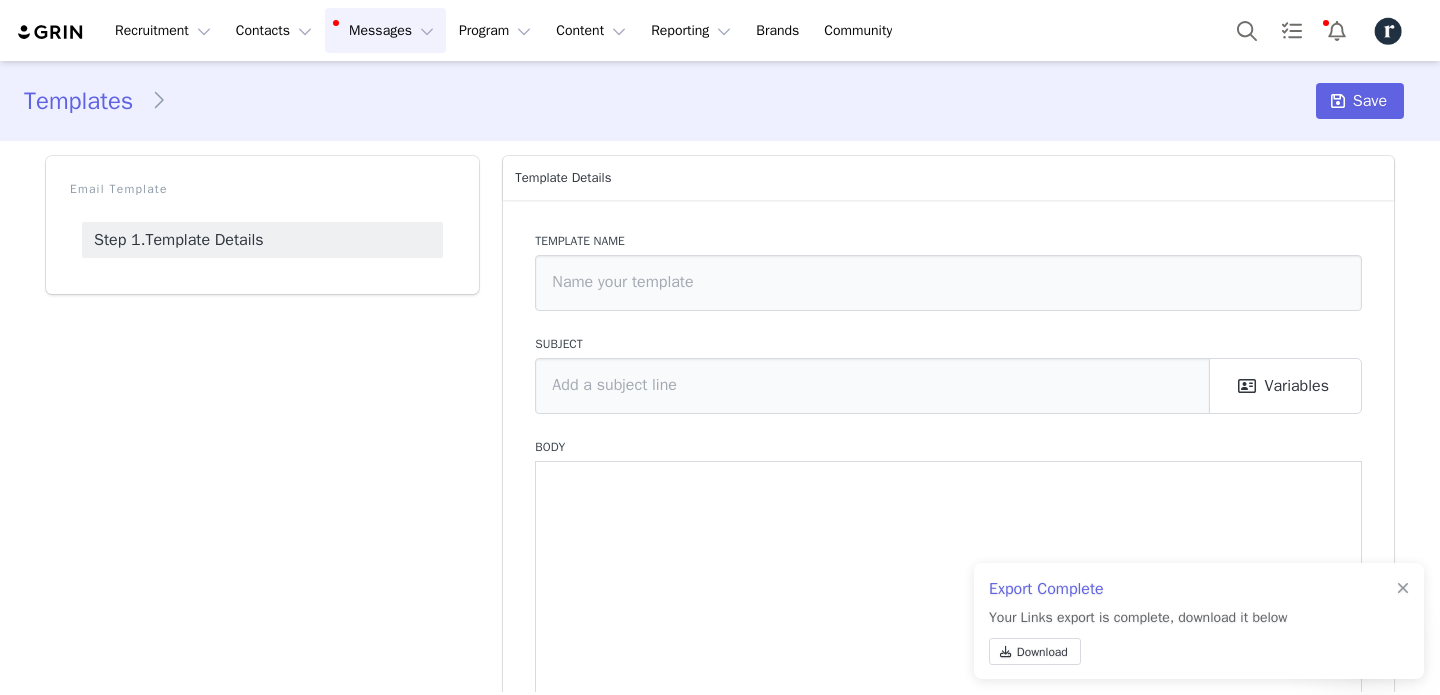 type on "Memorial Day Sale 2025 - Last Day" 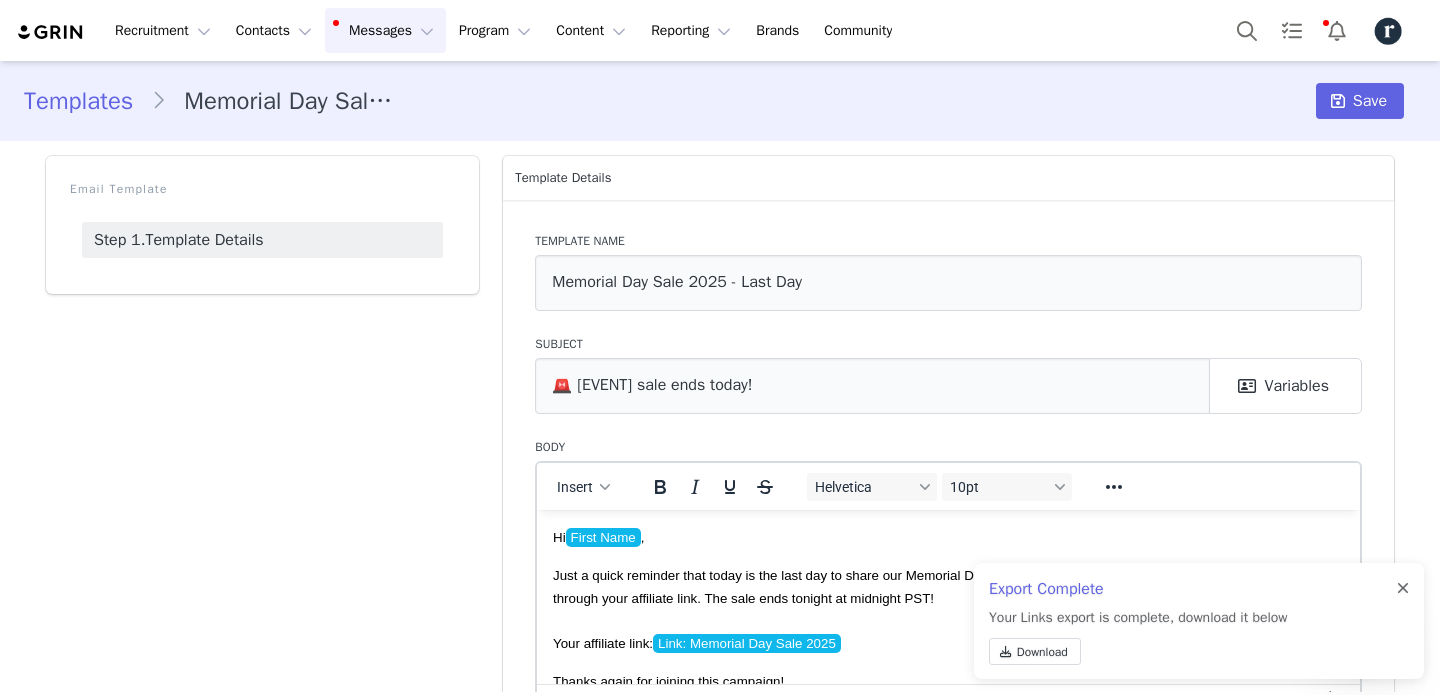 scroll, scrollTop: 0, scrollLeft: 0, axis: both 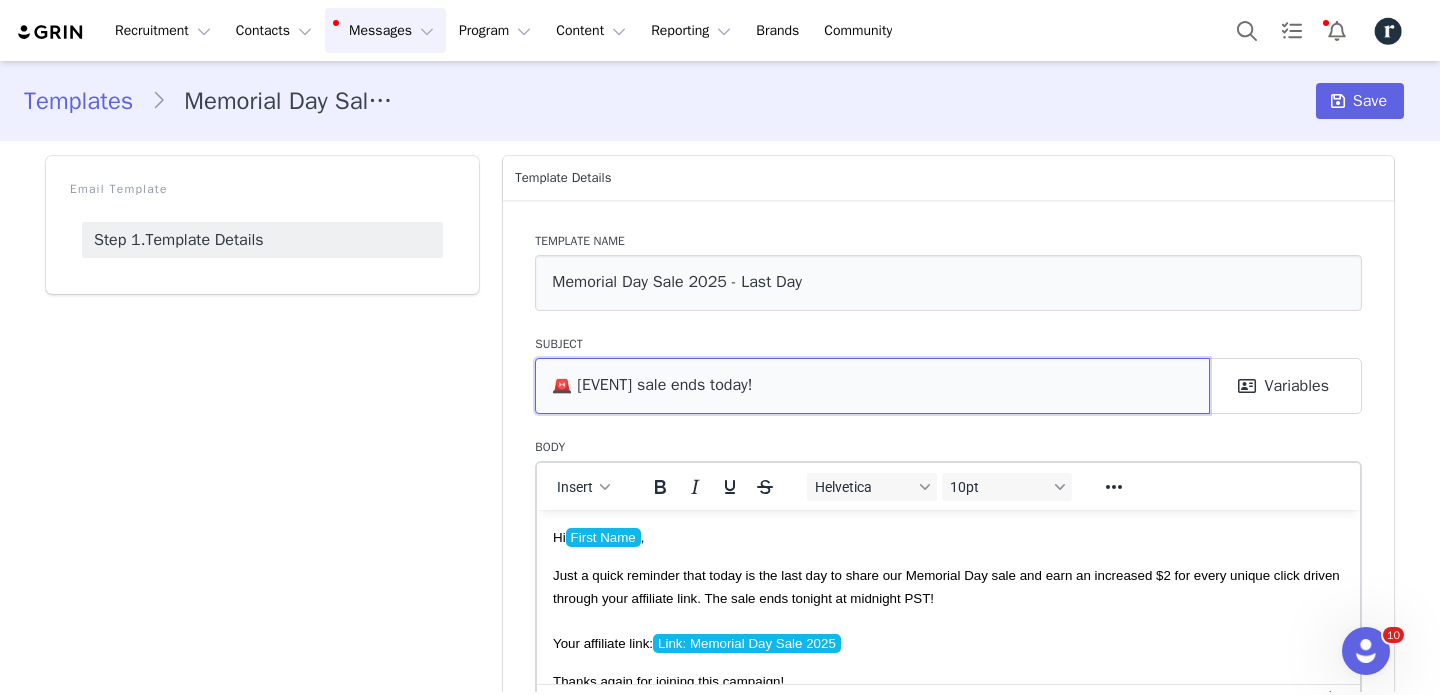 click on "🚨 [EVENT] sale ends today!" at bounding box center (872, 386) 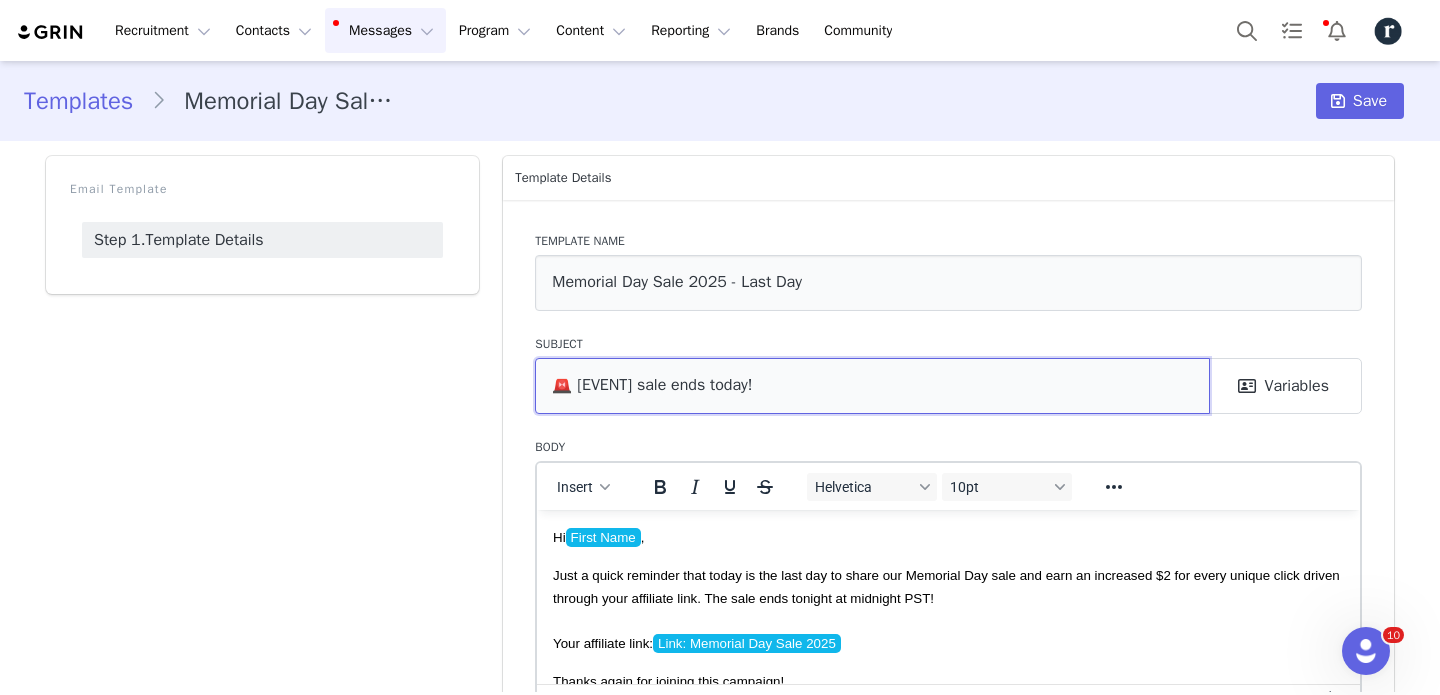 click on "🚨 [EVENT] sale ends today!" at bounding box center [872, 386] 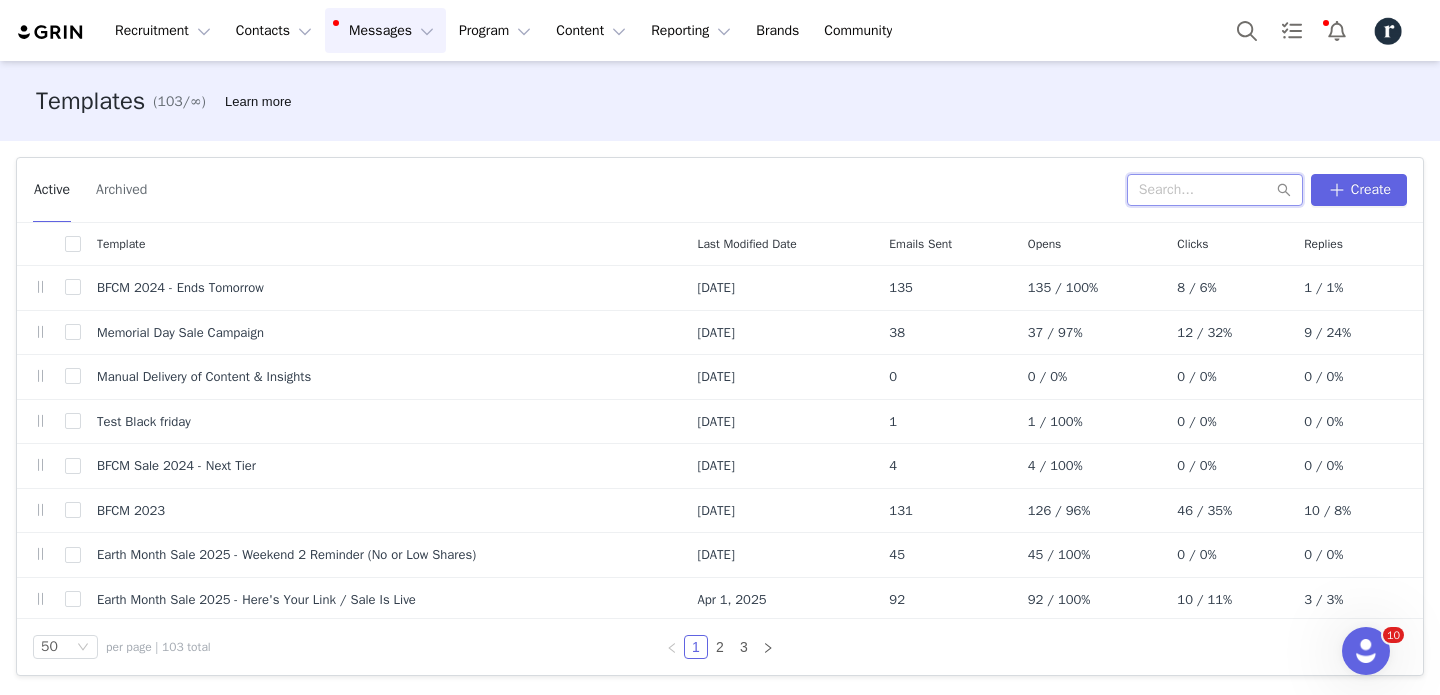 click at bounding box center [1215, 190] 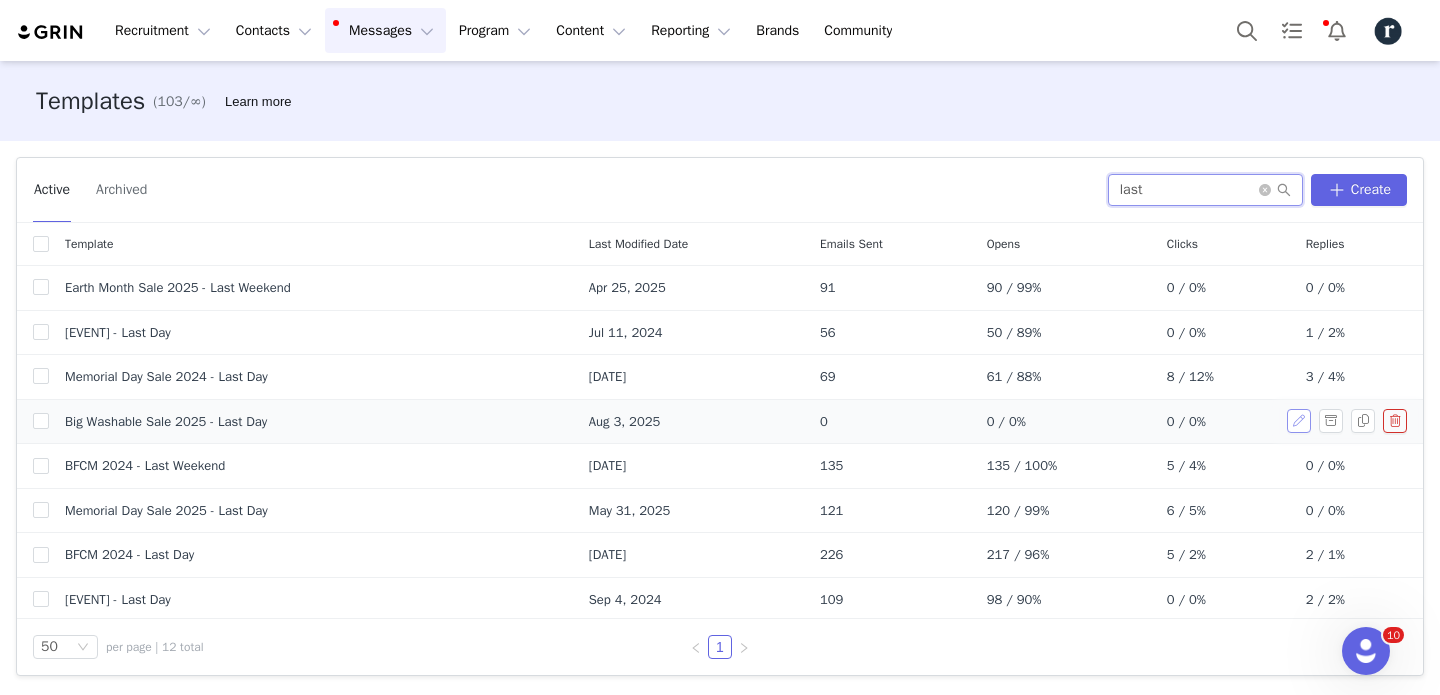 type on "last" 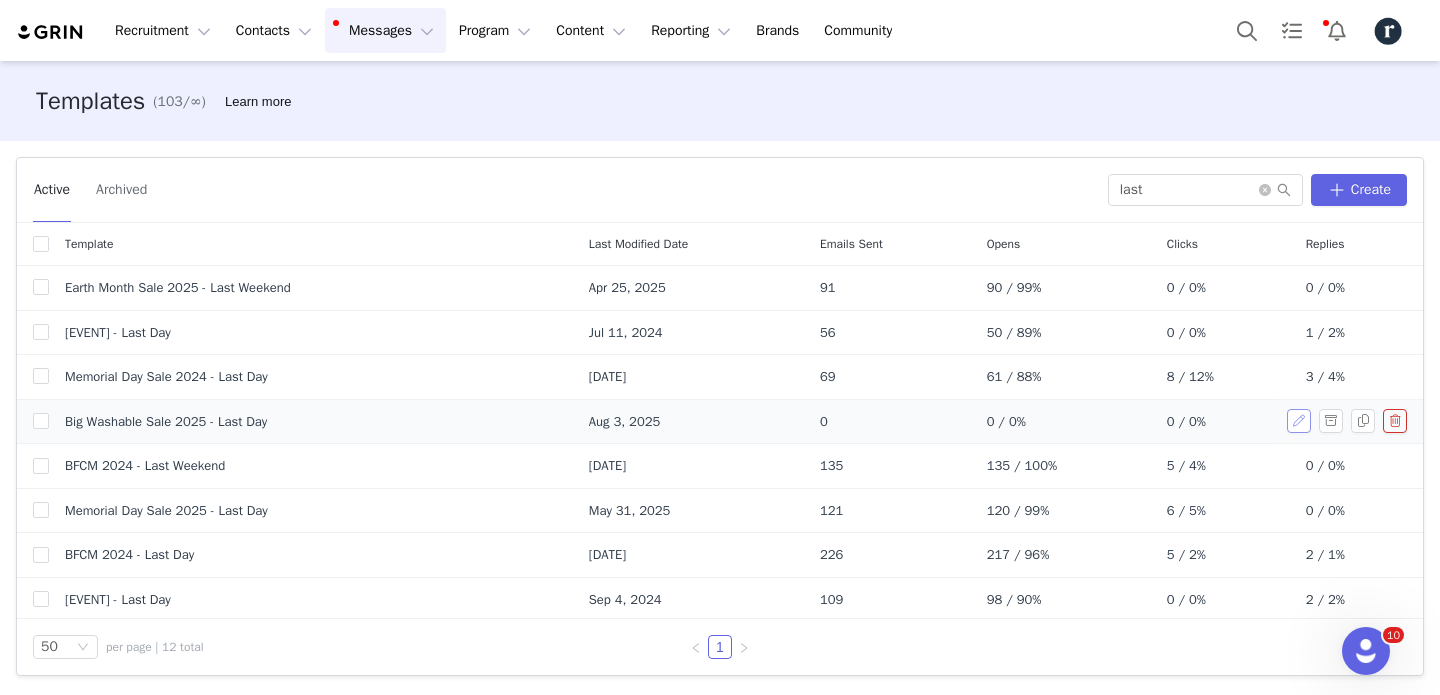 click at bounding box center (1299, 421) 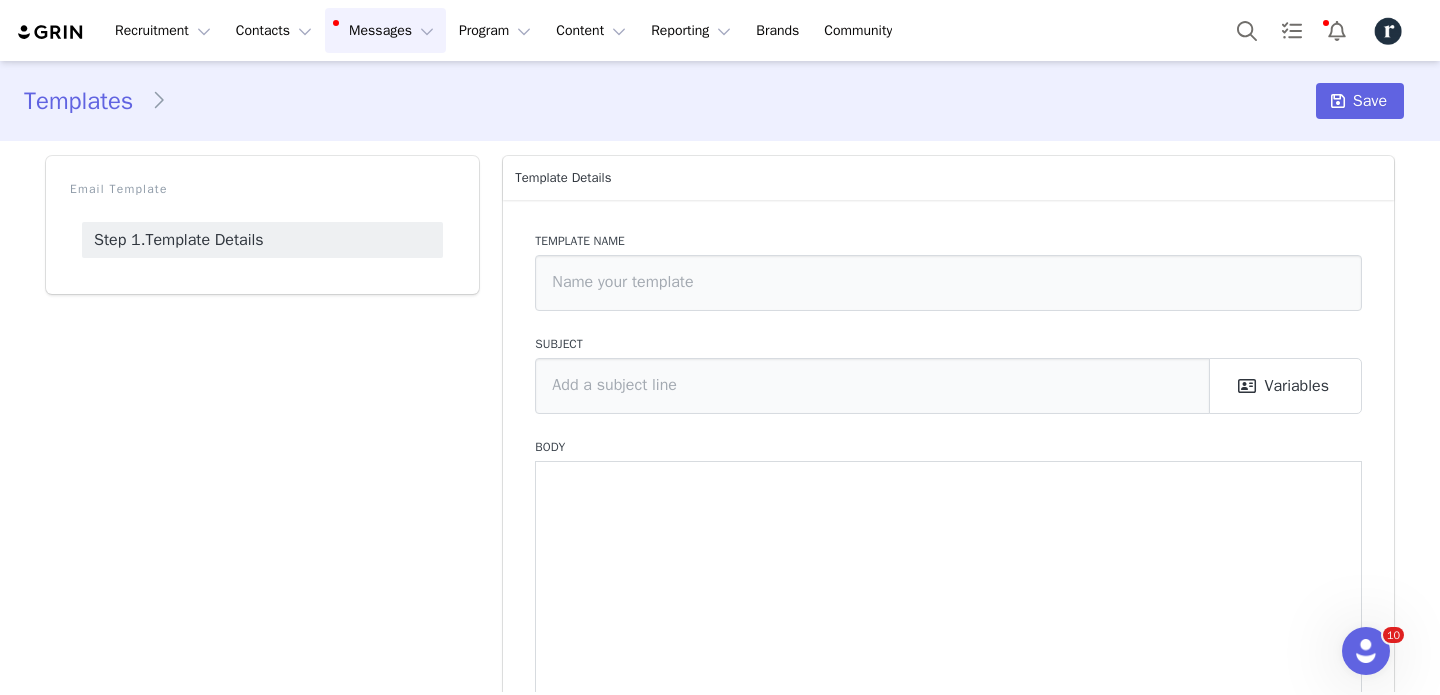 type on "Big Washable Sale 2025 - Last Day" 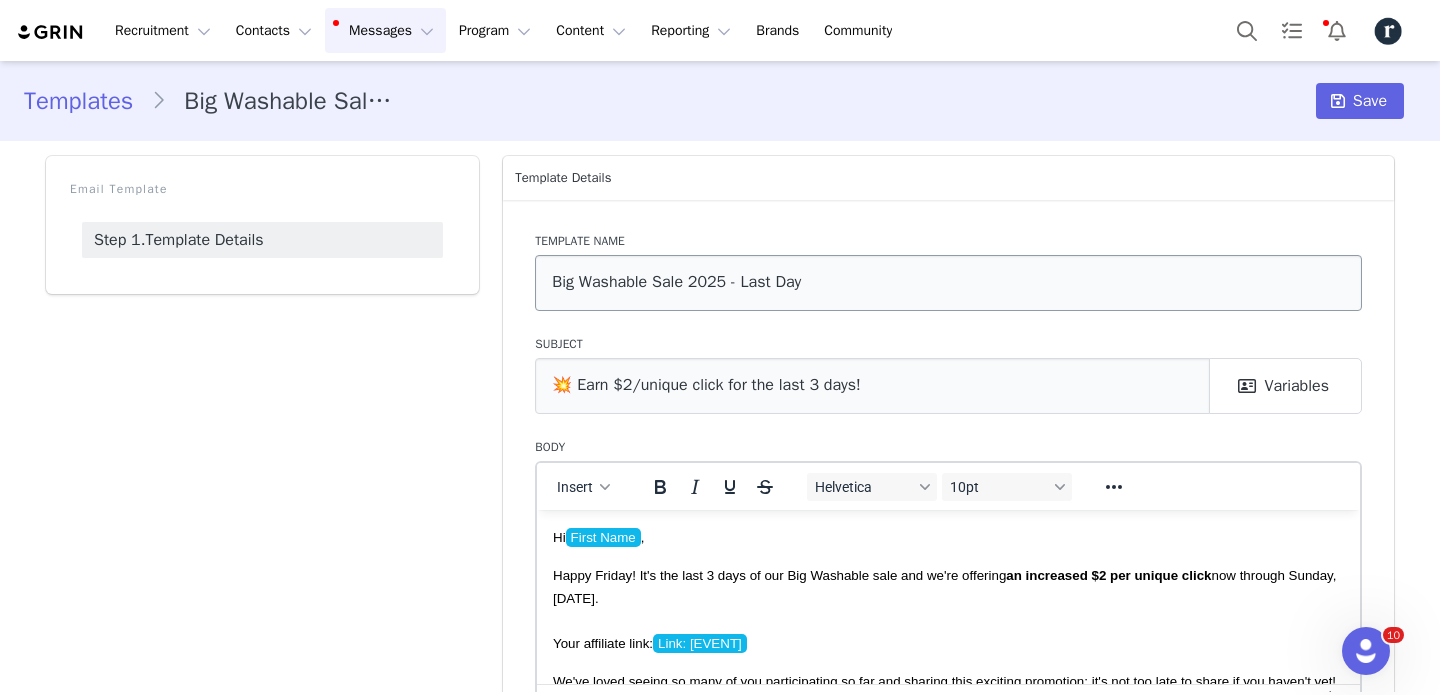 scroll, scrollTop: 0, scrollLeft: 0, axis: both 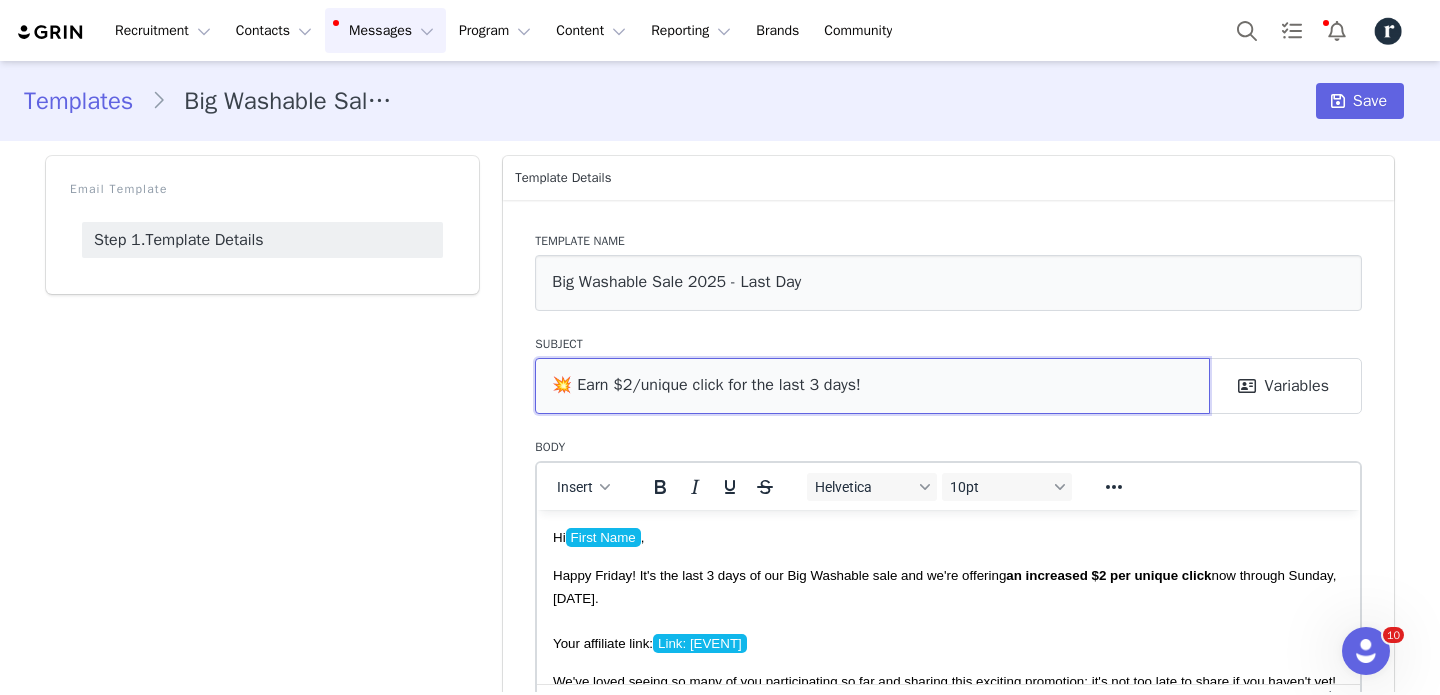 click on "💥 Earn $2/unique click for the last 3 days!" at bounding box center (872, 386) 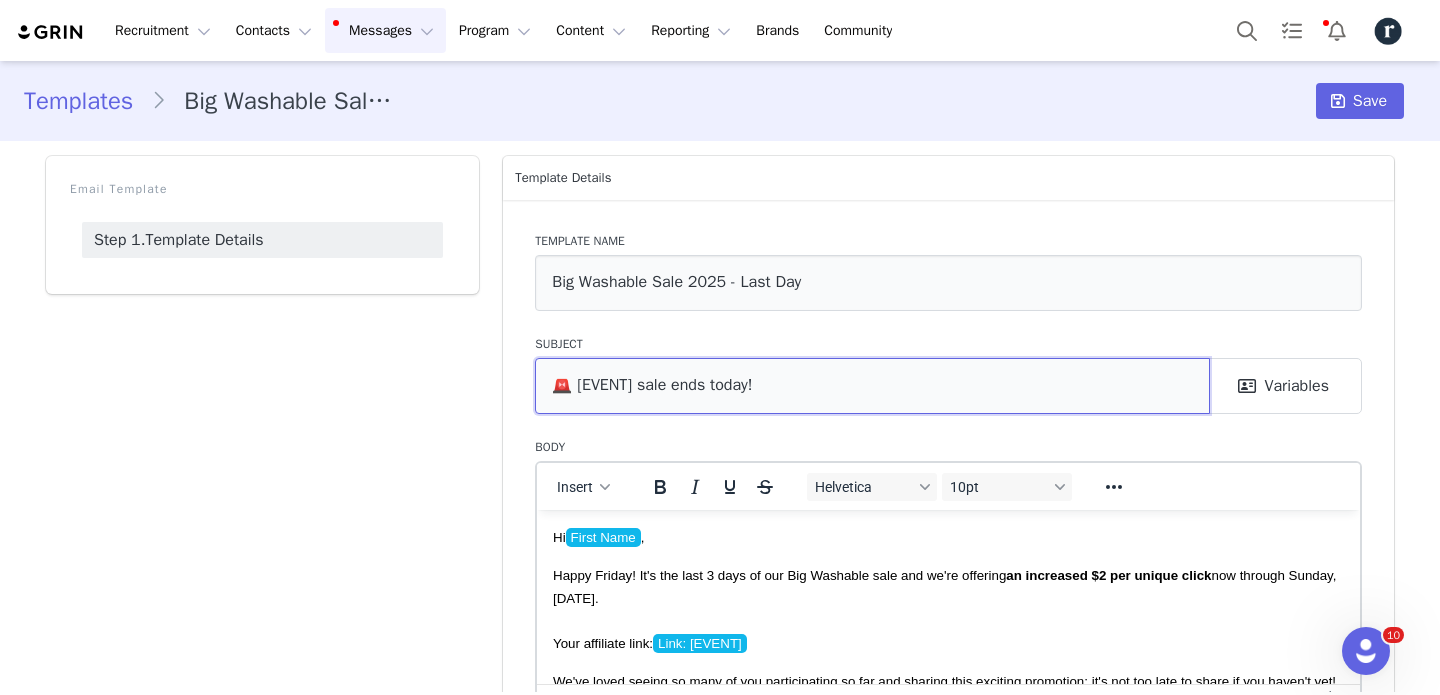 click on "🚨 [EVENT] sale ends today!" at bounding box center [872, 386] 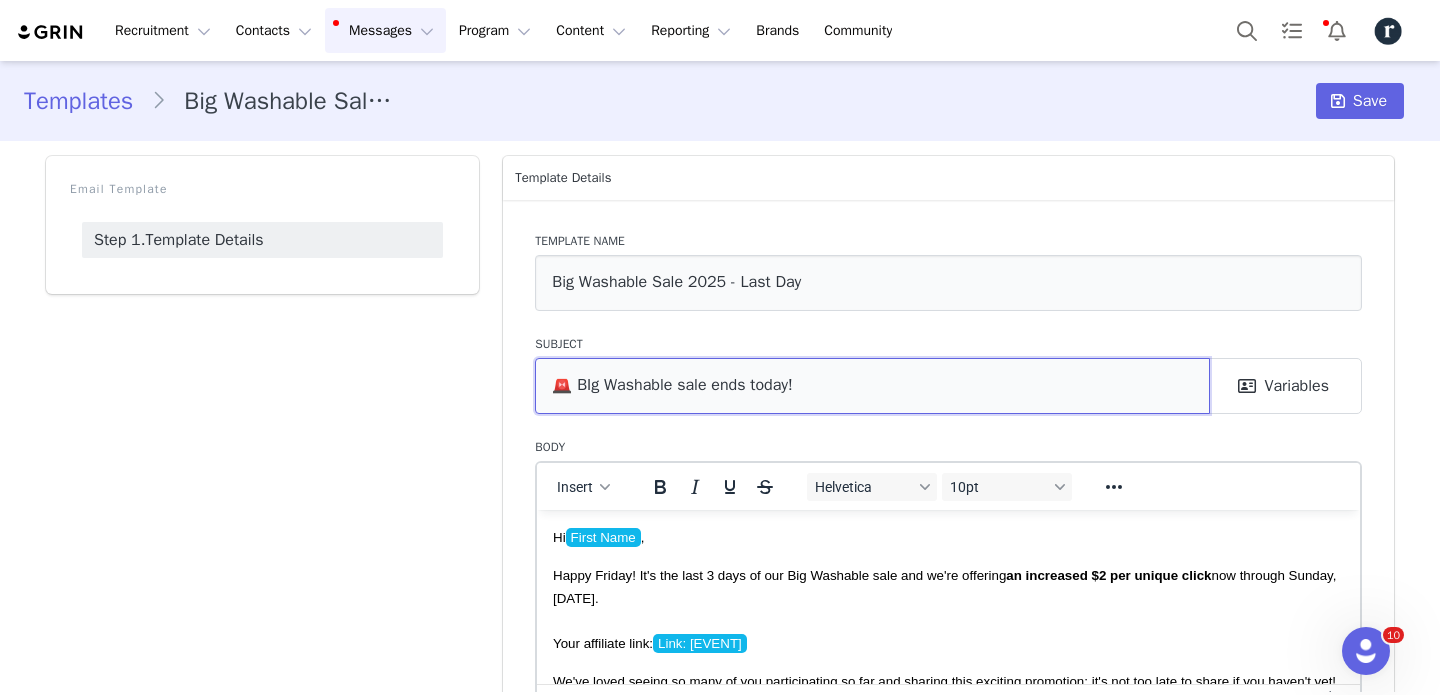 click on "🚨 BIg Washable sale ends today!" at bounding box center [872, 386] 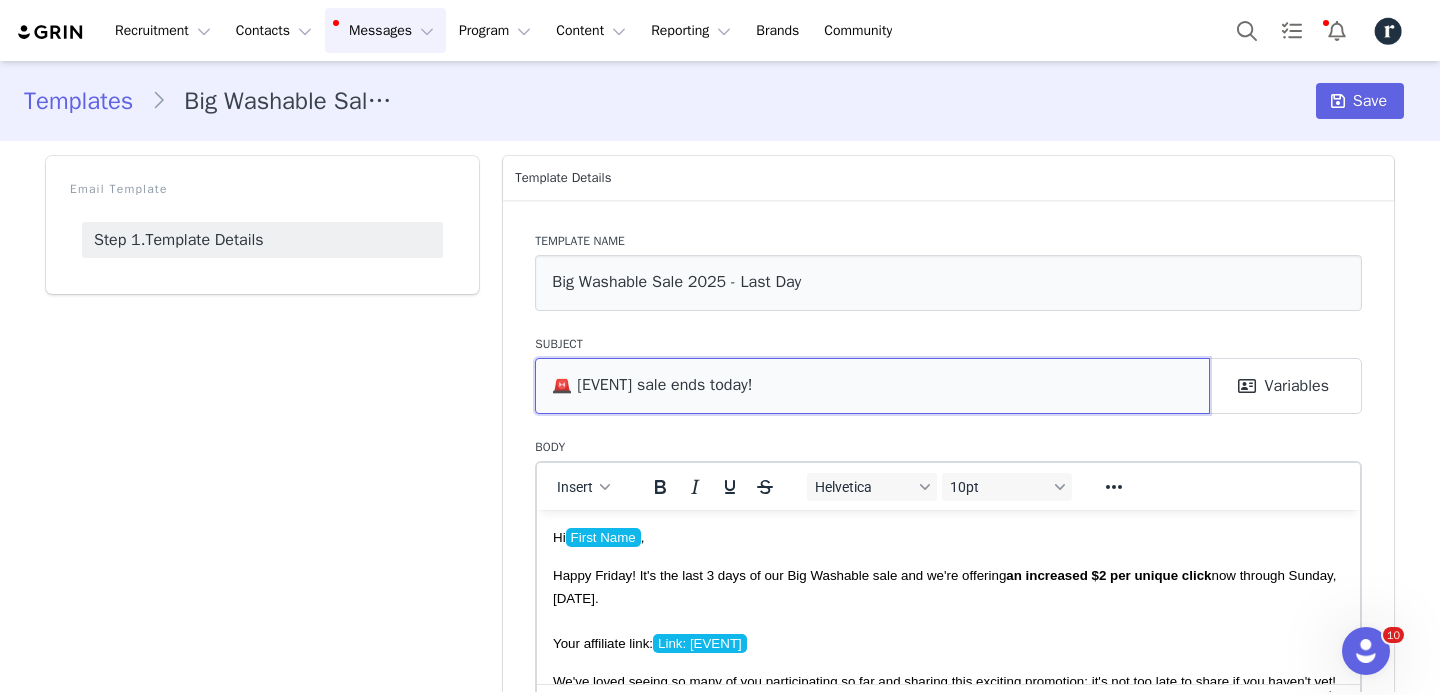 type on "🚨 [EVENT] sale ends today!" 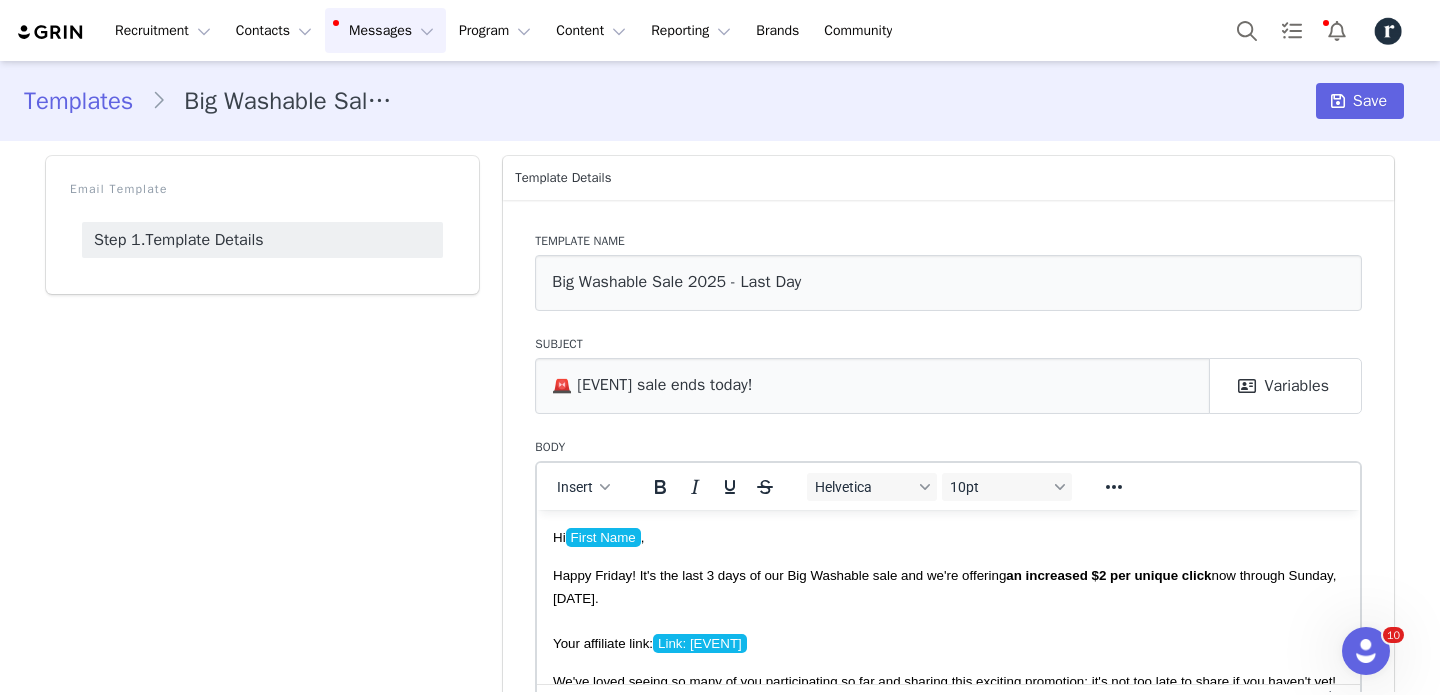click on "Template name Big Washable Sale 2025 - Last Day Subject 🚨 Big Washable sale ends today! [FIRST] [LAST] Emails [CITY] [STATE] [COUNTRY] [ZIP] Code Instagram URL YouTube URL Twitter URL Facebook URL Twitch URL TikTok URL Pinterest URL Instagram Username YouTube Username Twitter Username Facebook Username Twitch Username TikTok Username Pinterest Username Live Url: revivalrugs.grin.live Manage Networks URL: revivalrugs.grin.live Connect Instagram URL: revivalrugs.grin.live Settings URL: revivalrugs.grin.live Revival: Influencer Discount 10% Revival: Applicant 10% Revival: Revival x Caraway Revival: Influencer 10% Off - Auto Apply Revival: Hart 10% Off Revival: Recess 10% Off Revival: Doormats 10% Off Revival: Ombré 10% Off Revival: Superlight 10% Off Revival: My First Rug (10%) Revival: Washables 10% Off Revival: Influencer 10% Off - Auto Apply (YouTube) Revival: Influencer 10% Off - Auto Apply (TikTok) Variables" at bounding box center [948, 501] 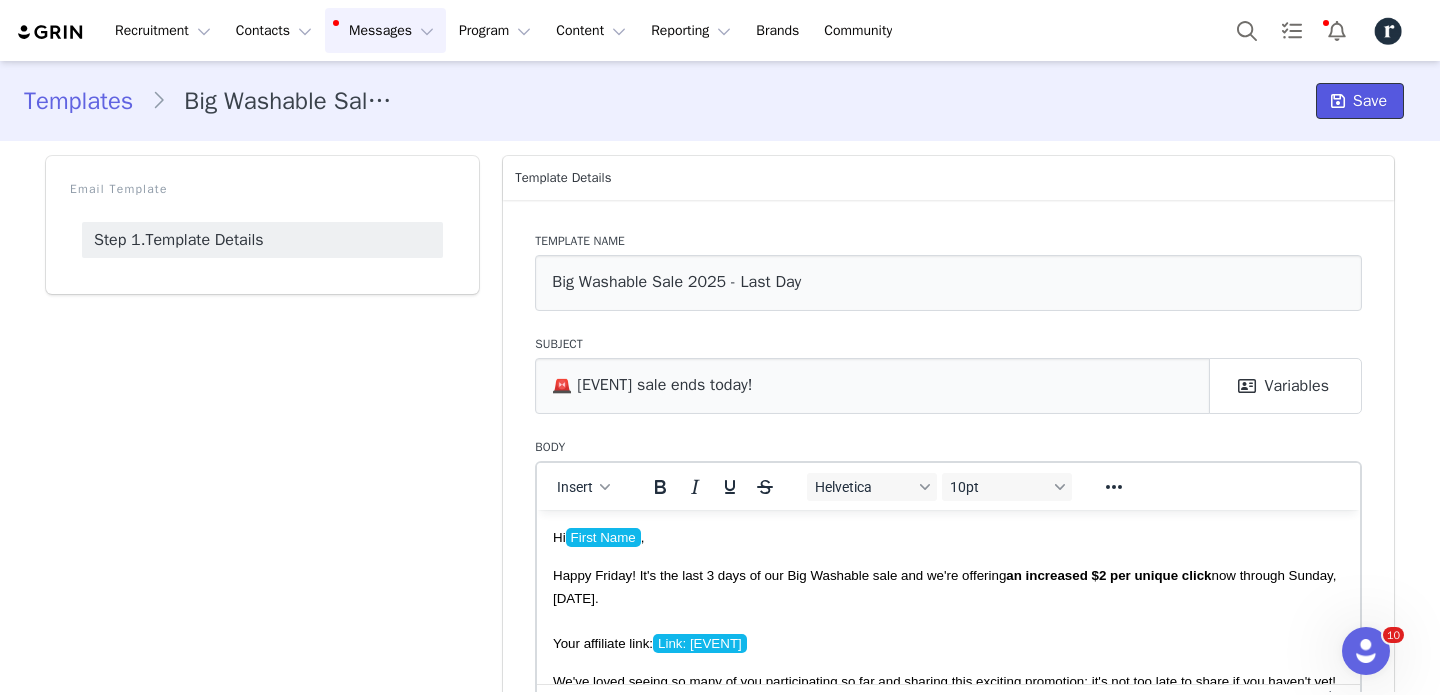 click on "Save" at bounding box center [1370, 101] 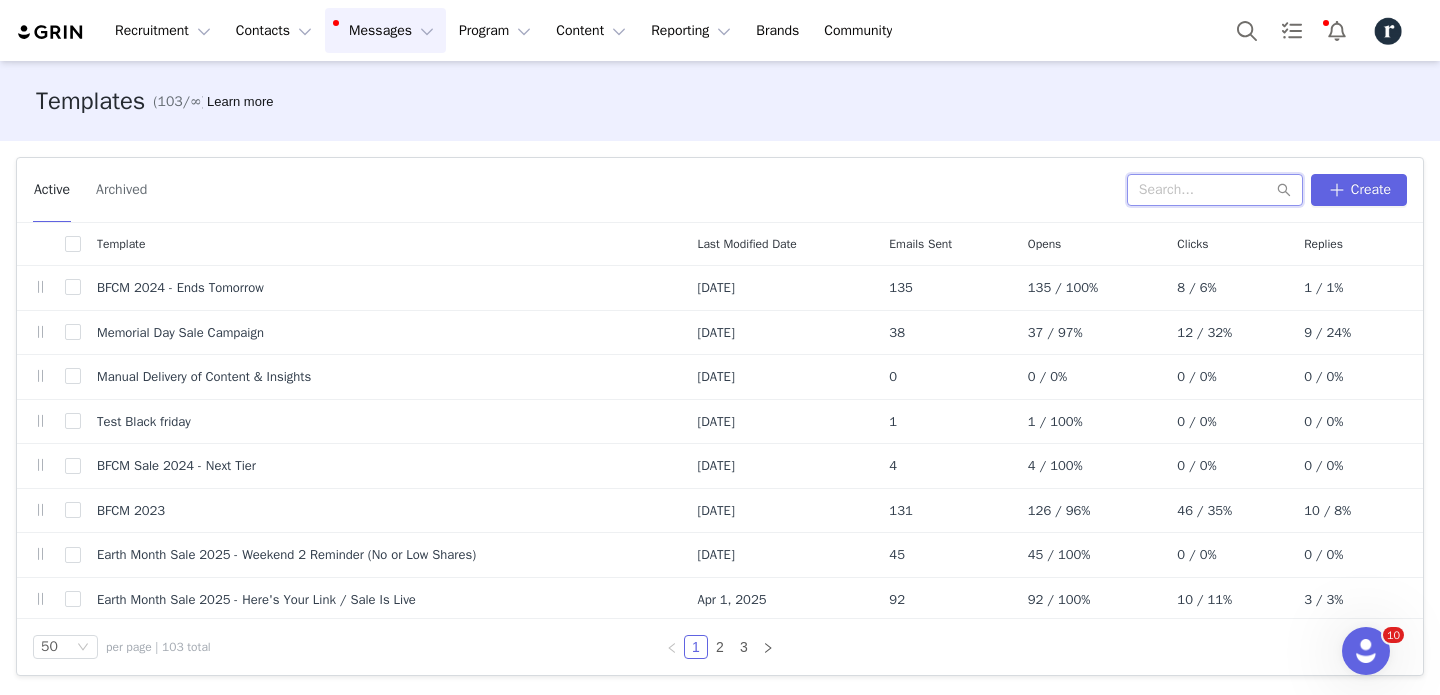 click at bounding box center (1215, 190) 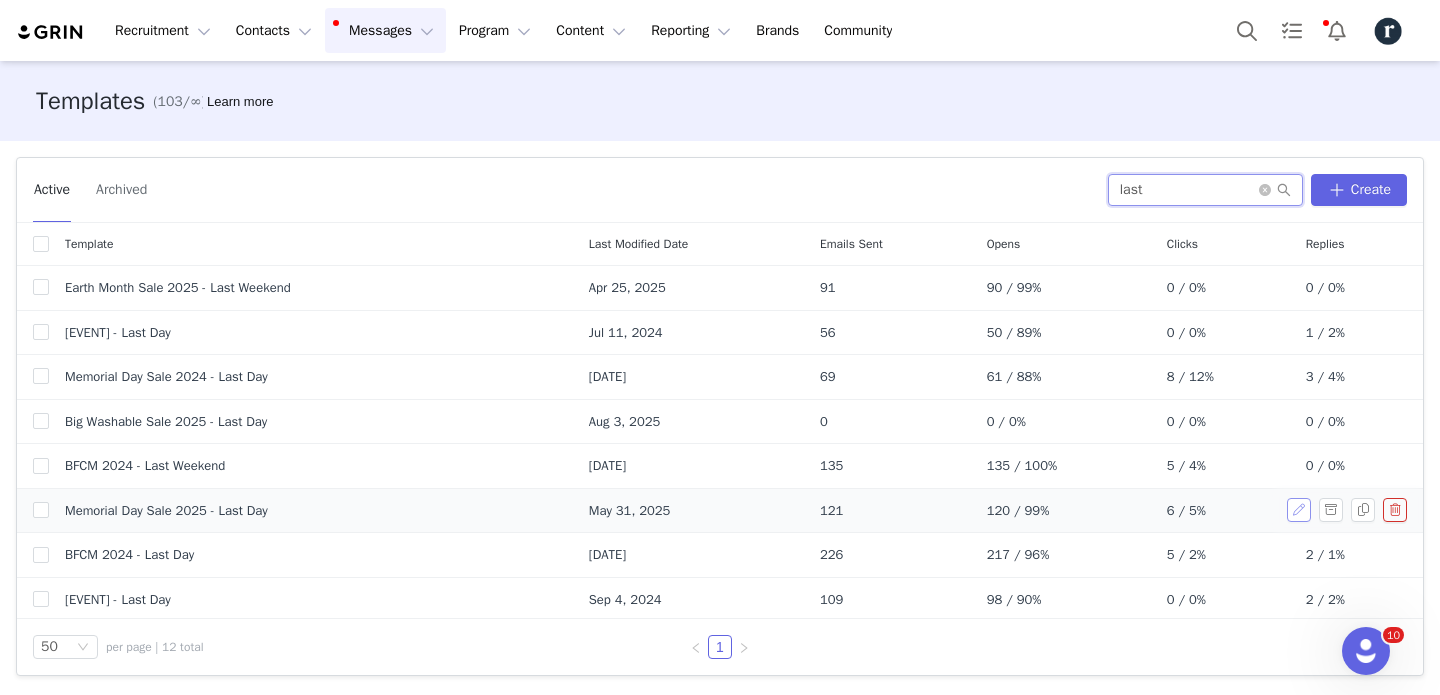 type on "last" 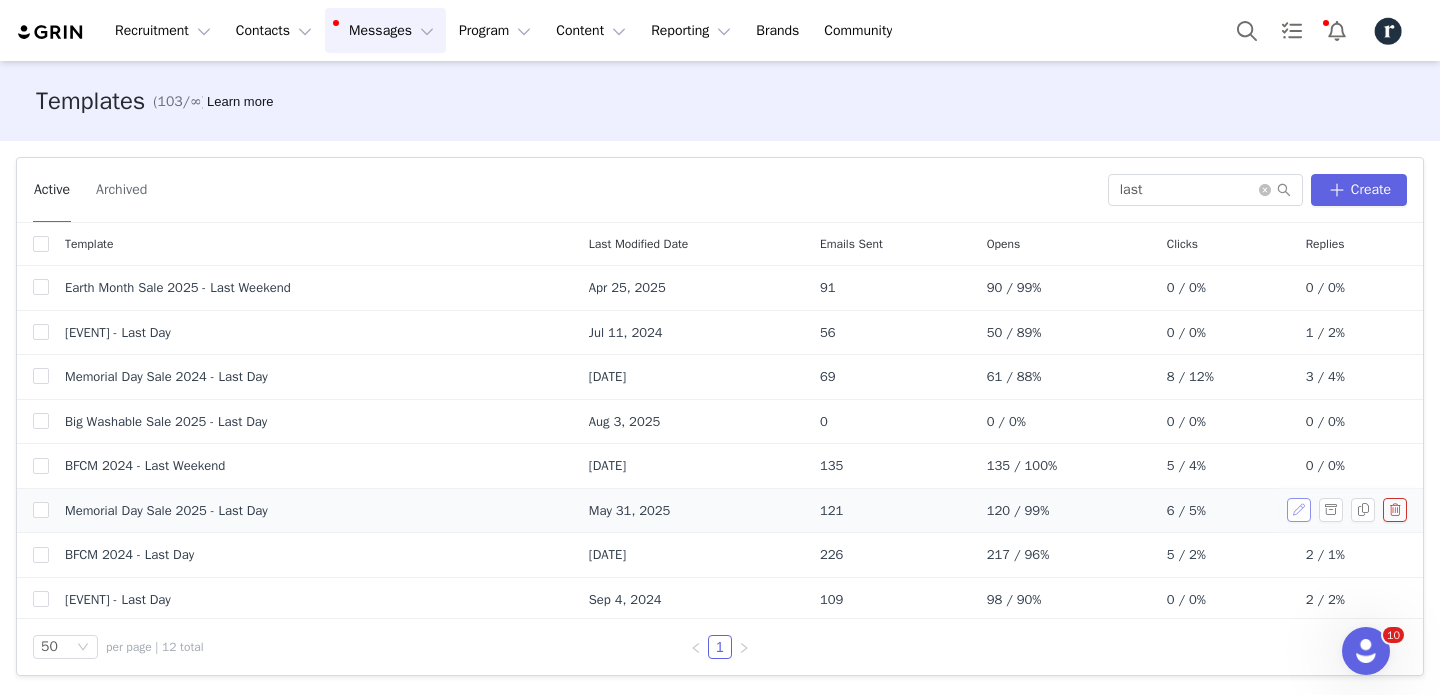 click at bounding box center [1299, 510] 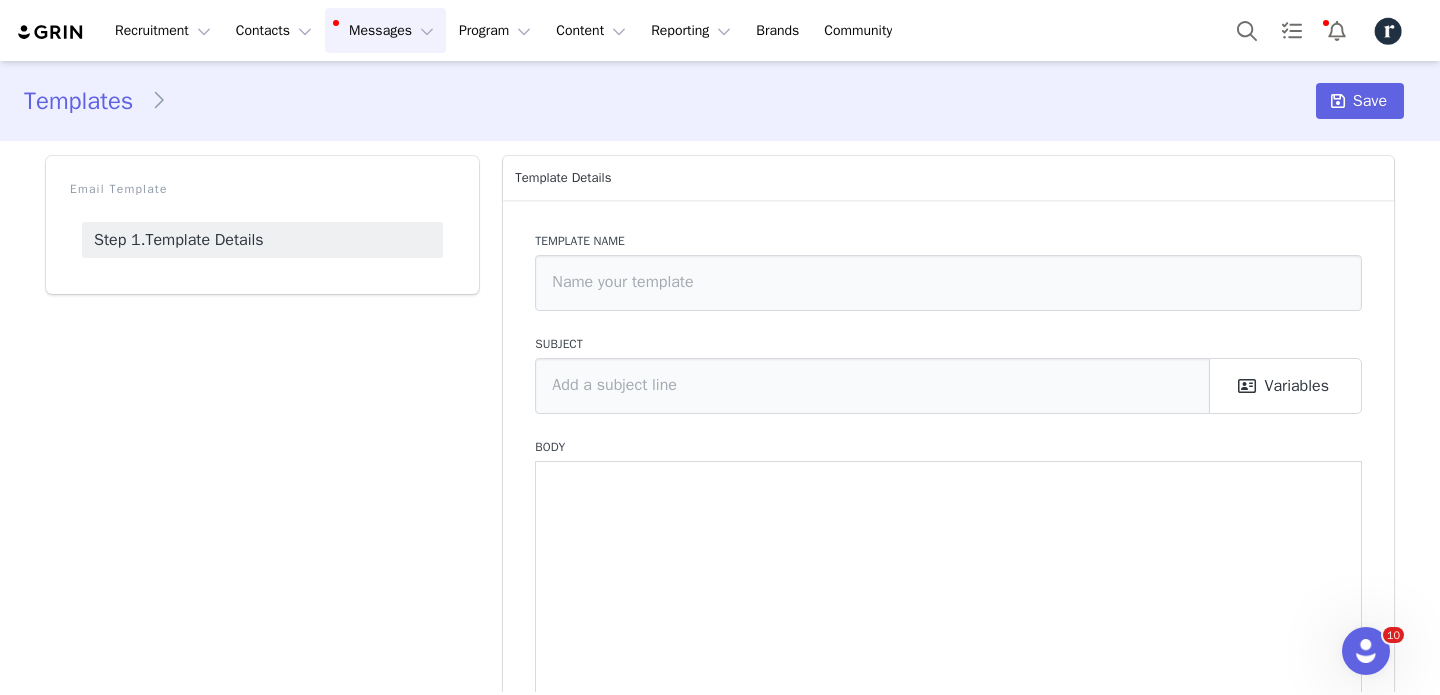 type on "Memorial Day Sale 2025 - Last Day" 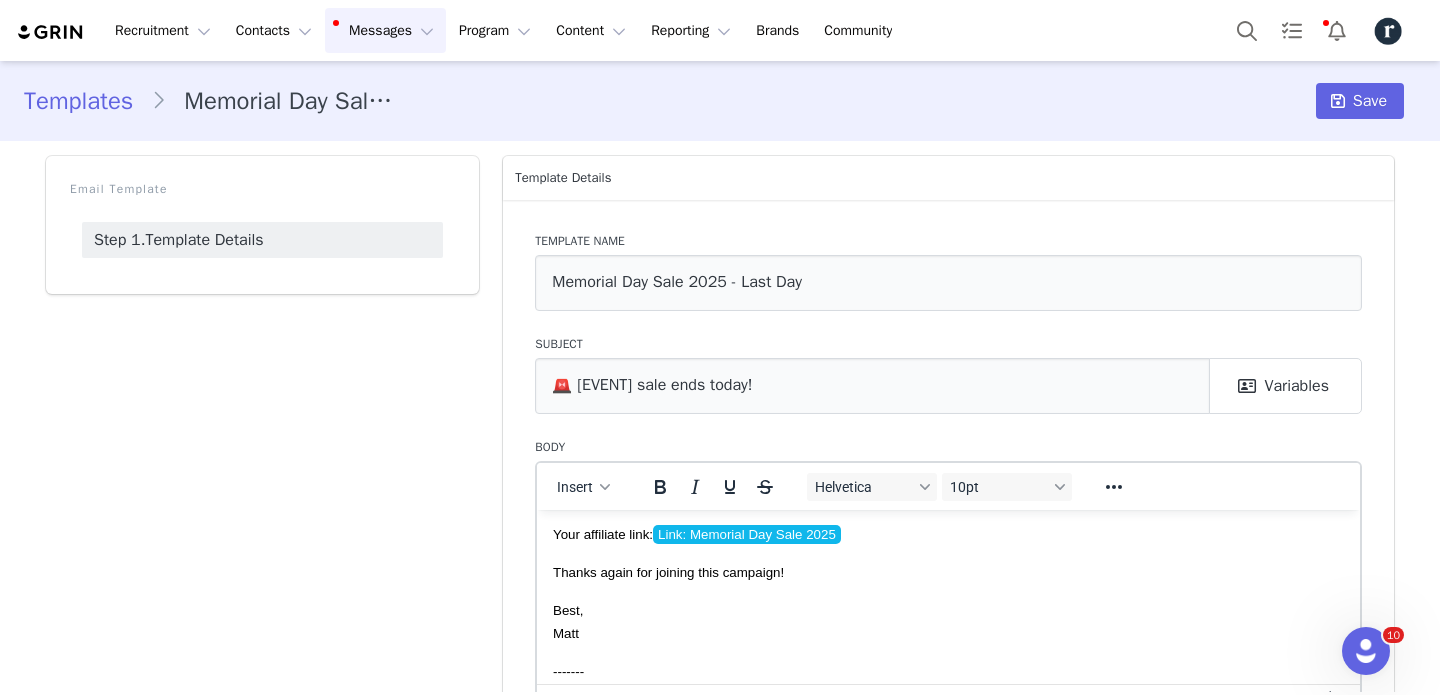scroll, scrollTop: 0, scrollLeft: 0, axis: both 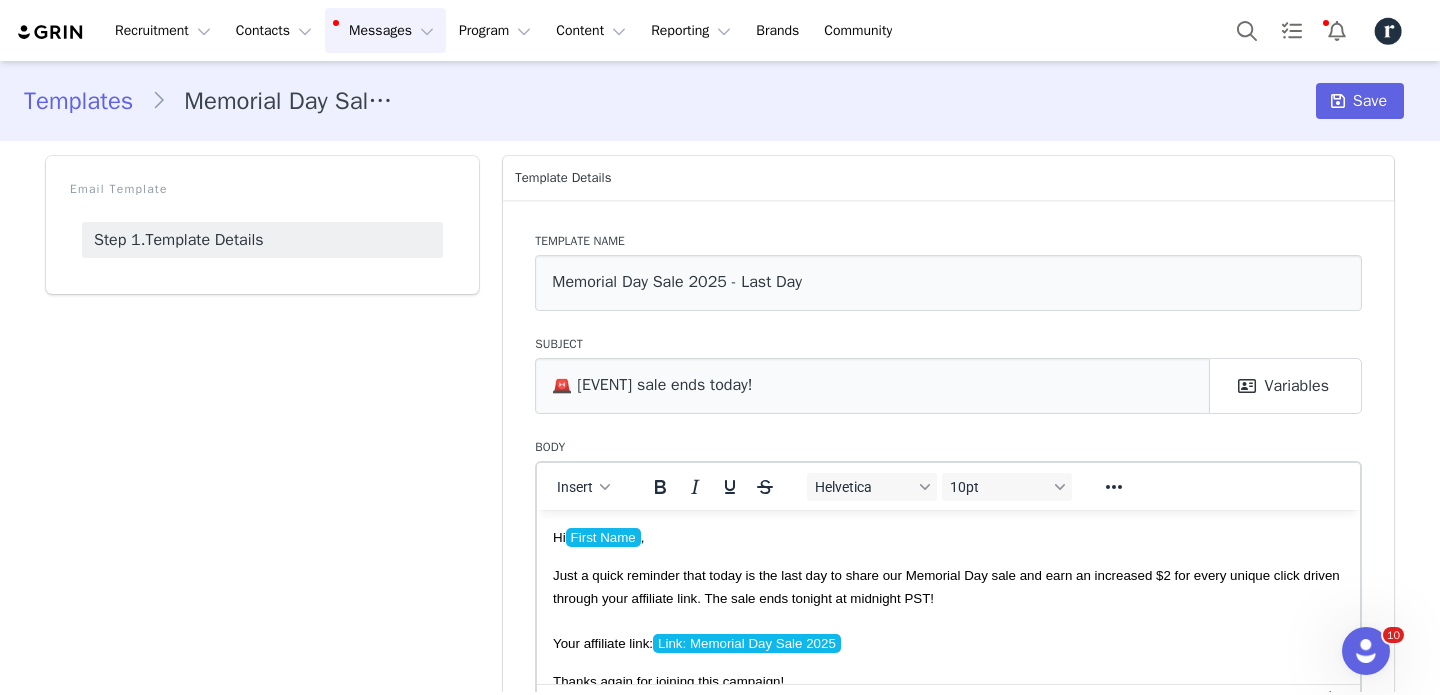 click on "Just a quick reminder that today is the last day to share our Memorial Day sale and earn an increased $2 for every unique click driven through your affiliate link. The sale ends tonight at midnight PST! Your affiliate link: Link: Memorial Day Sale 2025" at bounding box center (946, 609) 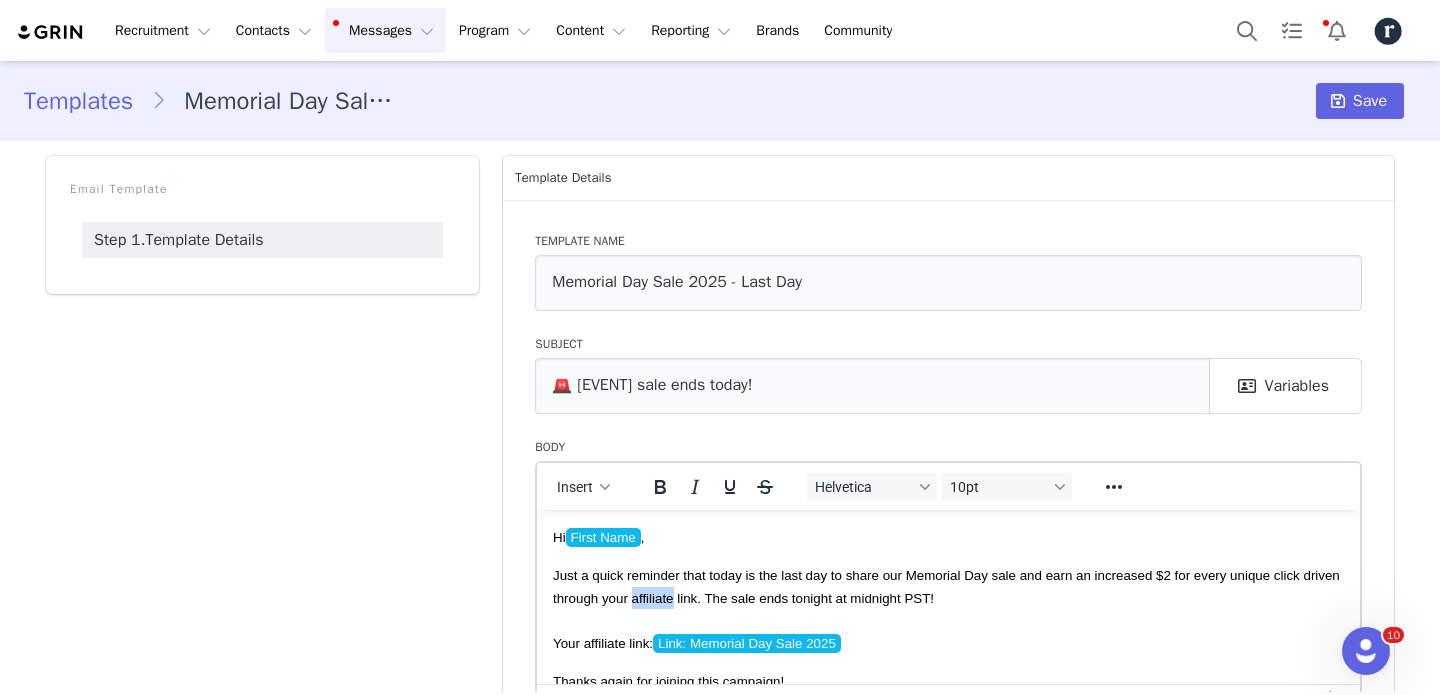 click on "Just a quick reminder that today is the last day to share our Memorial Day sale and earn an increased $2 for every unique click driven through your affiliate link. The sale ends tonight at midnight PST! Your affiliate link: Link: Memorial Day Sale 2025" at bounding box center (946, 609) 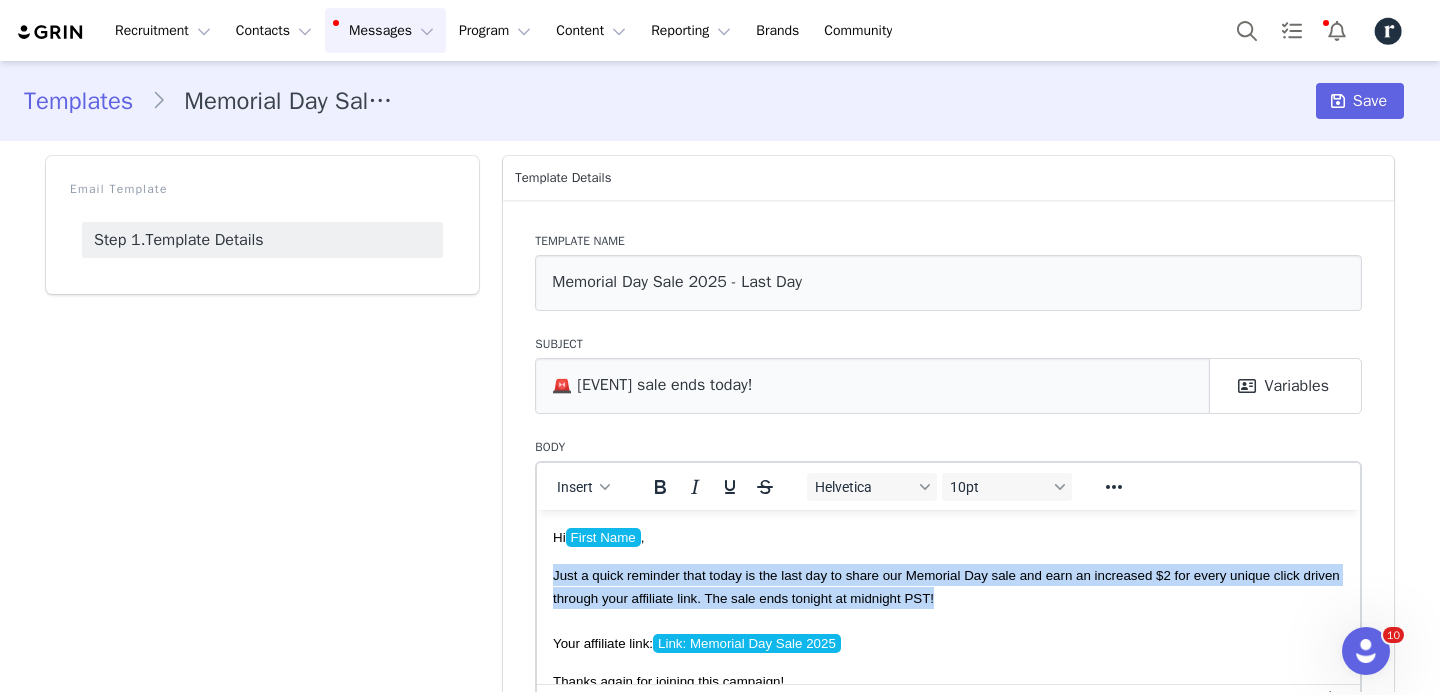 click on "Just a quick reminder that today is the last day to share our Memorial Day sale and earn an increased $2 for every unique click driven through your affiliate link. The sale ends tonight at midnight PST! Your affiliate link: Link: Memorial Day Sale 2025" at bounding box center (946, 609) 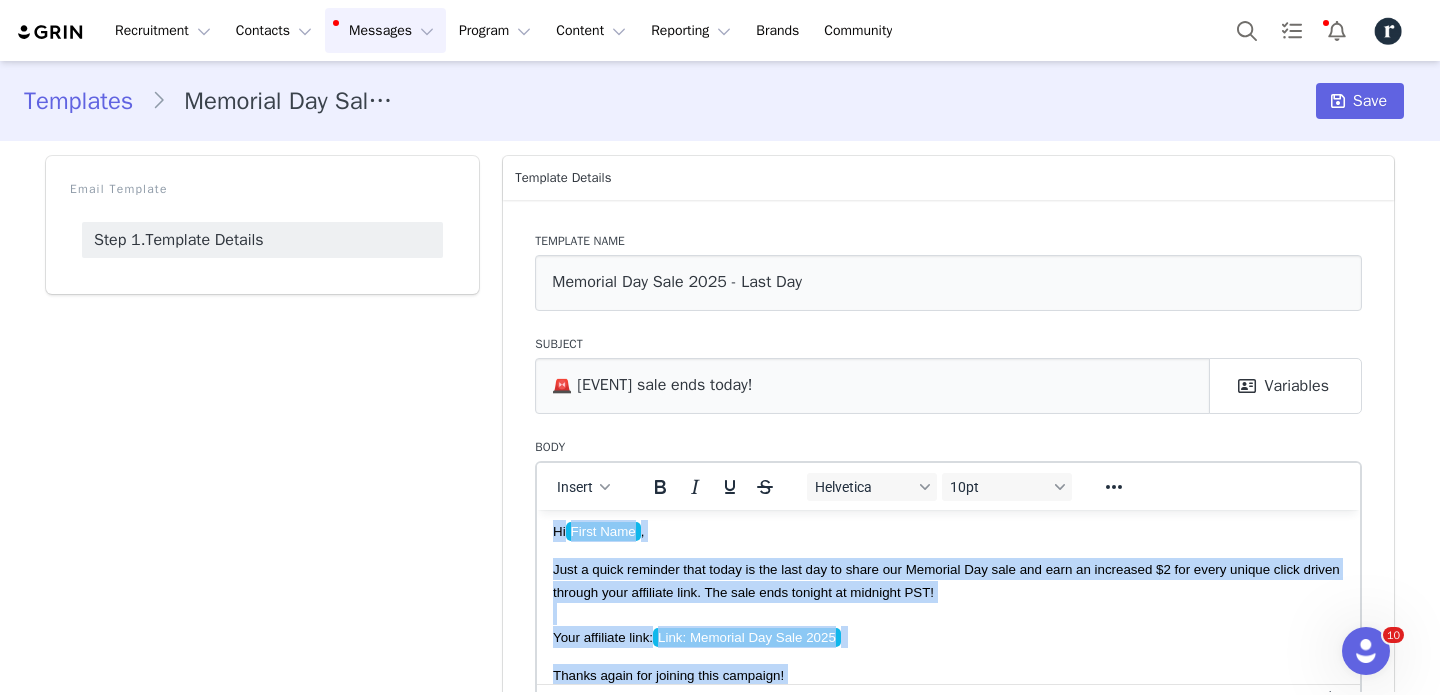 scroll, scrollTop: 123, scrollLeft: 0, axis: vertical 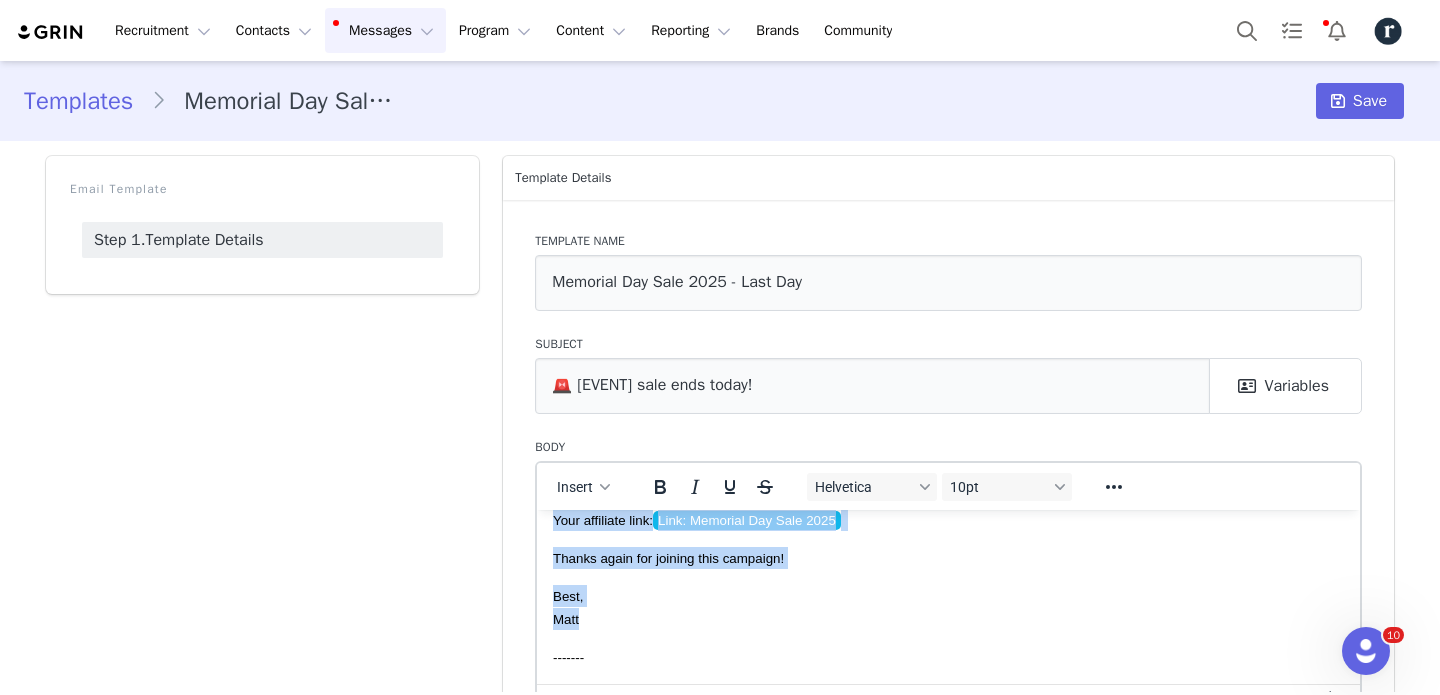 copy on "Hi [FIRST], Just a quick reminder that today is the last day to share our Memorial Day sale and earn an increased $2 for every unique click driven through your affiliate link. The sale ends tonight at midnight PST! Your affiliate link: Link: Memorial Day Sale 2025 Thanks again for joining this campaign! Best, [FIRST]" 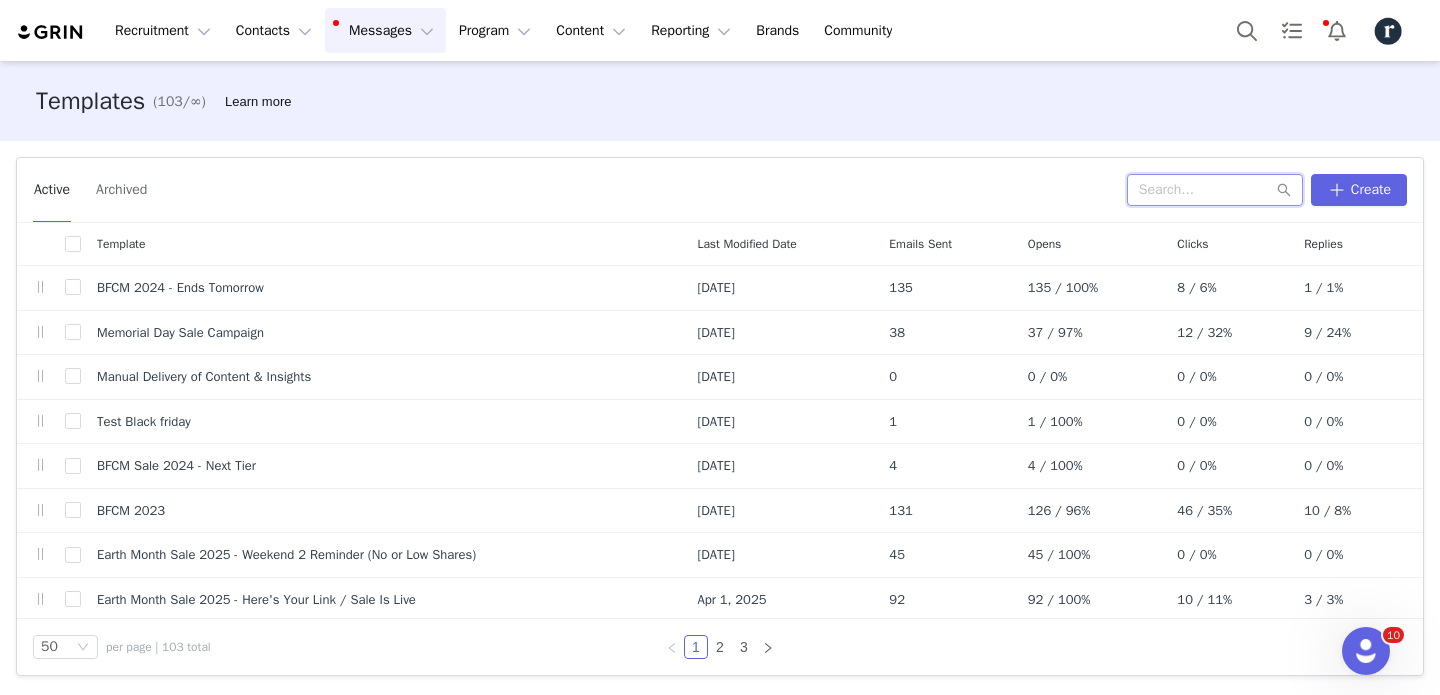 click at bounding box center [1215, 190] 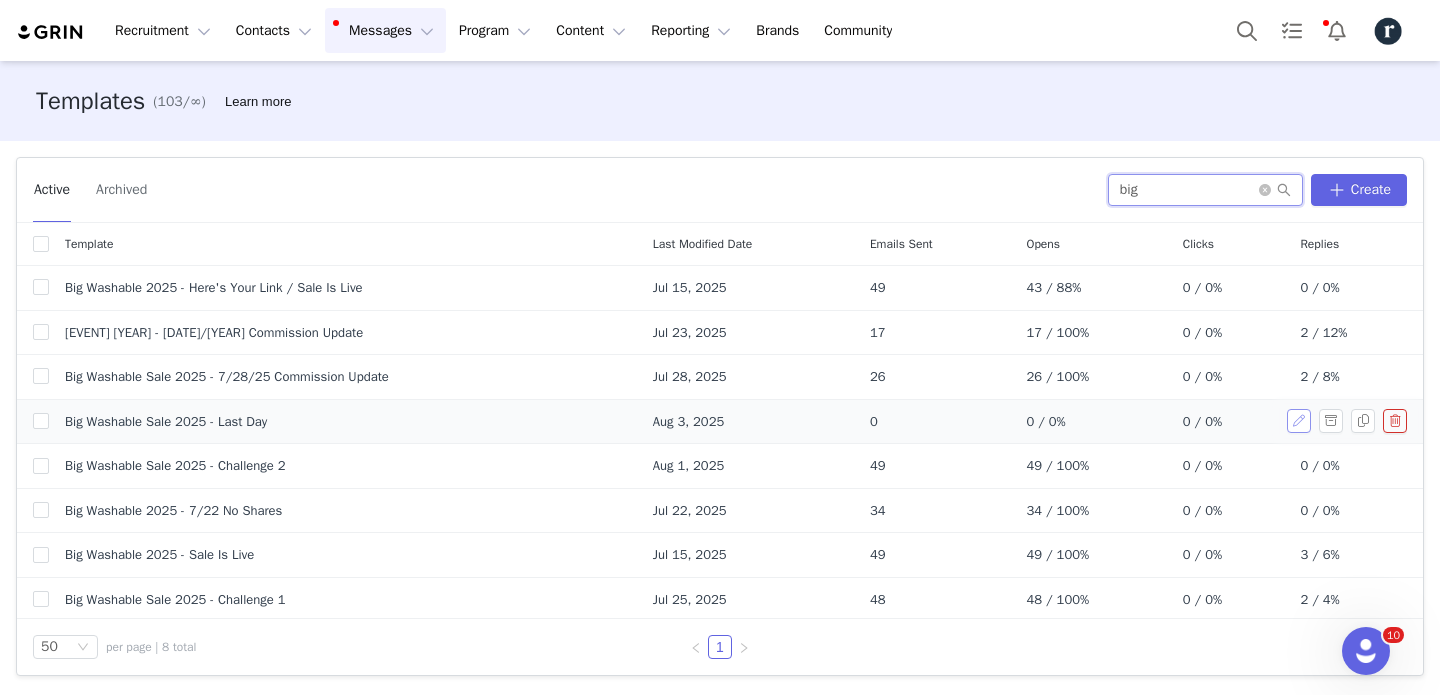 type on "big" 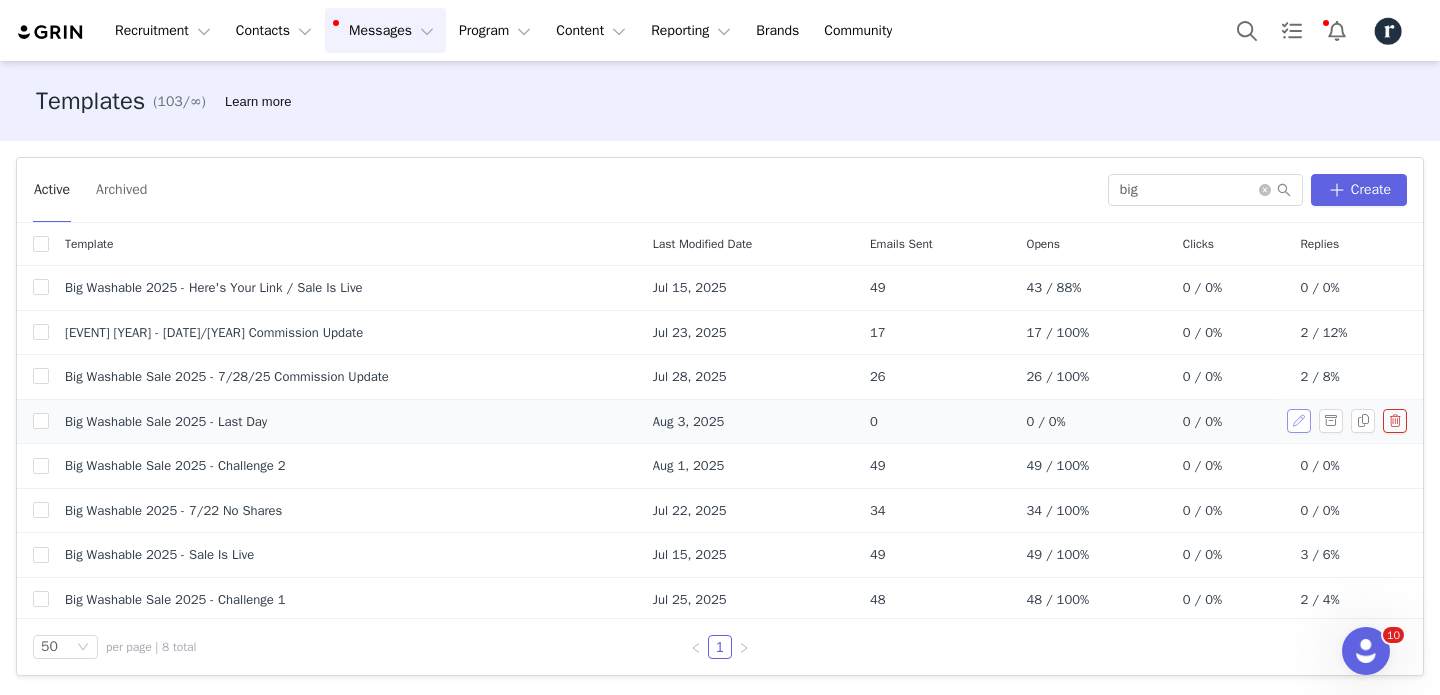click at bounding box center (1299, 421) 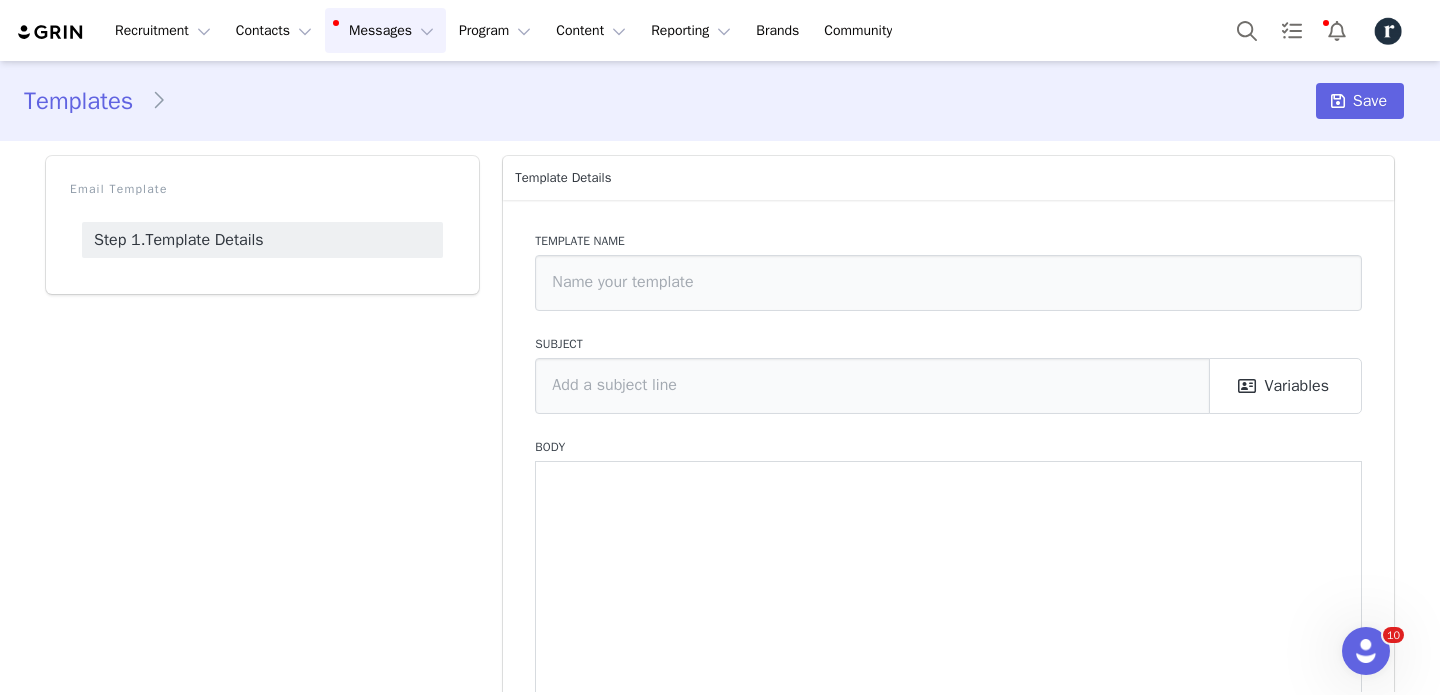 type on "Big Washable Sale 2025 - Last Day" 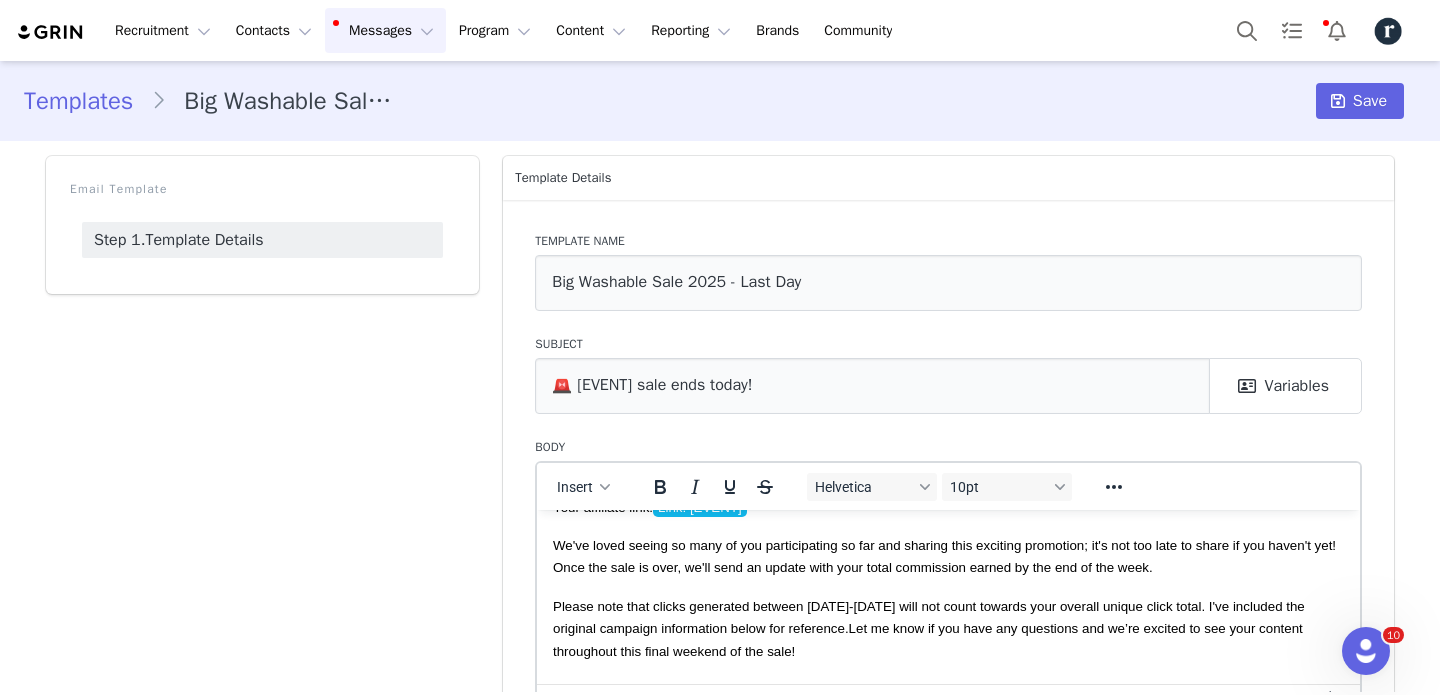 scroll, scrollTop: 228, scrollLeft: 0, axis: vertical 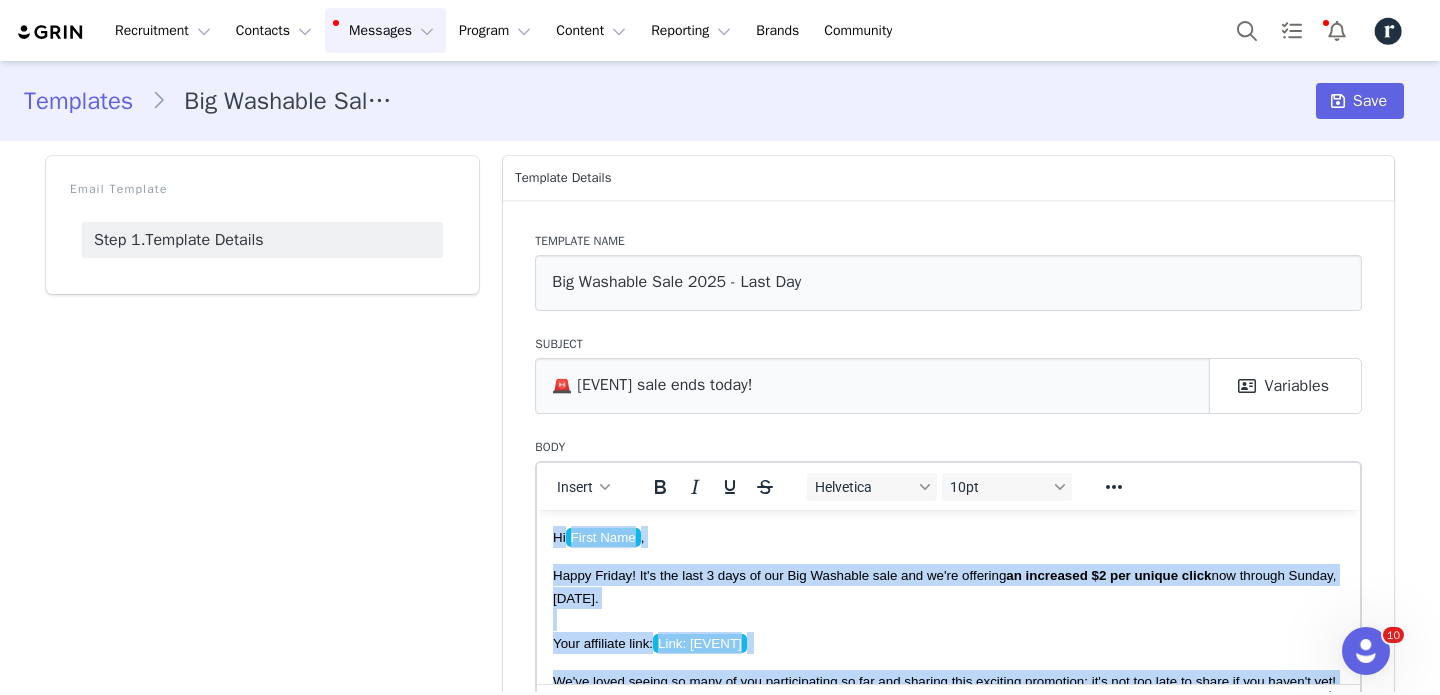 drag, startPoint x: 589, startPoint y: 622, endPoint x: 539, endPoint y: 491, distance: 140.21768 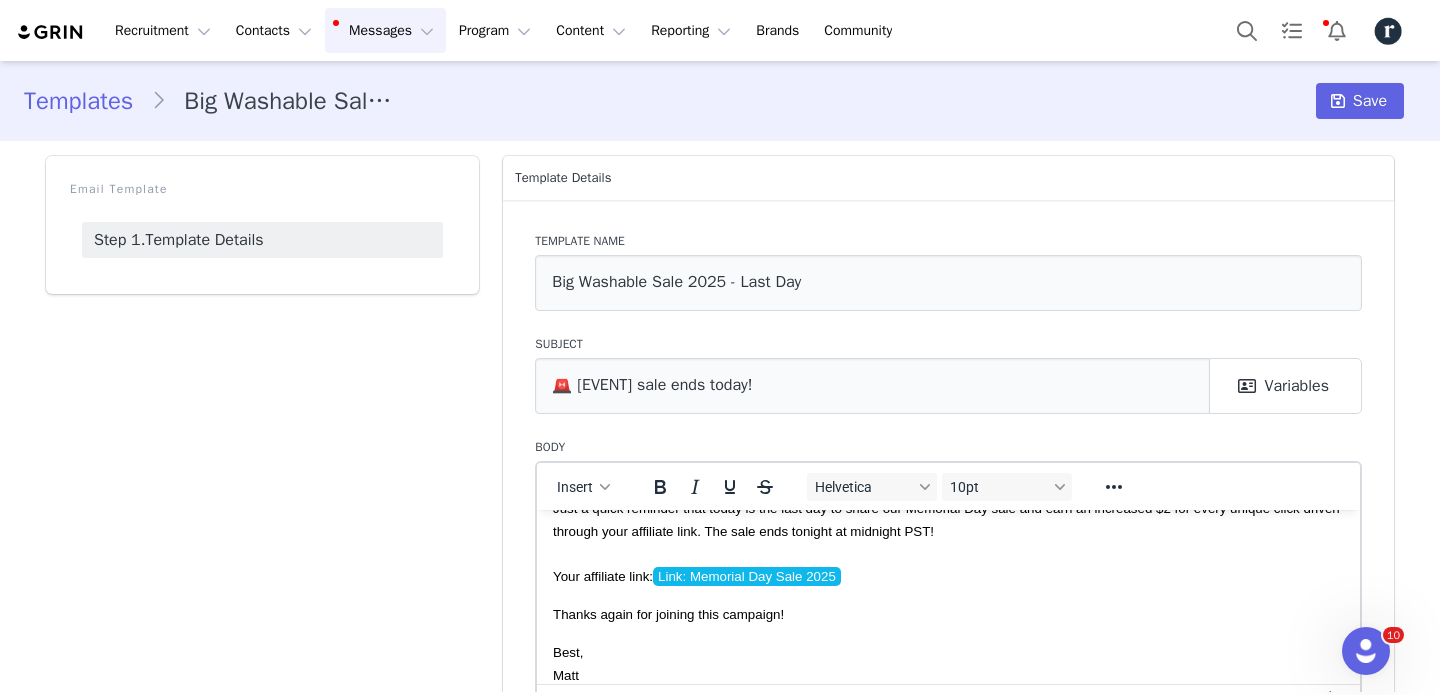 scroll, scrollTop: 0, scrollLeft: 0, axis: both 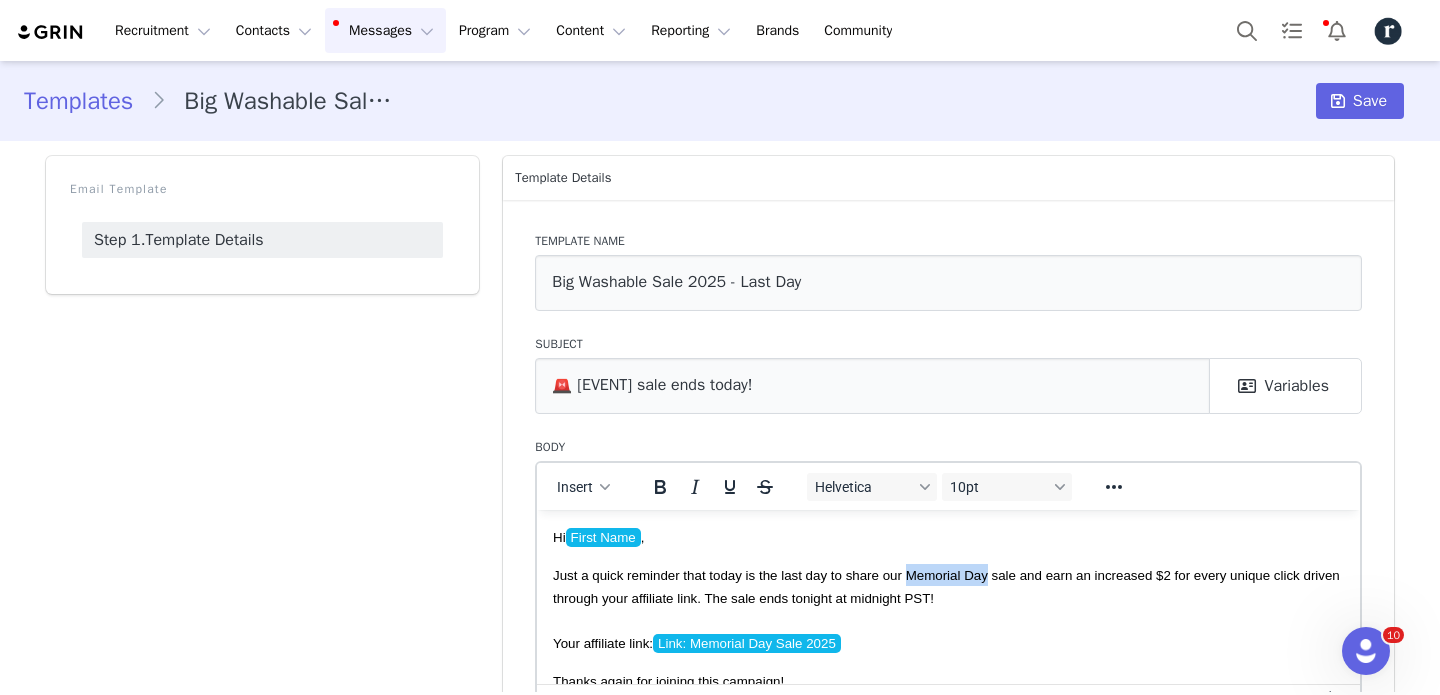 drag, startPoint x: 907, startPoint y: 576, endPoint x: 986, endPoint y: 573, distance: 79.05694 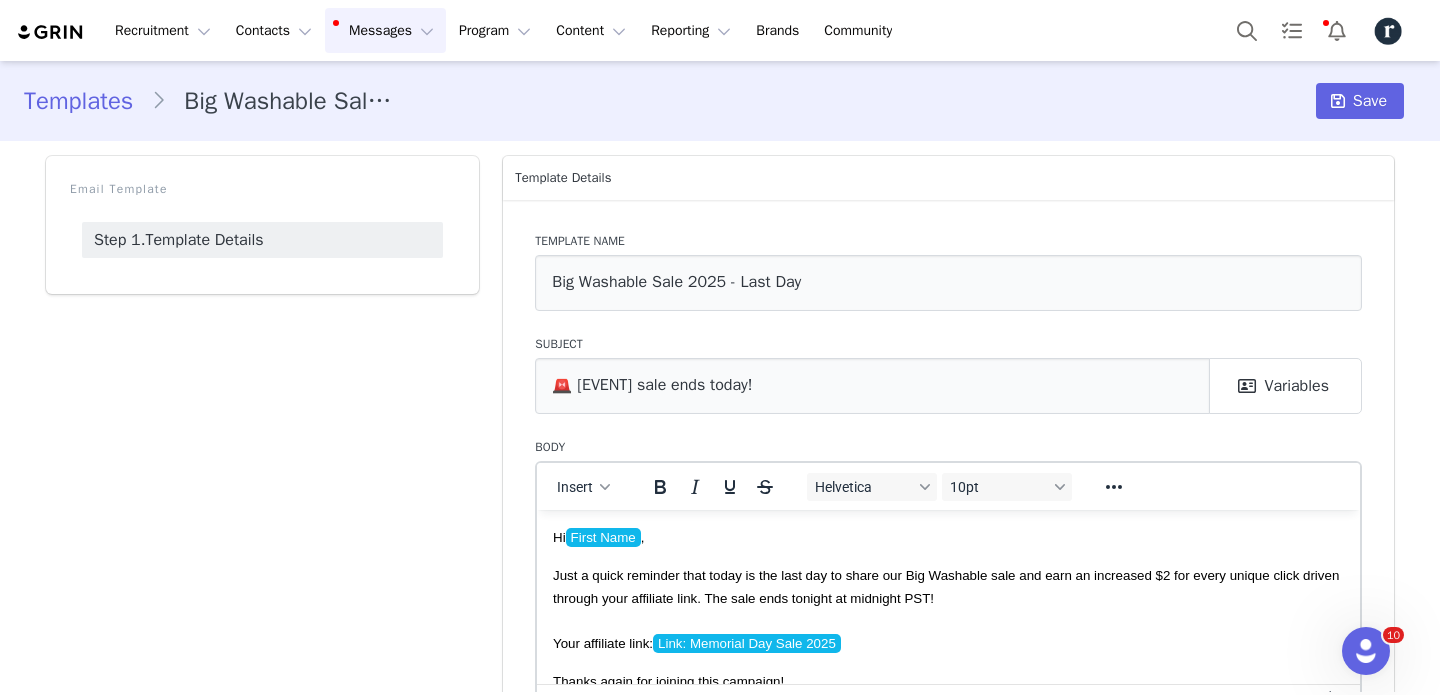 click on "Just a quick reminder that today is the last day to share our Big Washable sale and earn an increased $2 for every unique click driven through your affiliate link. The sale ends tonight at midnight PST! Your affiliate link: Link: Memorial Day Sale 2025" at bounding box center (948, 608) 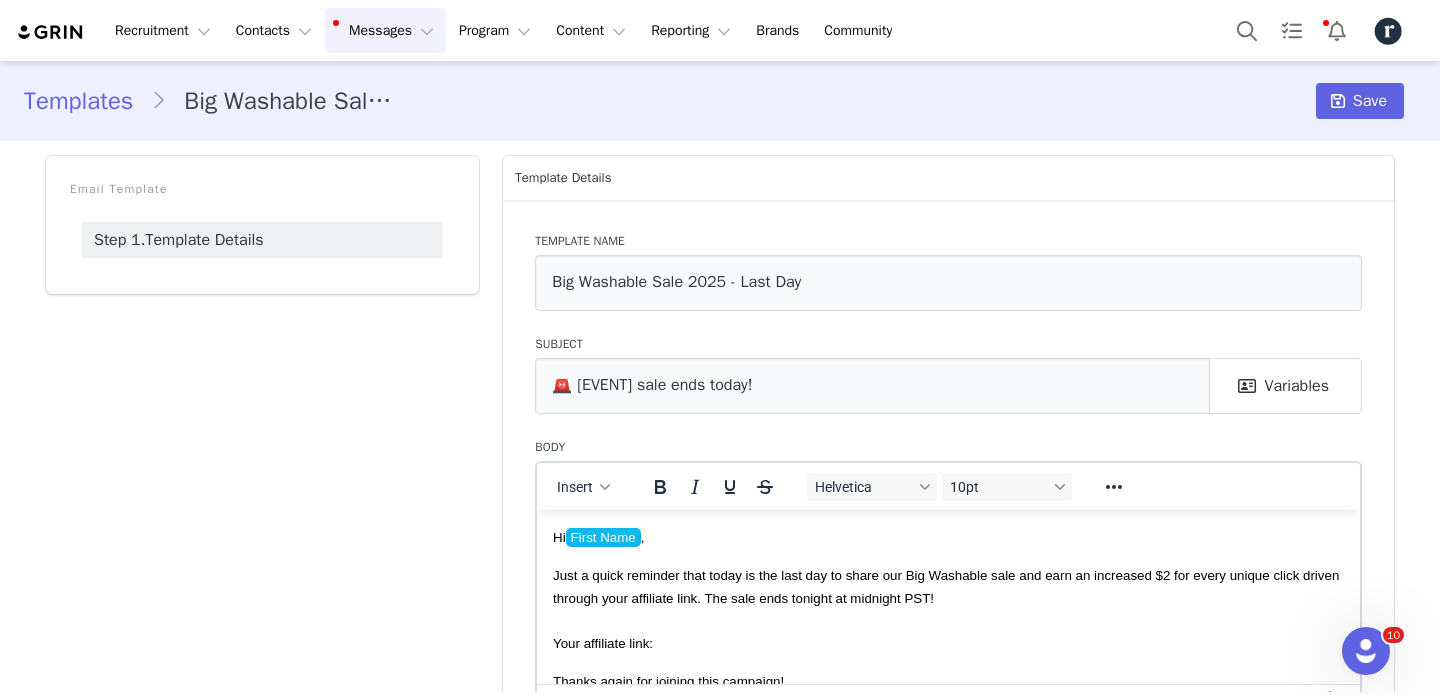 click on "Insert" at bounding box center [584, 486] 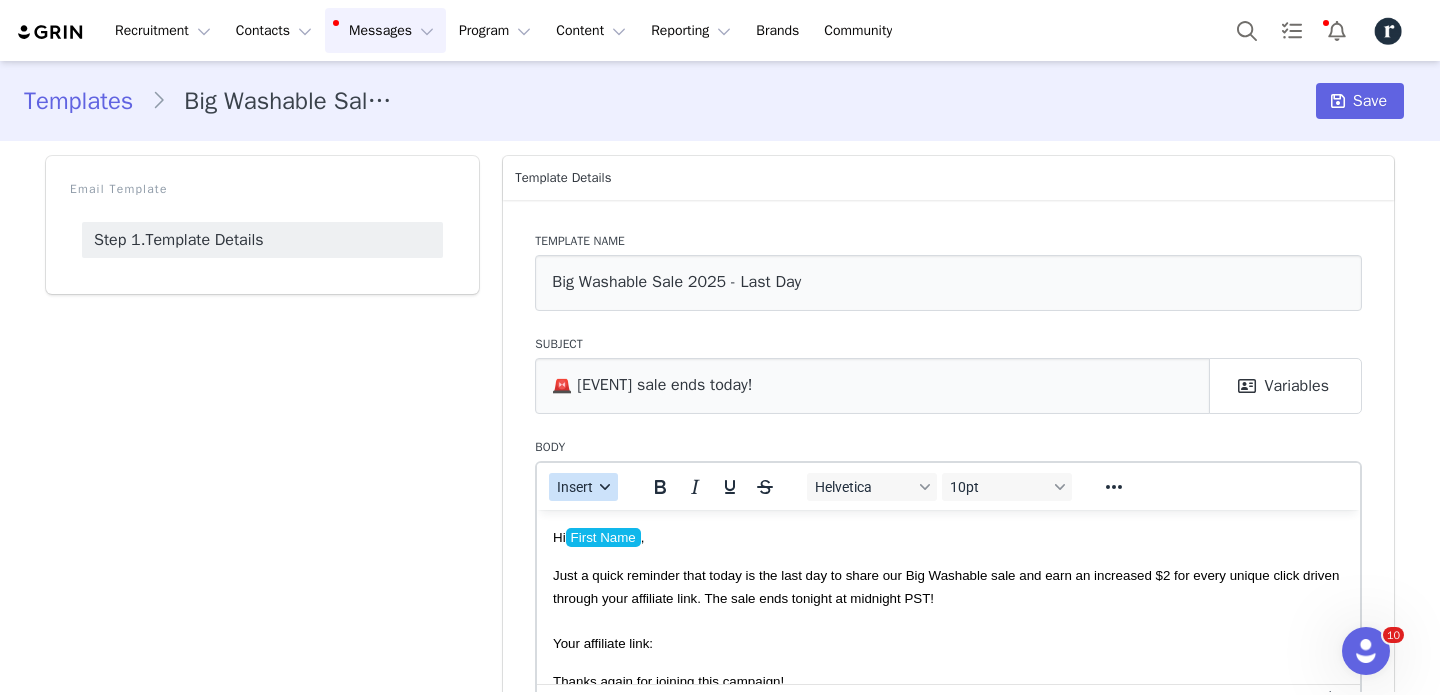click on "Insert" at bounding box center [576, 487] 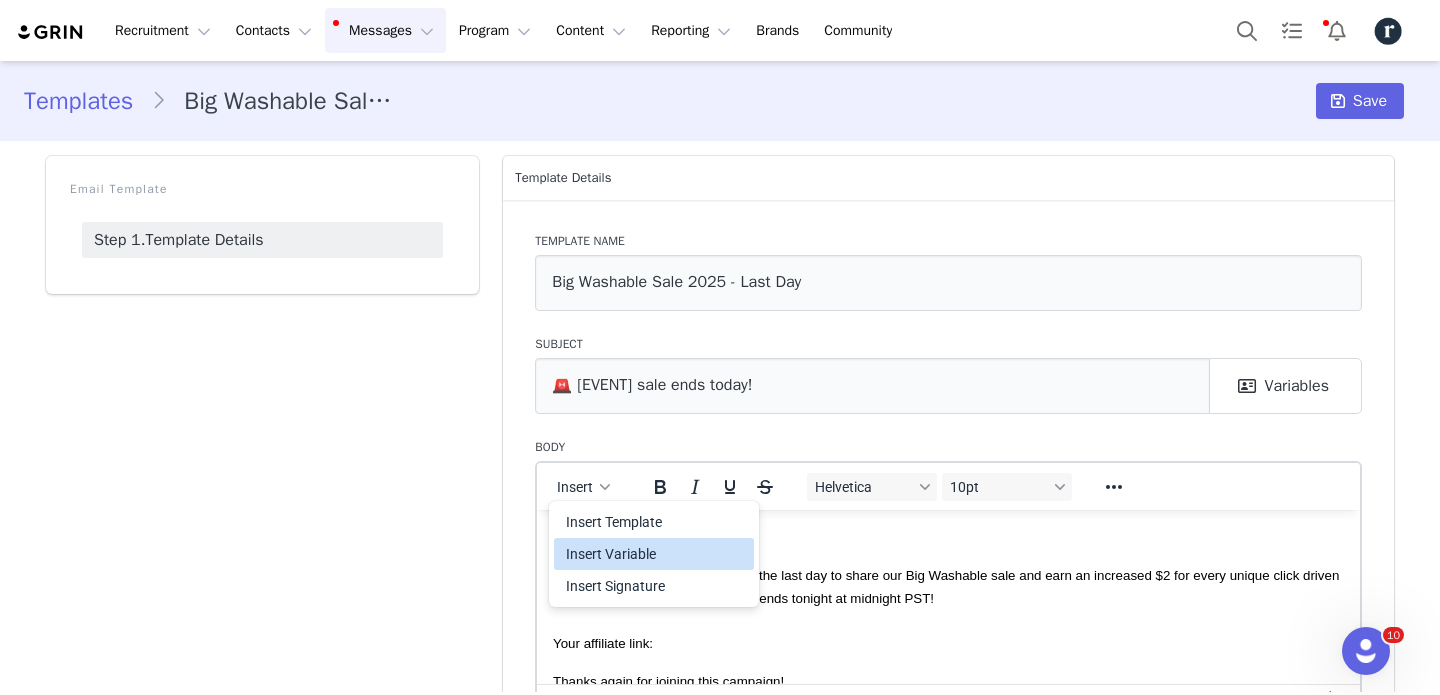 click on "Insert Variable" at bounding box center [656, 554] 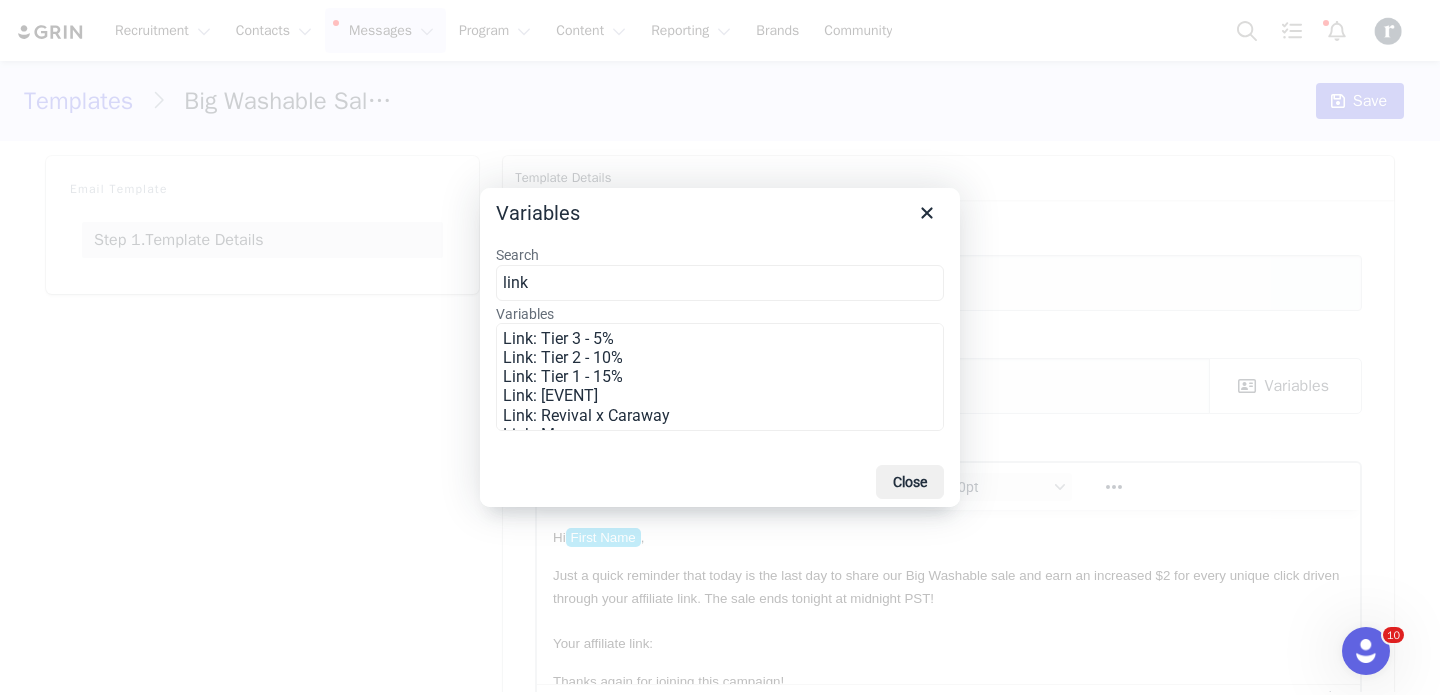 scroll, scrollTop: 614, scrollLeft: 0, axis: vertical 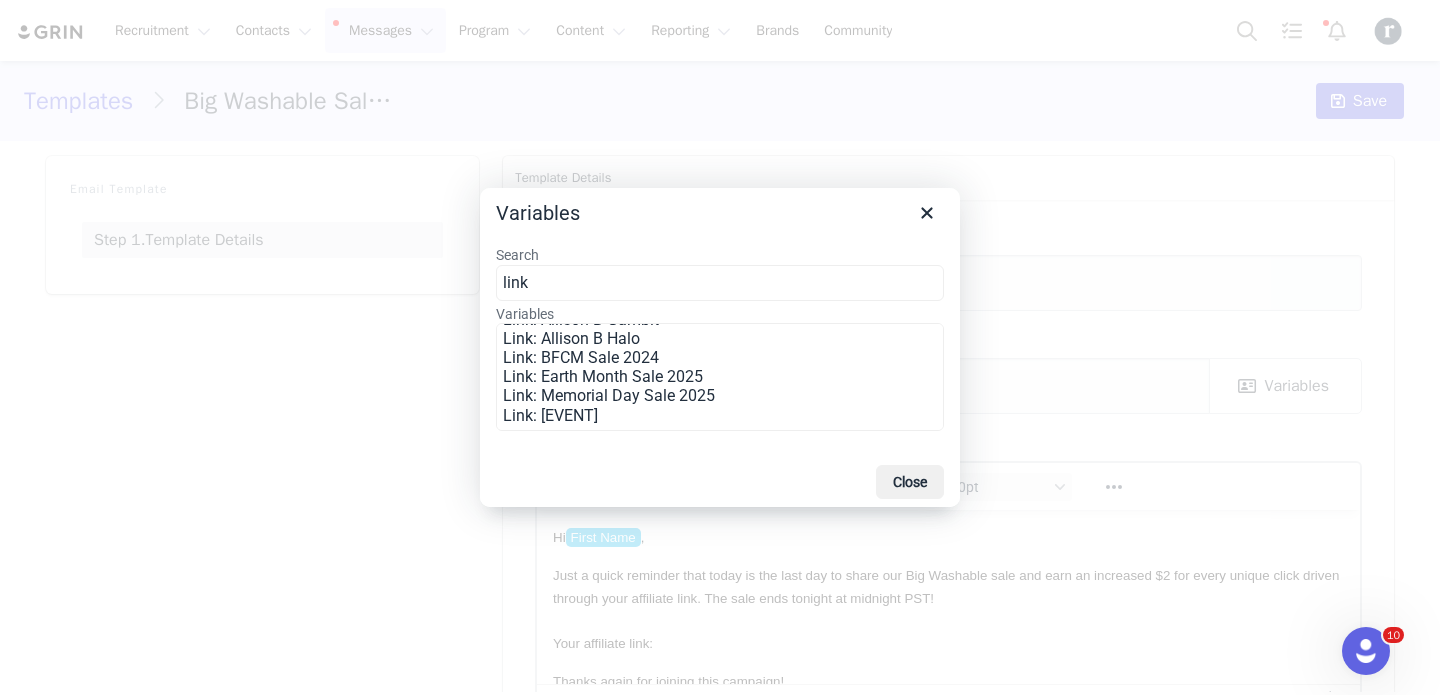 type on "link" 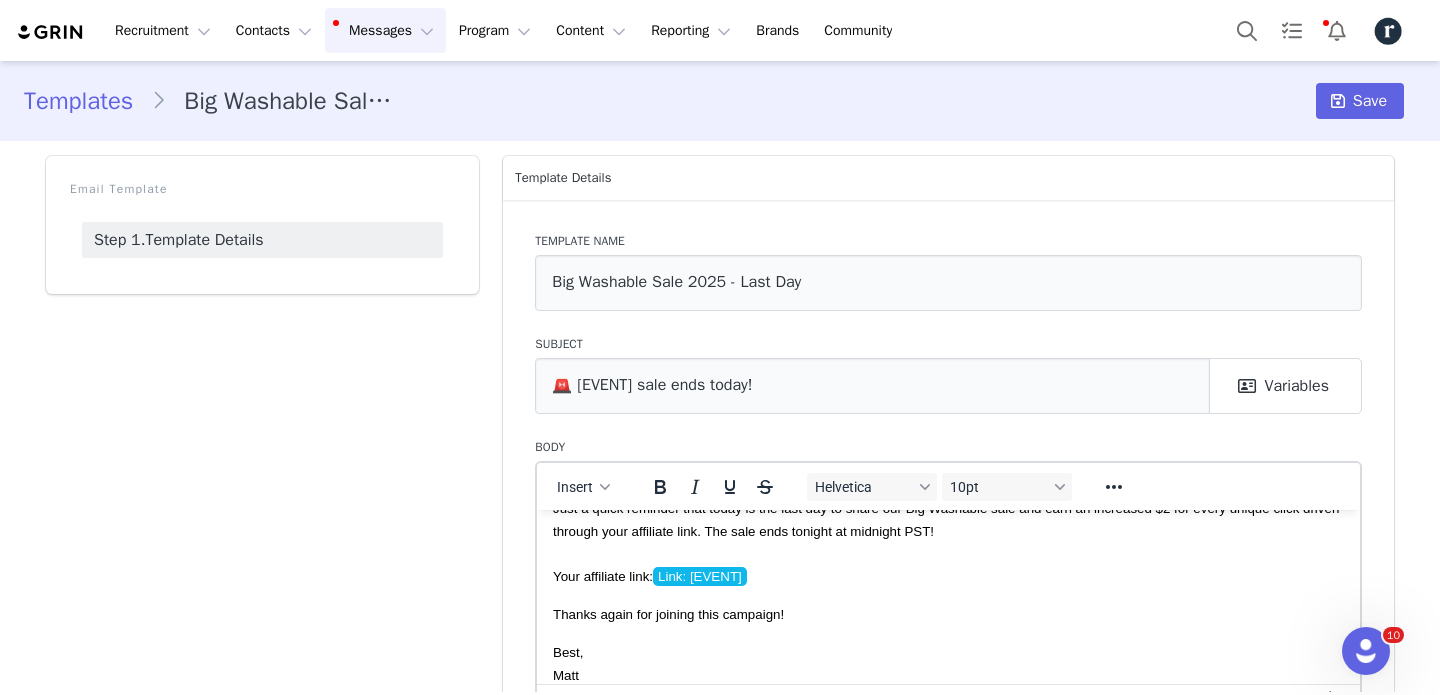 scroll, scrollTop: 0, scrollLeft: 0, axis: both 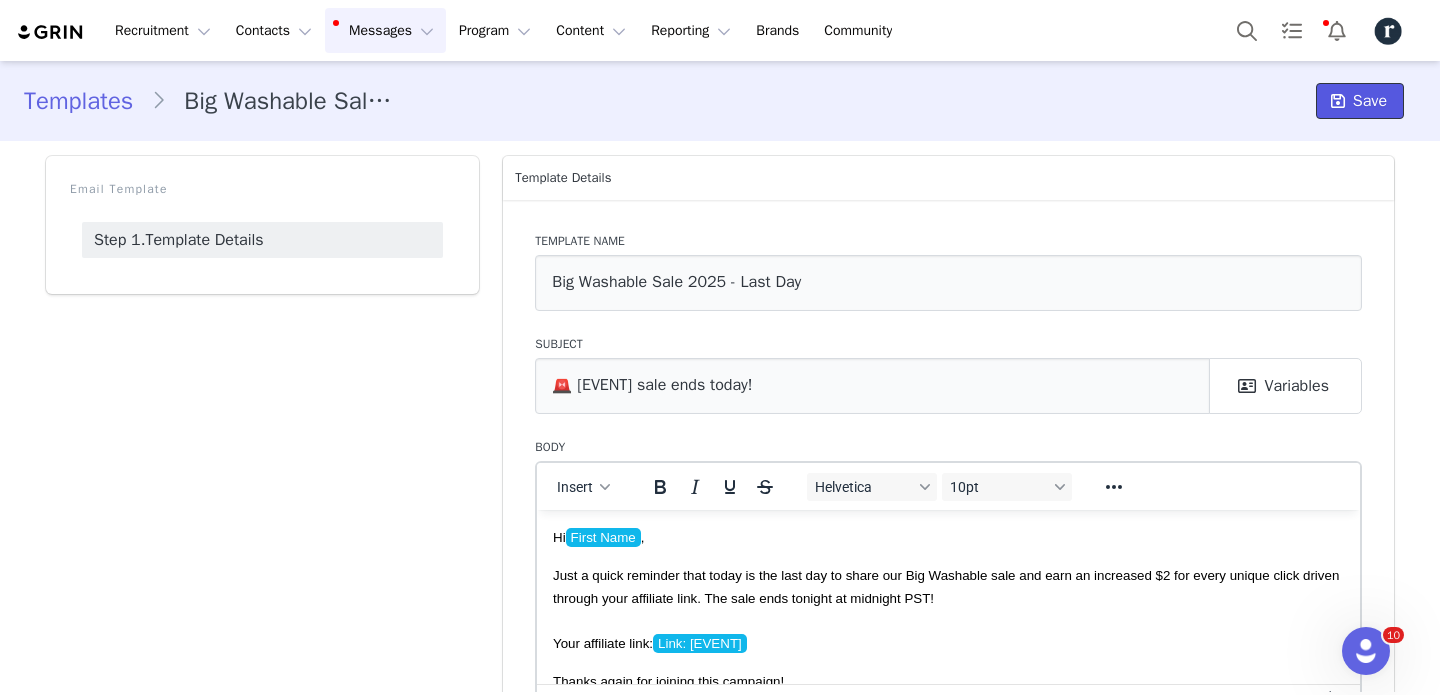 click on "Save" at bounding box center (1370, 101) 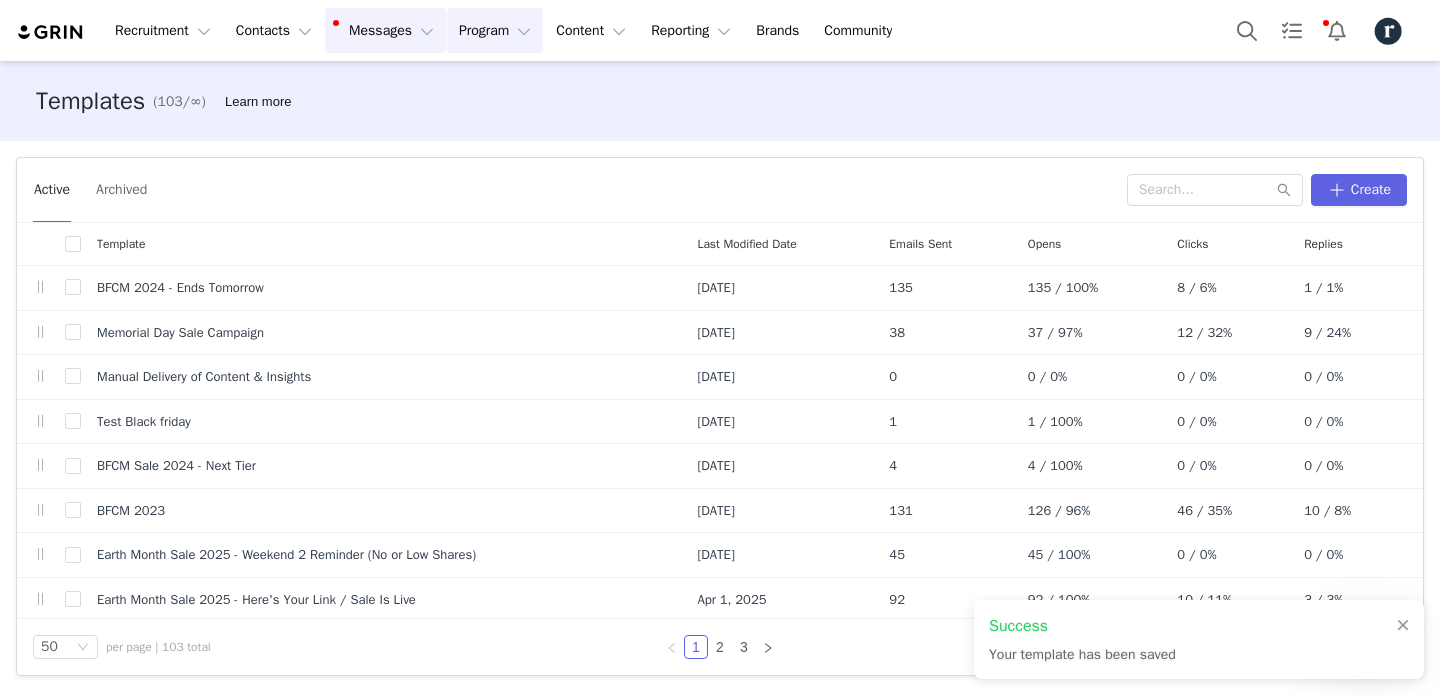 click on "Program Program" at bounding box center [495, 30] 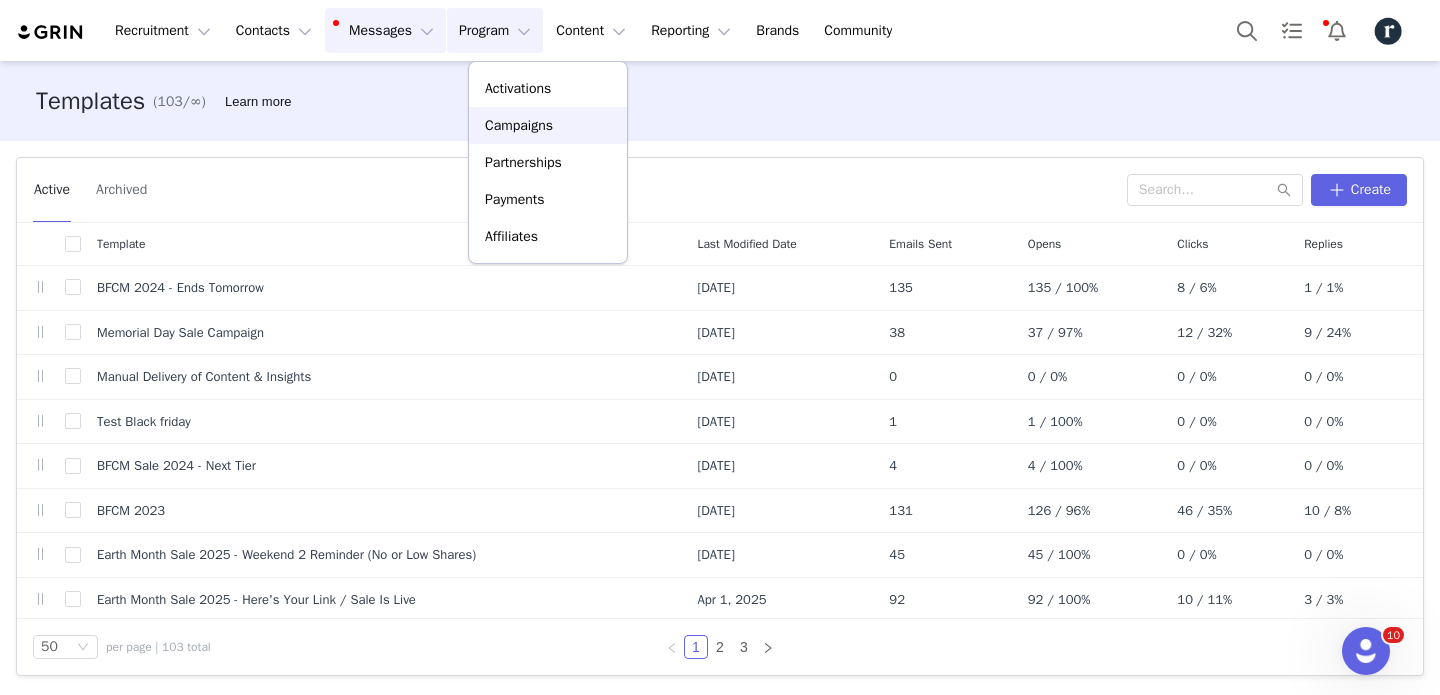 click on "Campaigns" at bounding box center [519, 125] 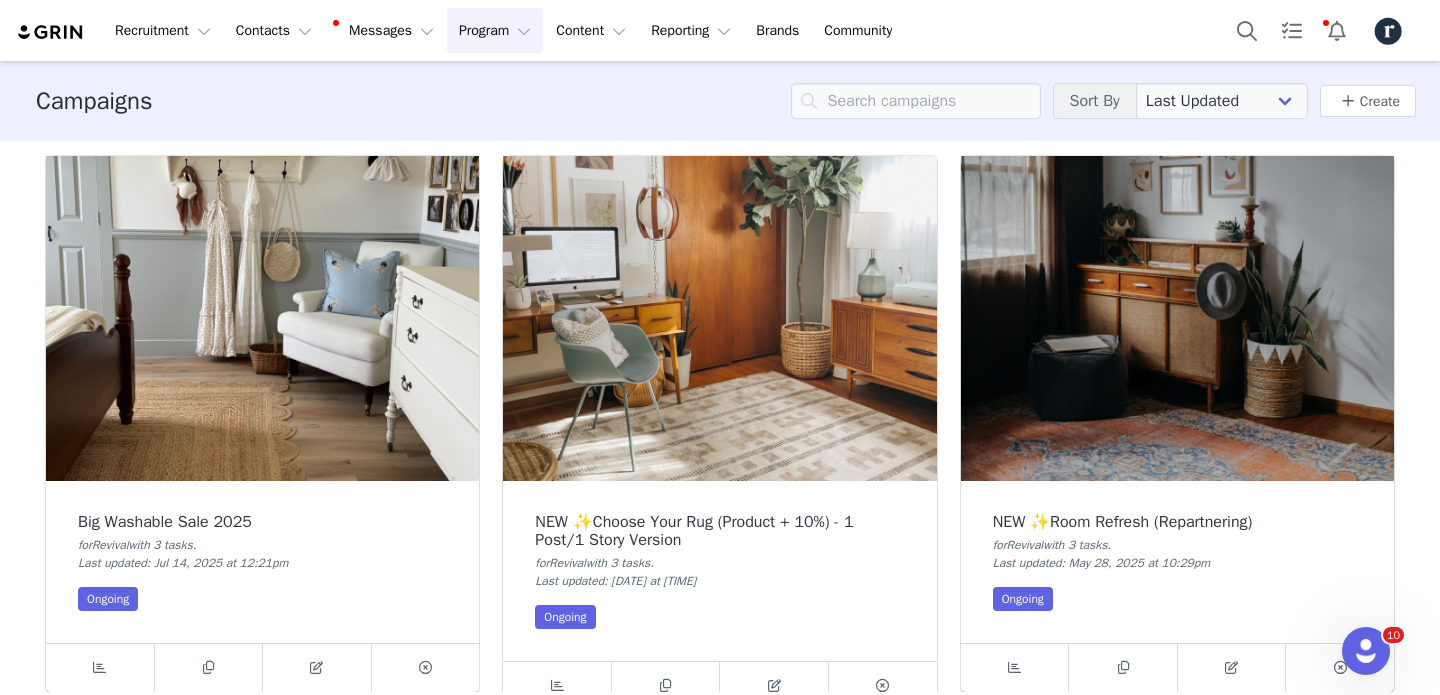 click at bounding box center (262, 318) 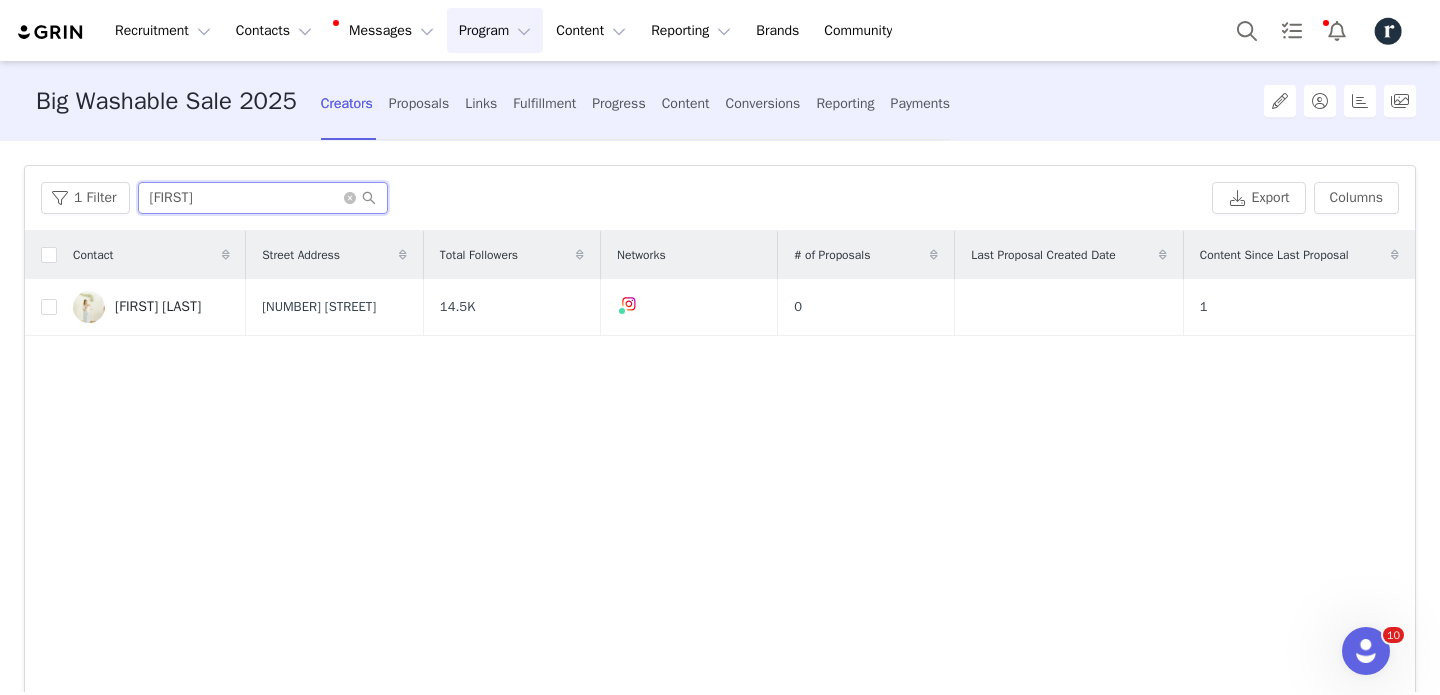 click on "[FIRST]" at bounding box center (263, 198) 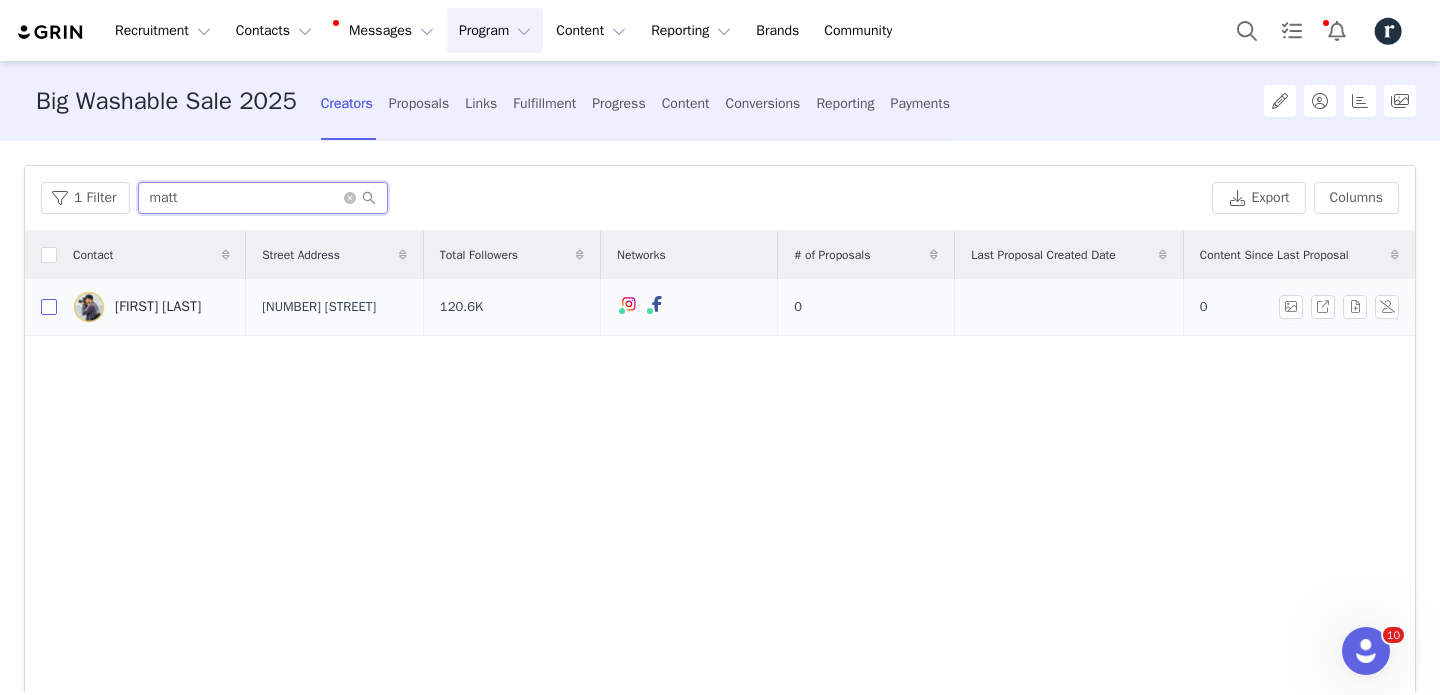 type on "matt" 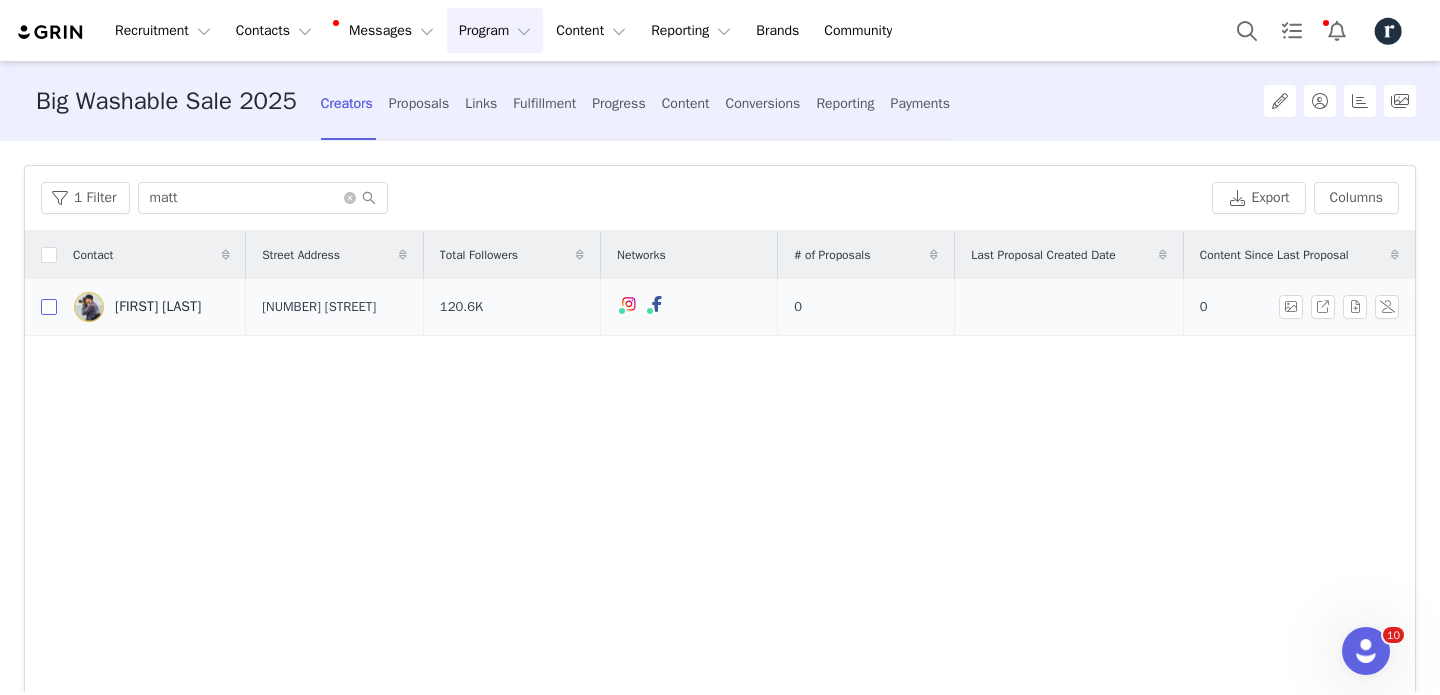 click at bounding box center [49, 307] 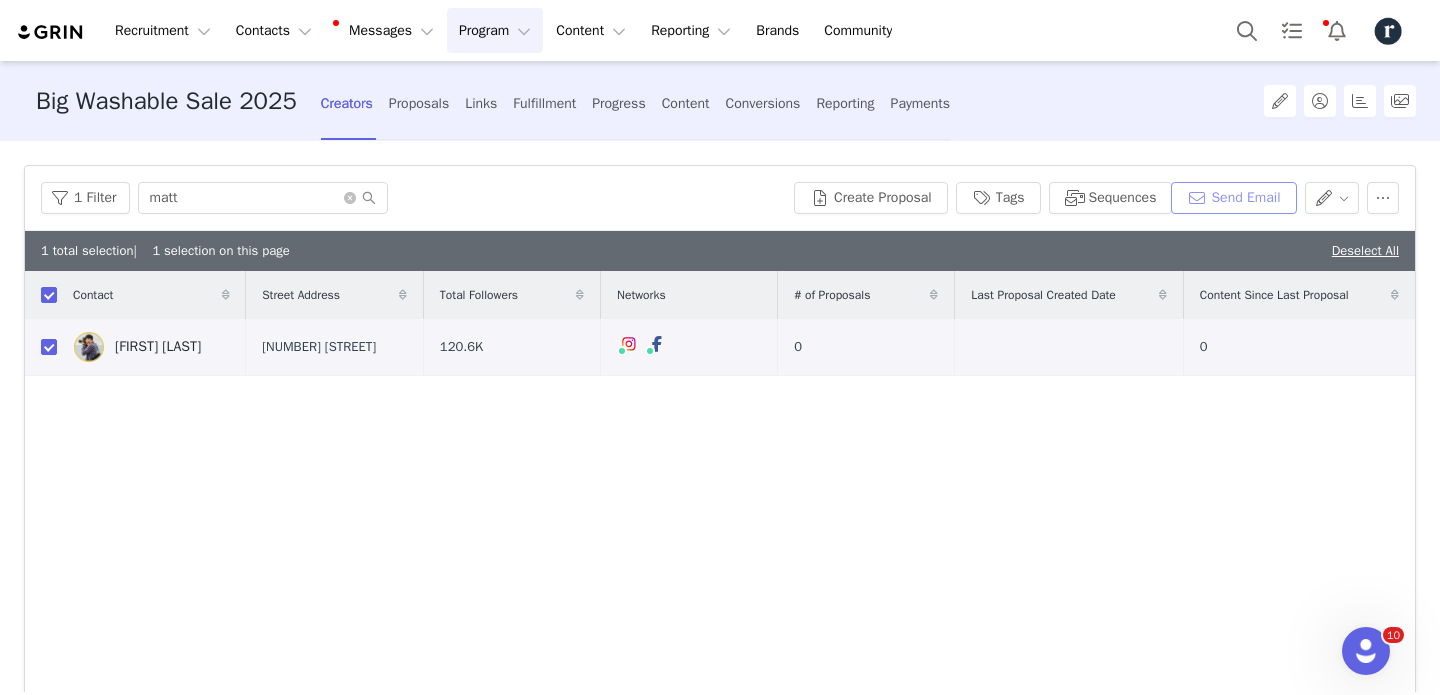 click on "Send Email" at bounding box center (1233, 198) 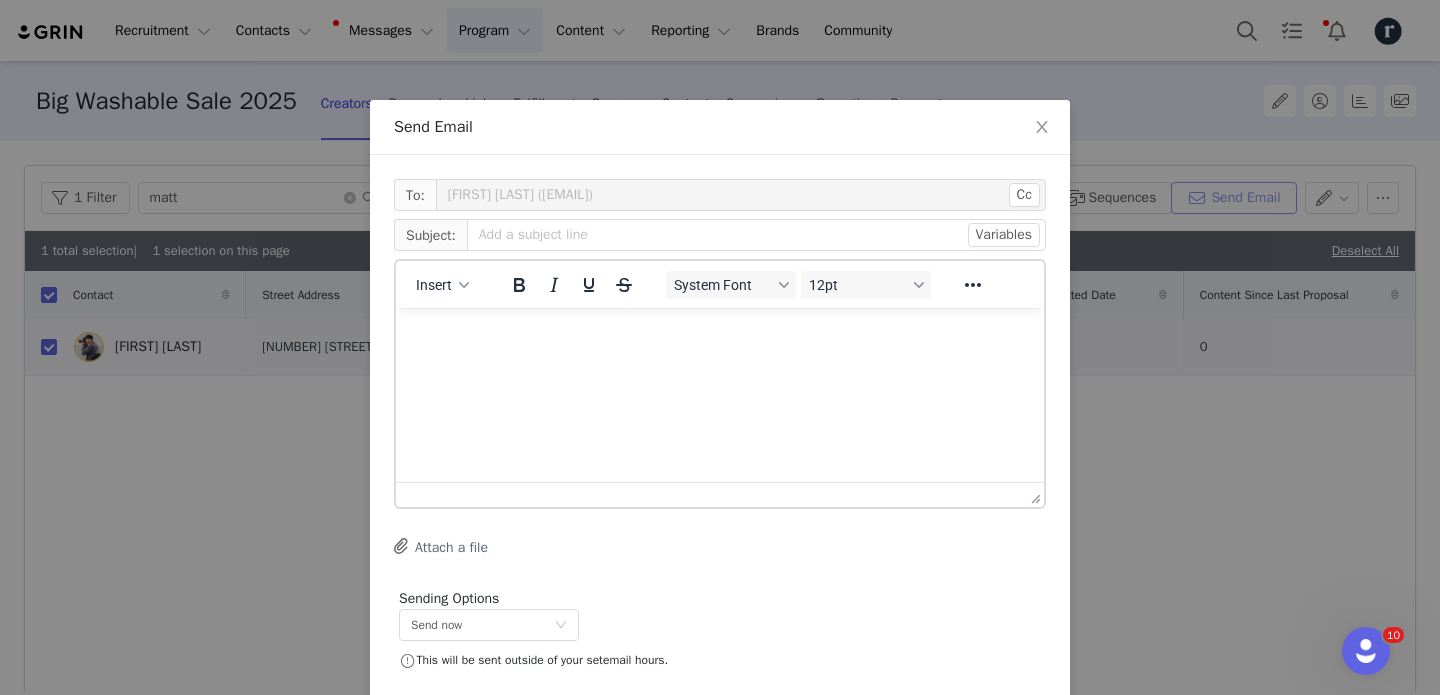 scroll, scrollTop: 0, scrollLeft: 0, axis: both 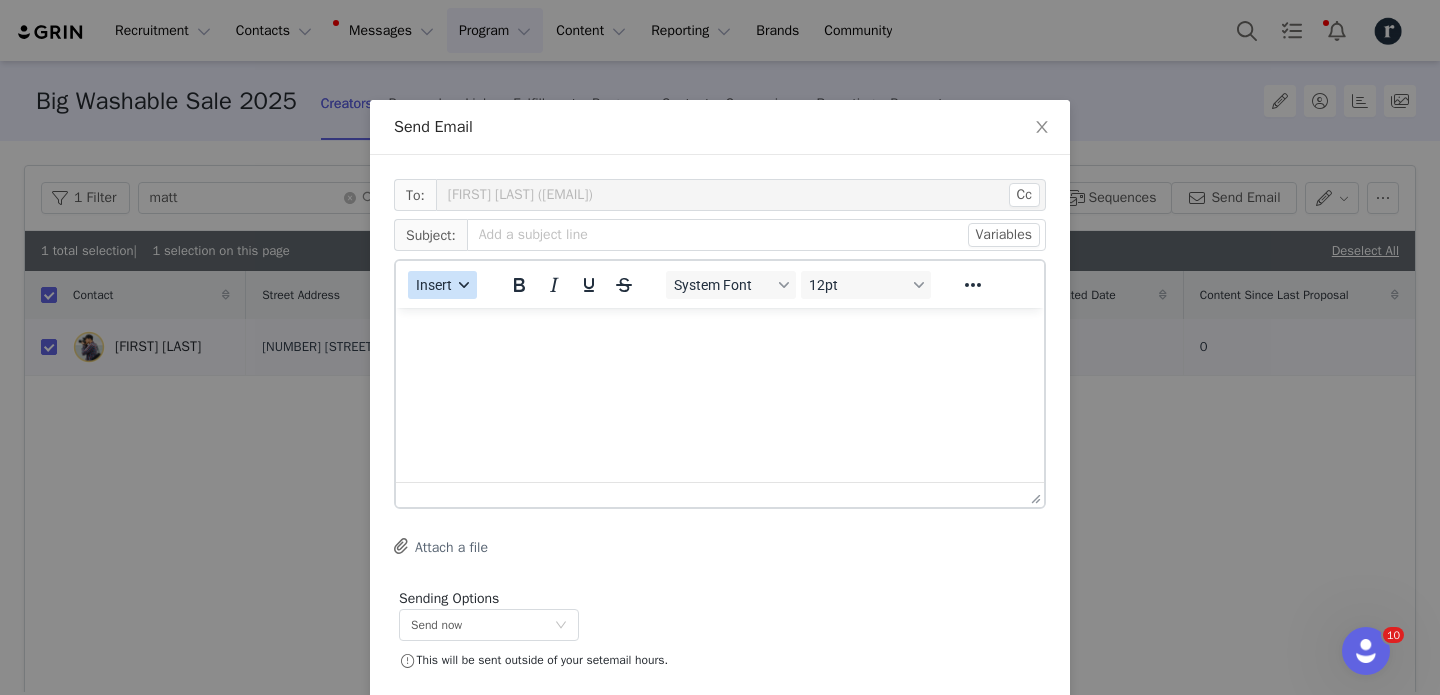 click on "Insert" at bounding box center (442, 285) 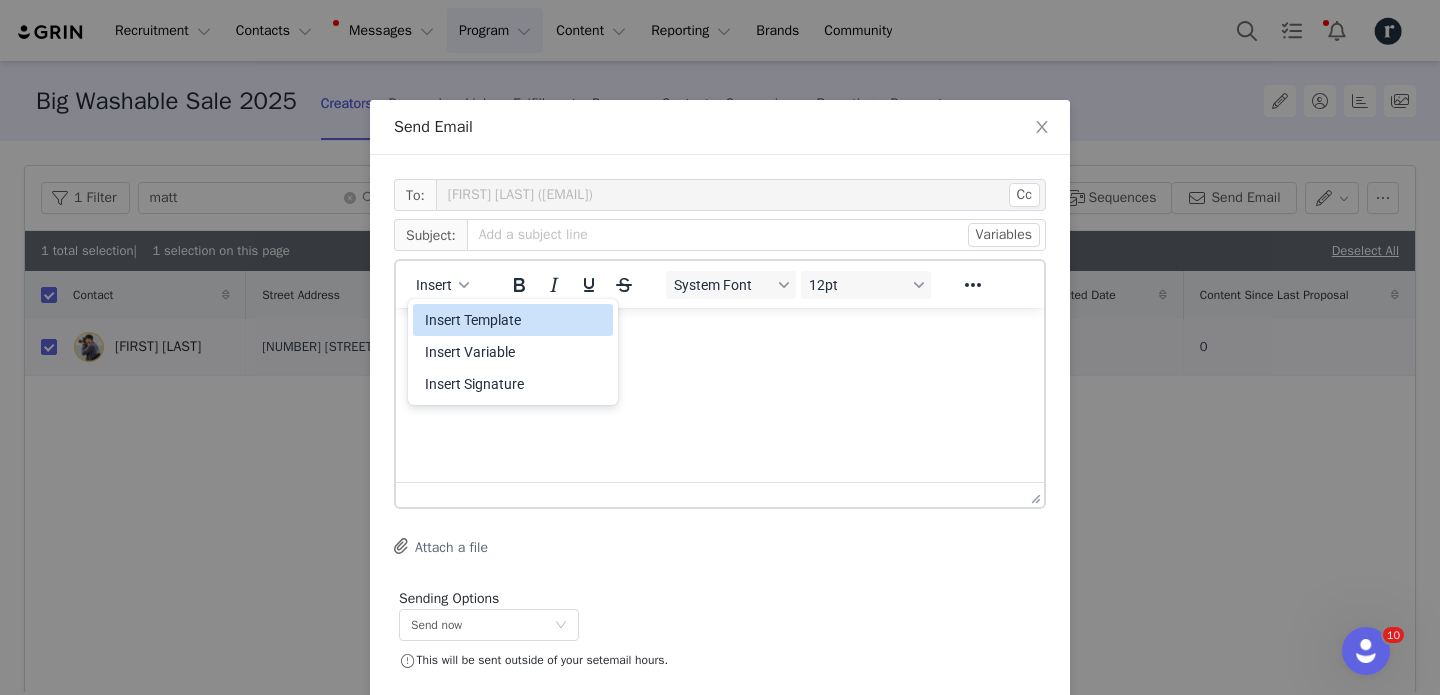 click on "Insert Template" at bounding box center (515, 320) 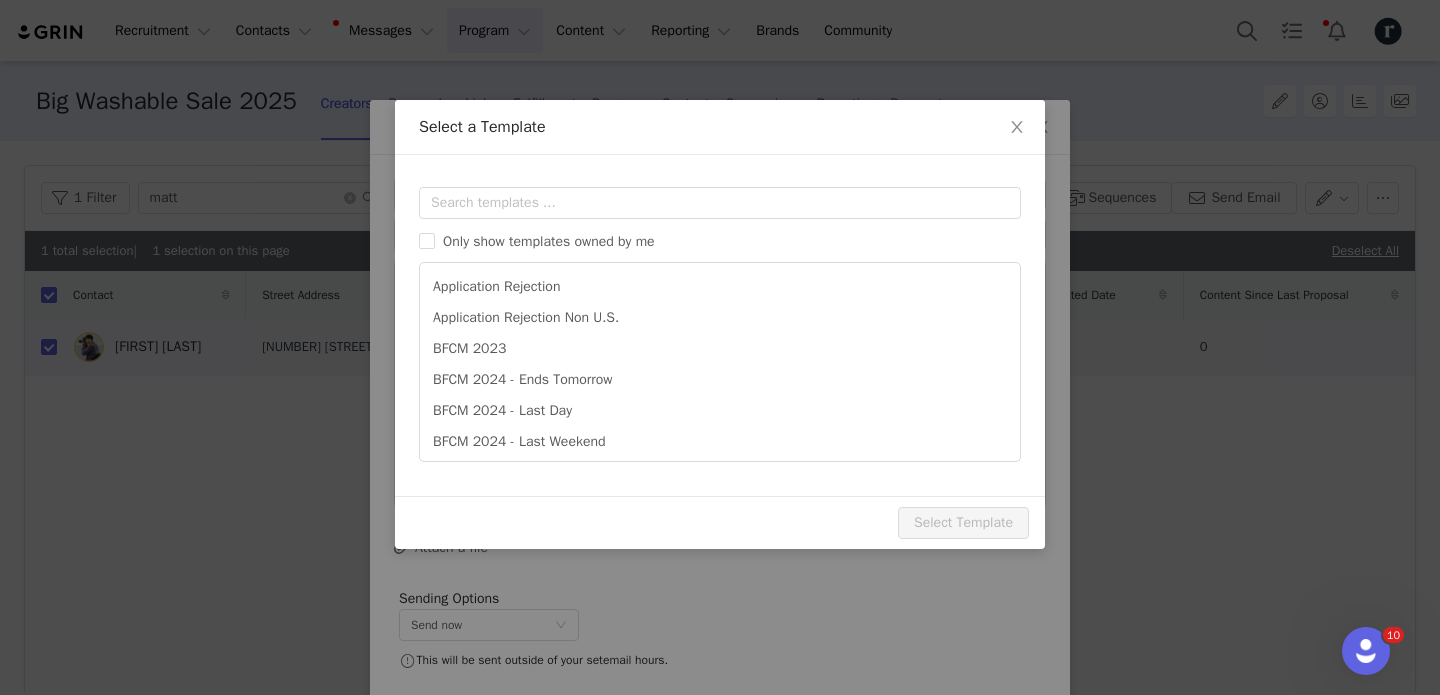 scroll, scrollTop: 0, scrollLeft: 0, axis: both 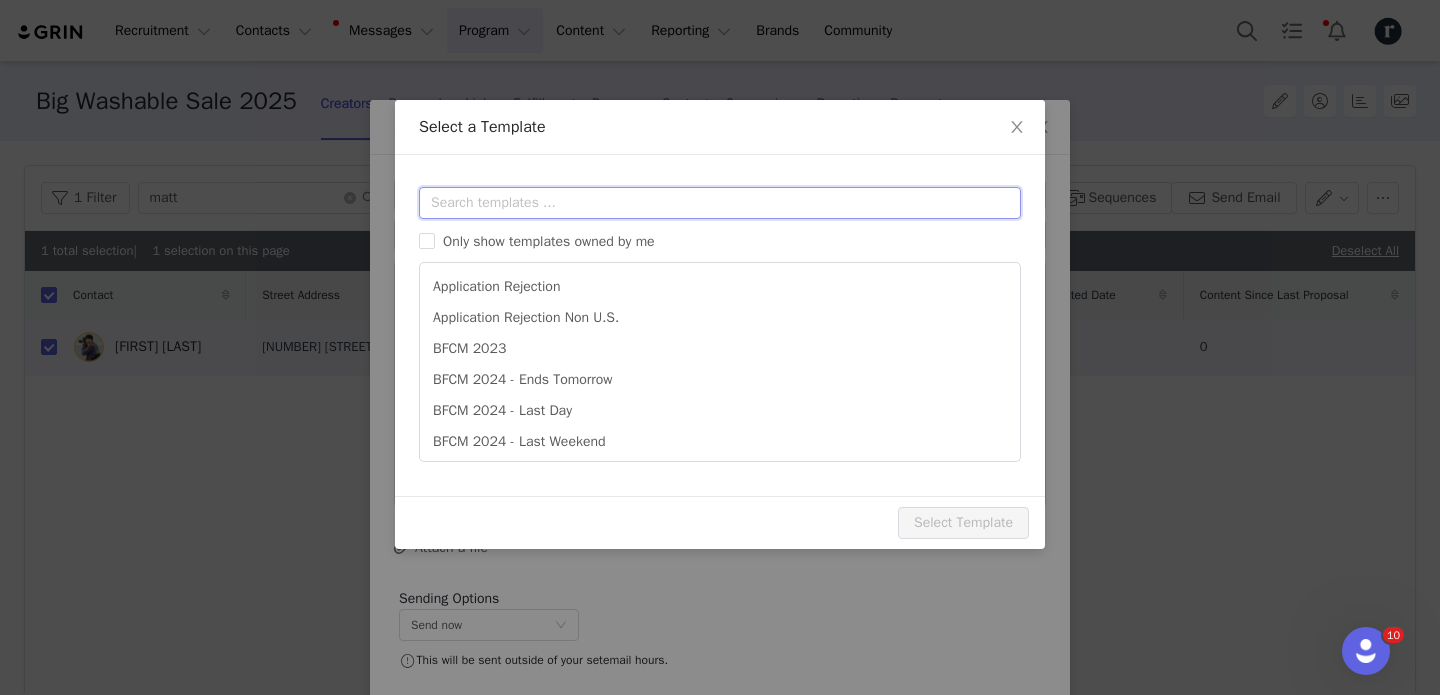 click at bounding box center (720, 203) 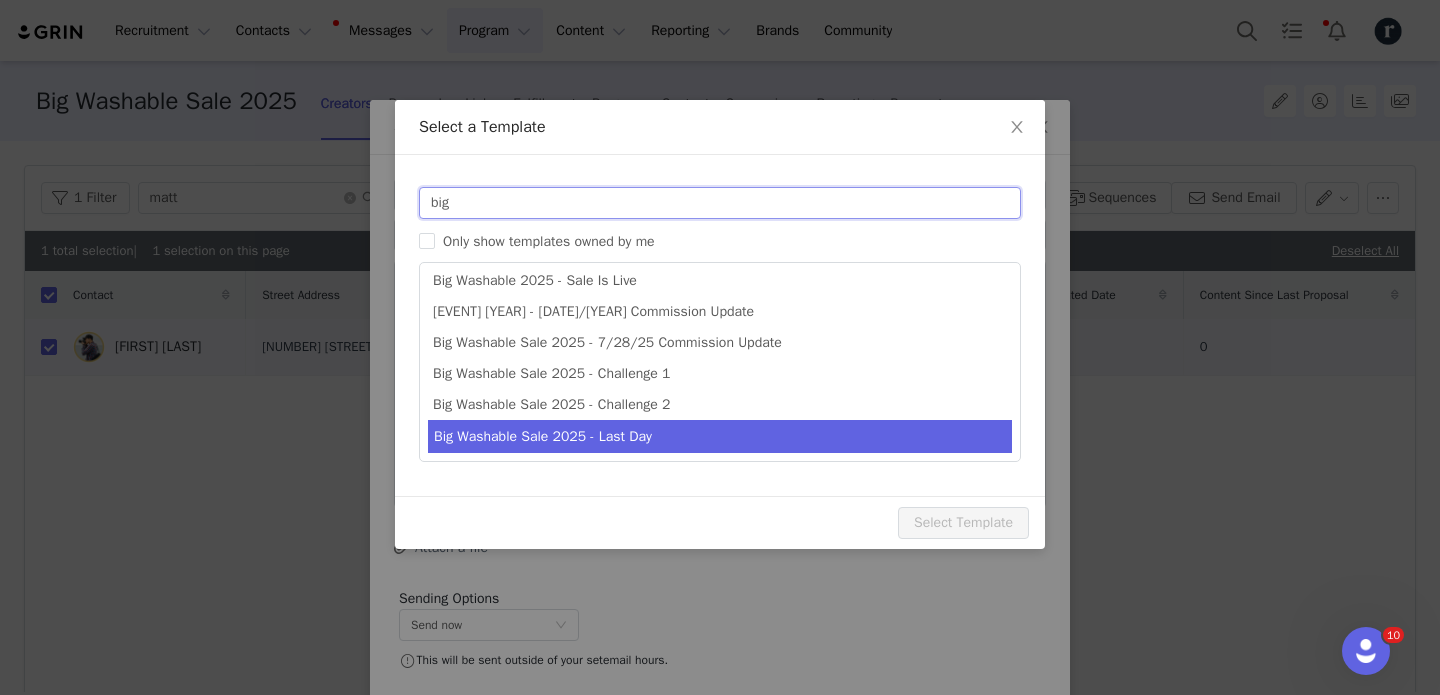 type on "big" 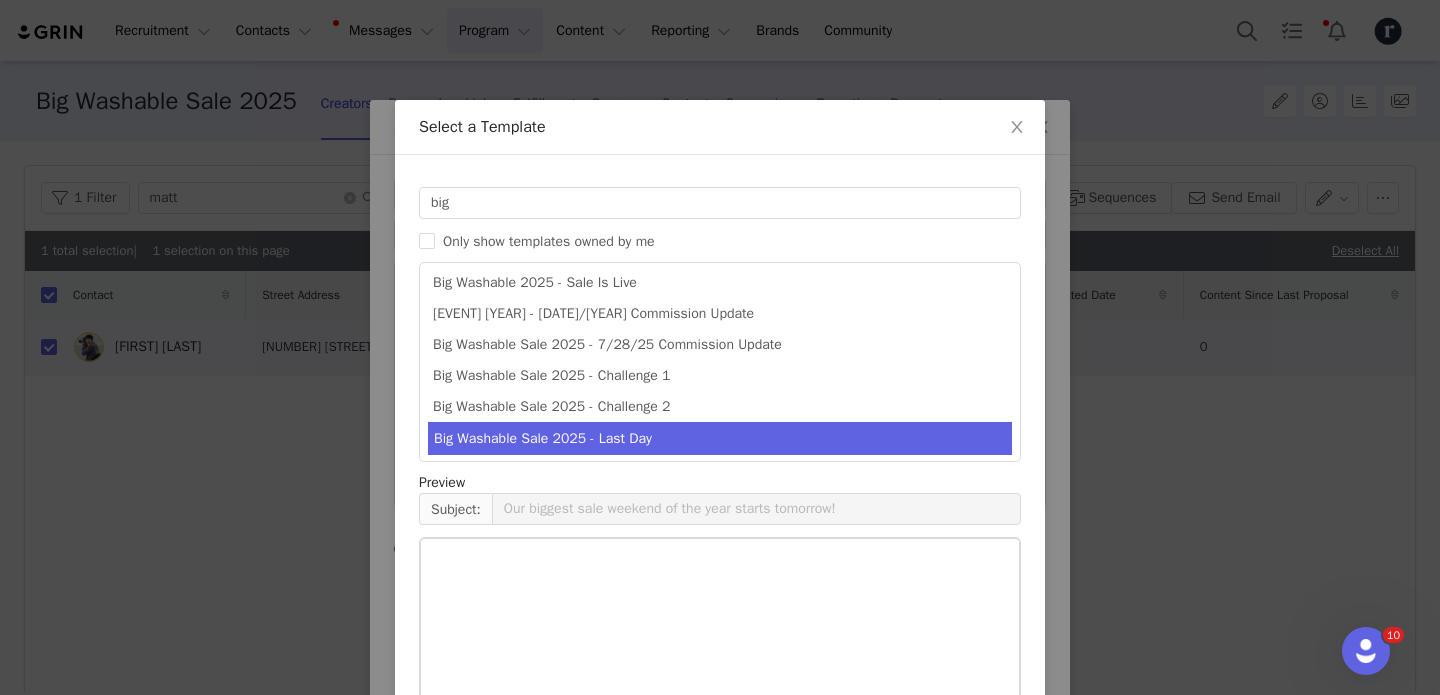 click on "Big Washable Sale 2025 - Last Day" at bounding box center [720, 438] 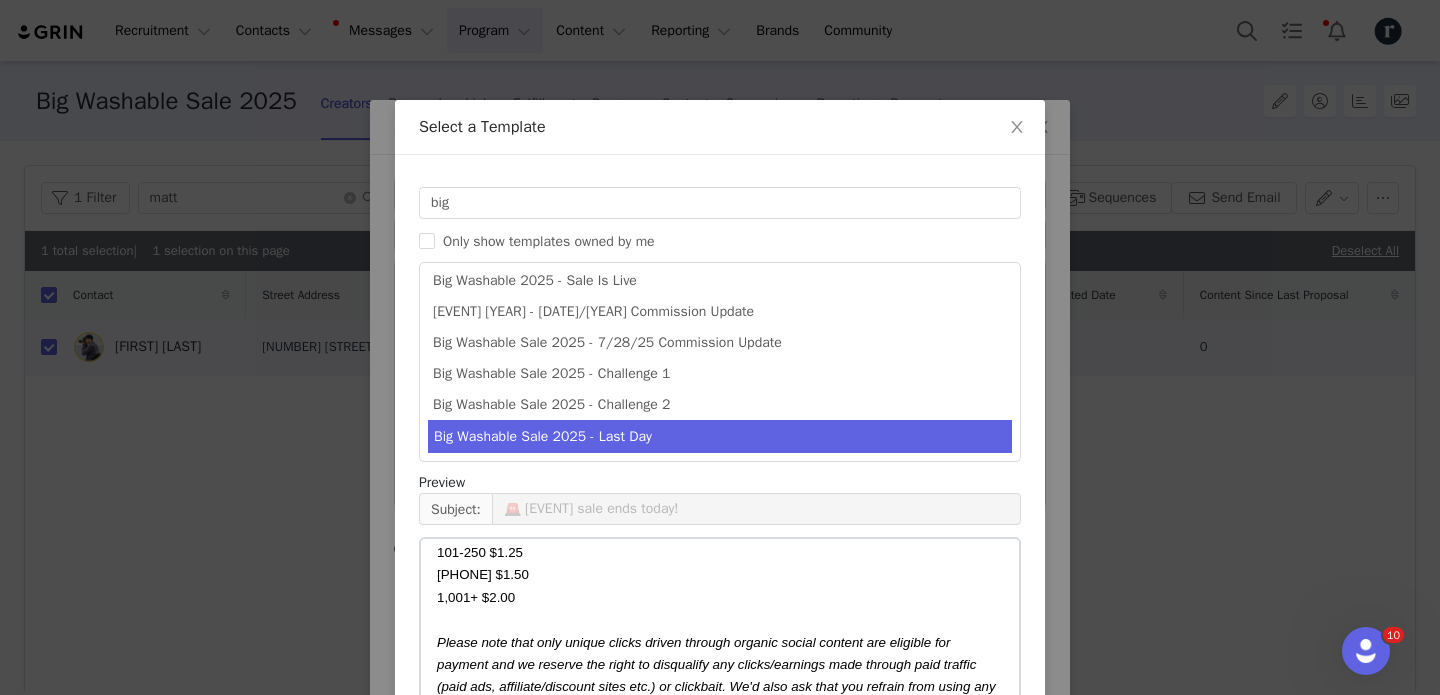 scroll, scrollTop: 788, scrollLeft: 0, axis: vertical 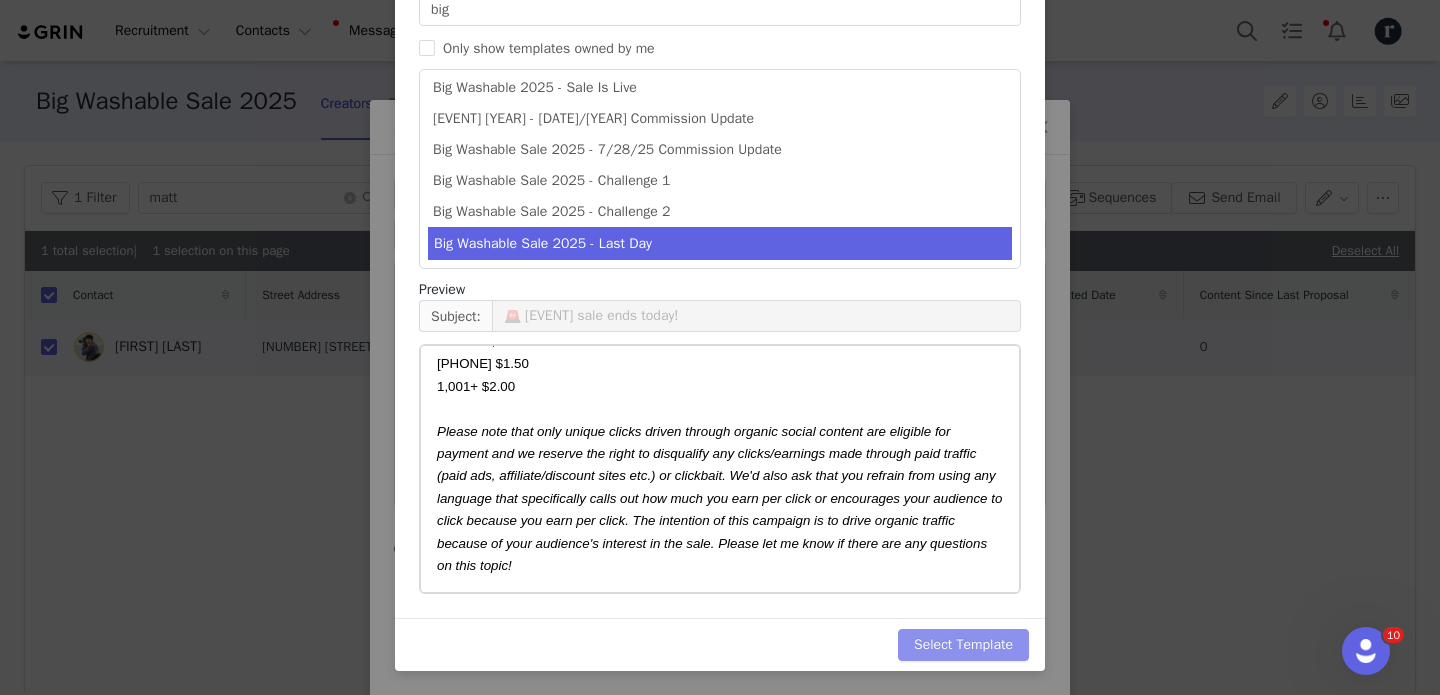 click on "Select Template" at bounding box center [963, 645] 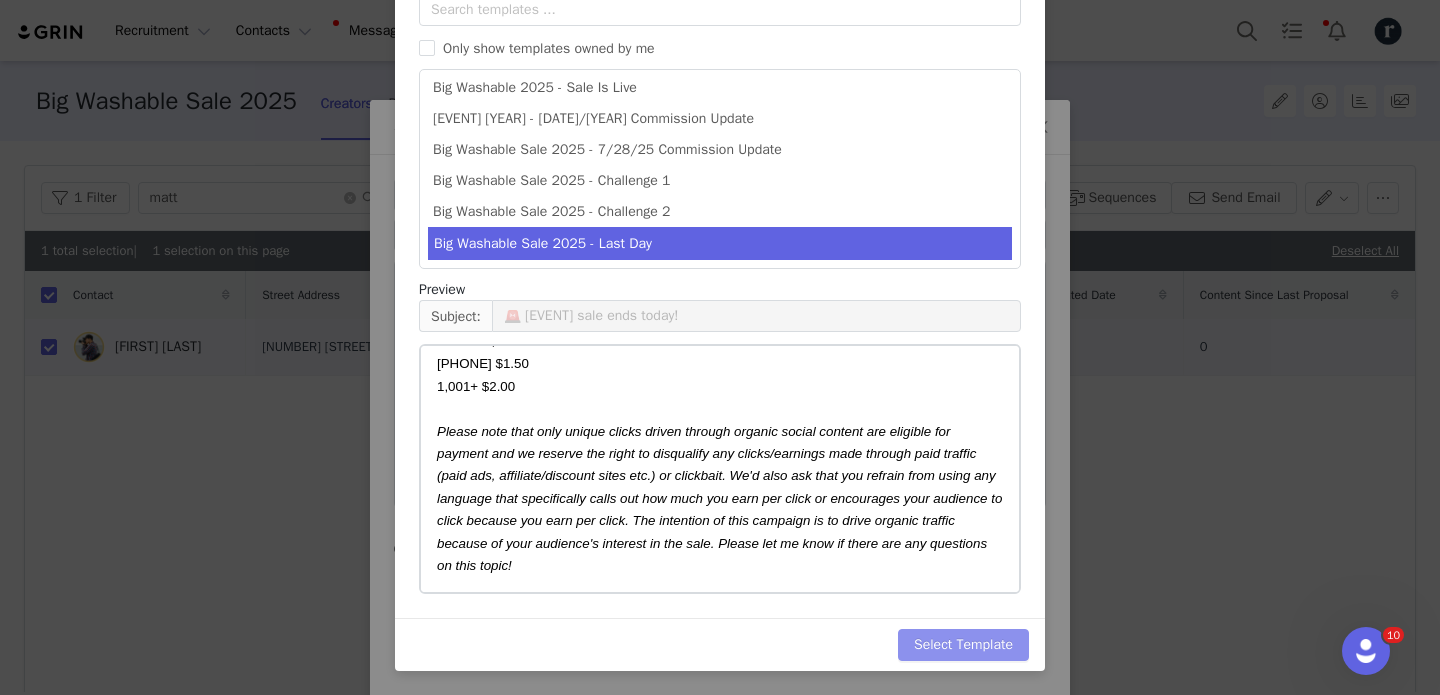 scroll, scrollTop: 0, scrollLeft: 0, axis: both 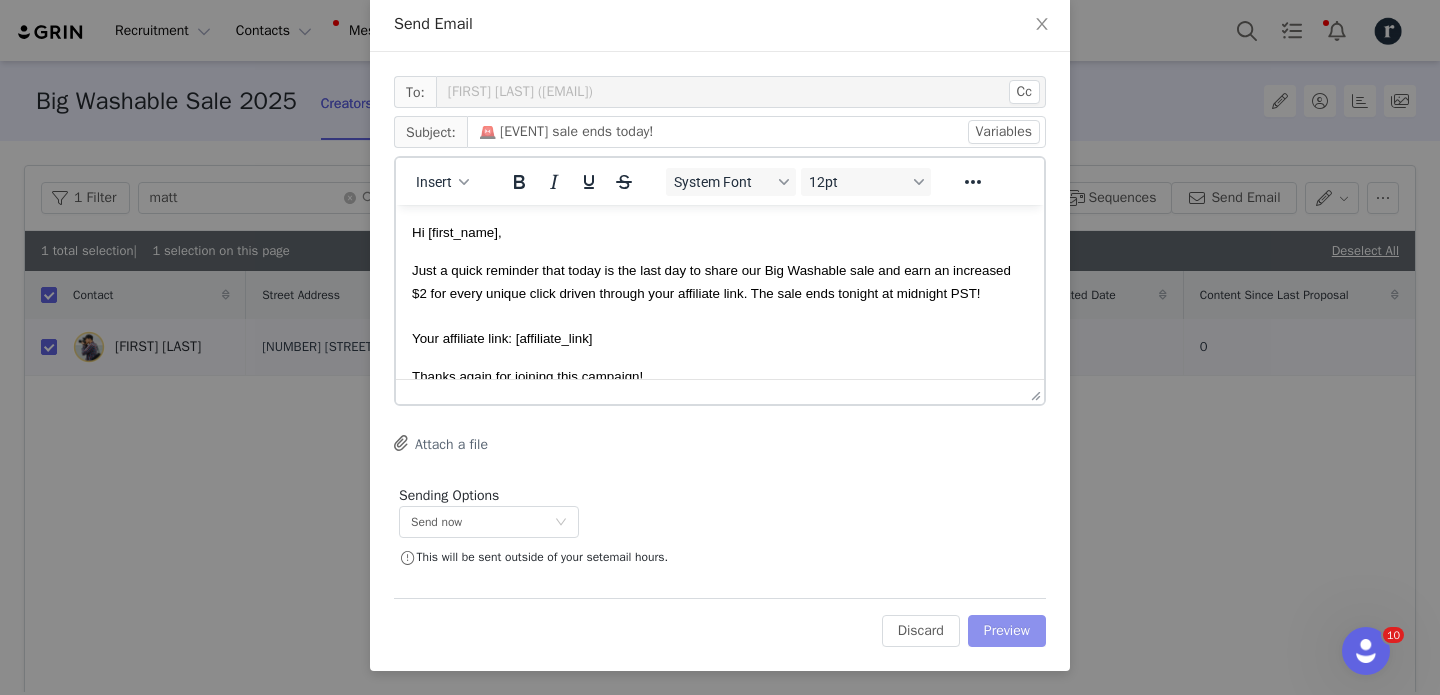 click on "Preview" at bounding box center [1007, 631] 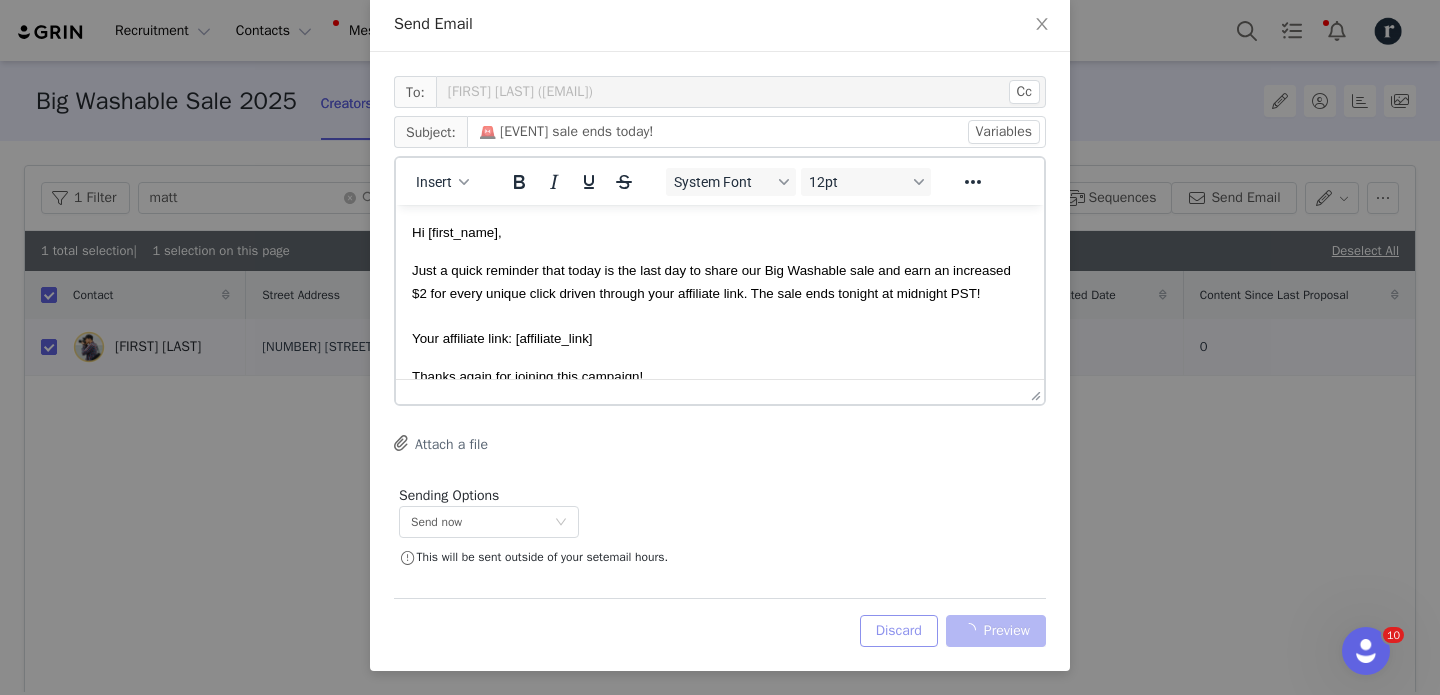 scroll, scrollTop: 0, scrollLeft: 0, axis: both 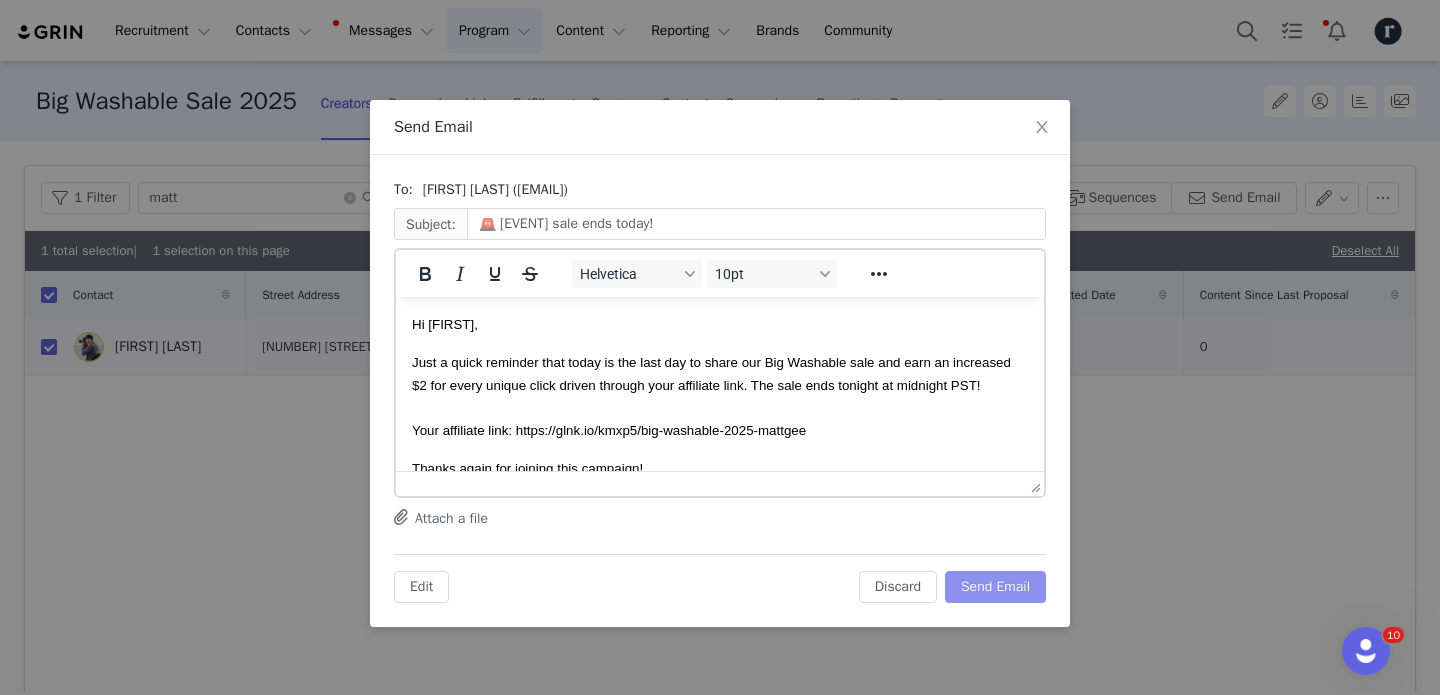 click on "Send Email" at bounding box center (995, 587) 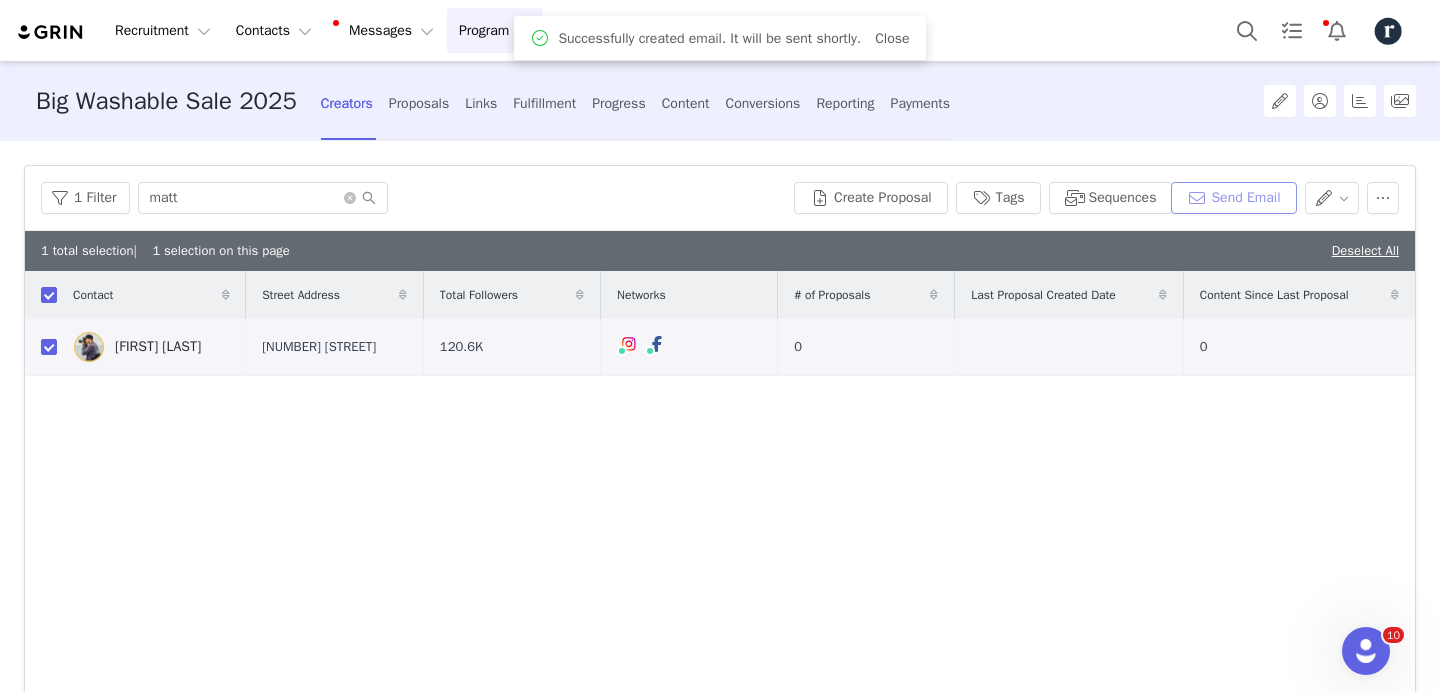 scroll, scrollTop: 0, scrollLeft: 0, axis: both 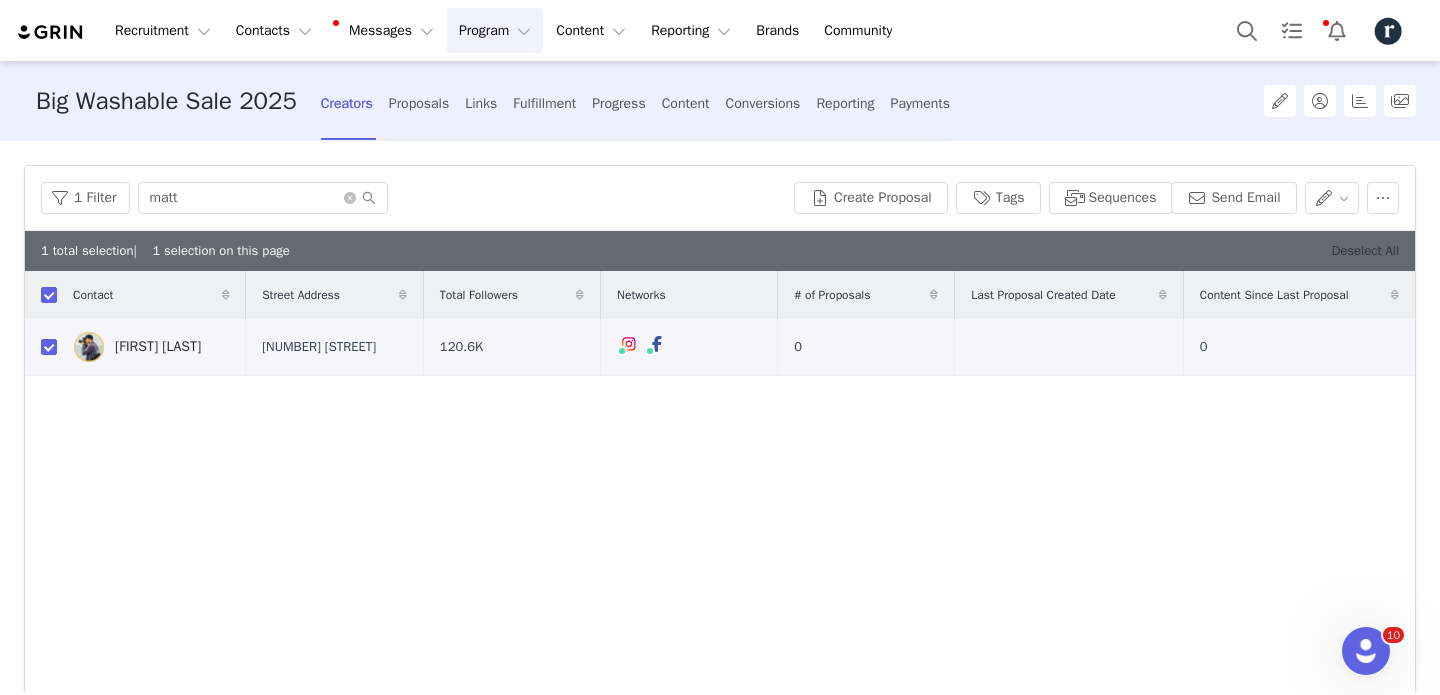 click on "Deselect All" at bounding box center [1365, 250] 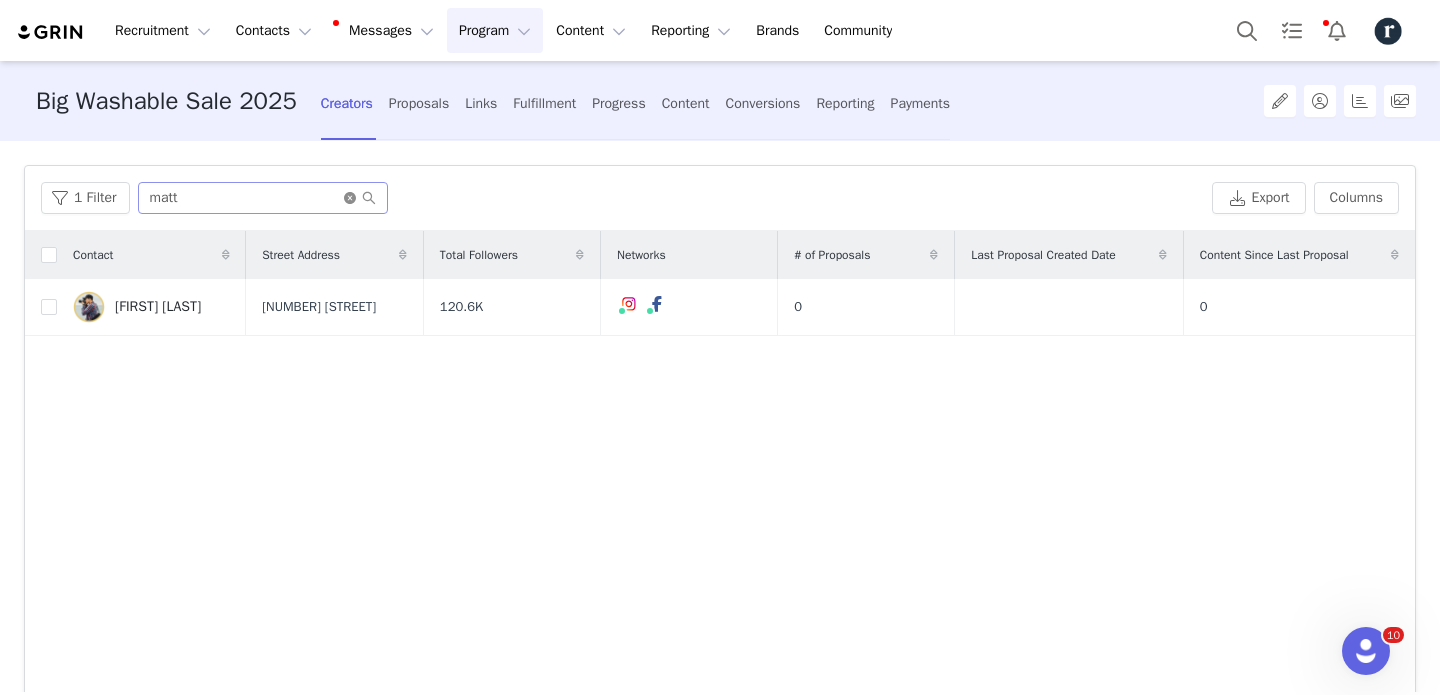 click 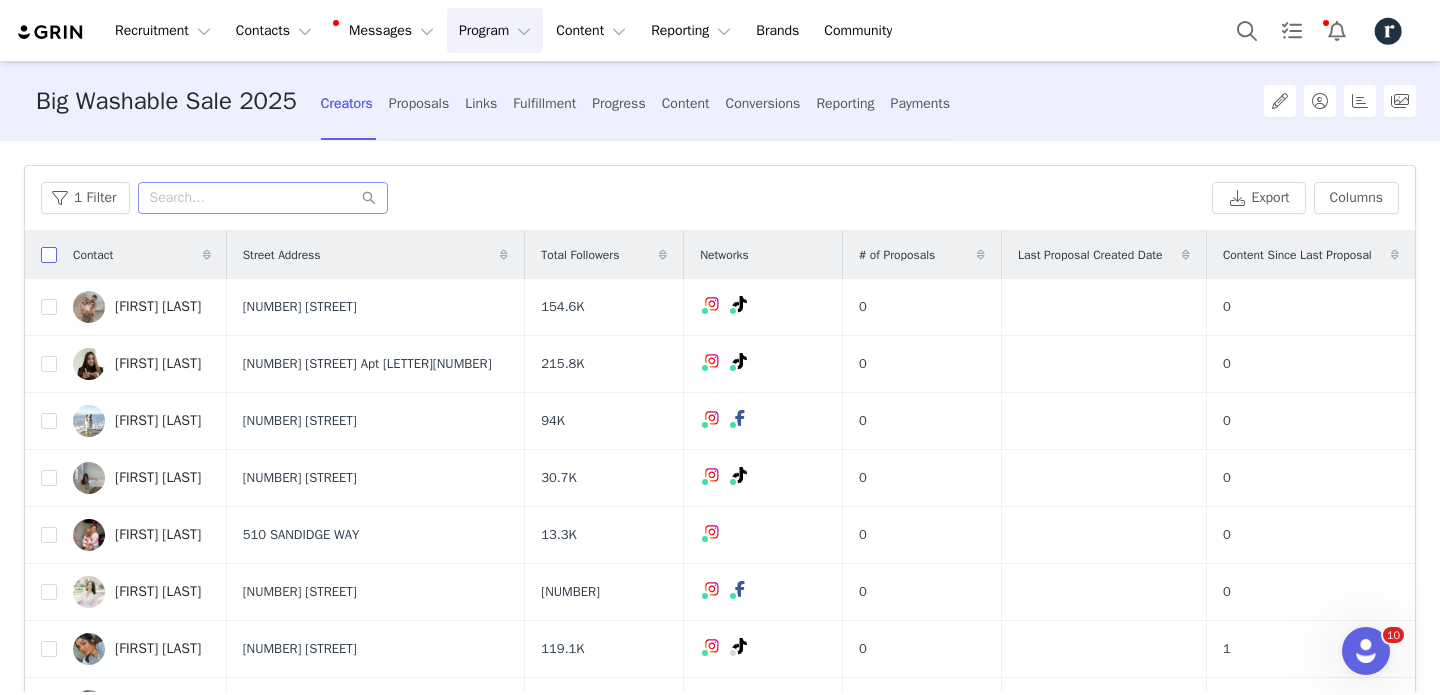 click at bounding box center (49, 255) 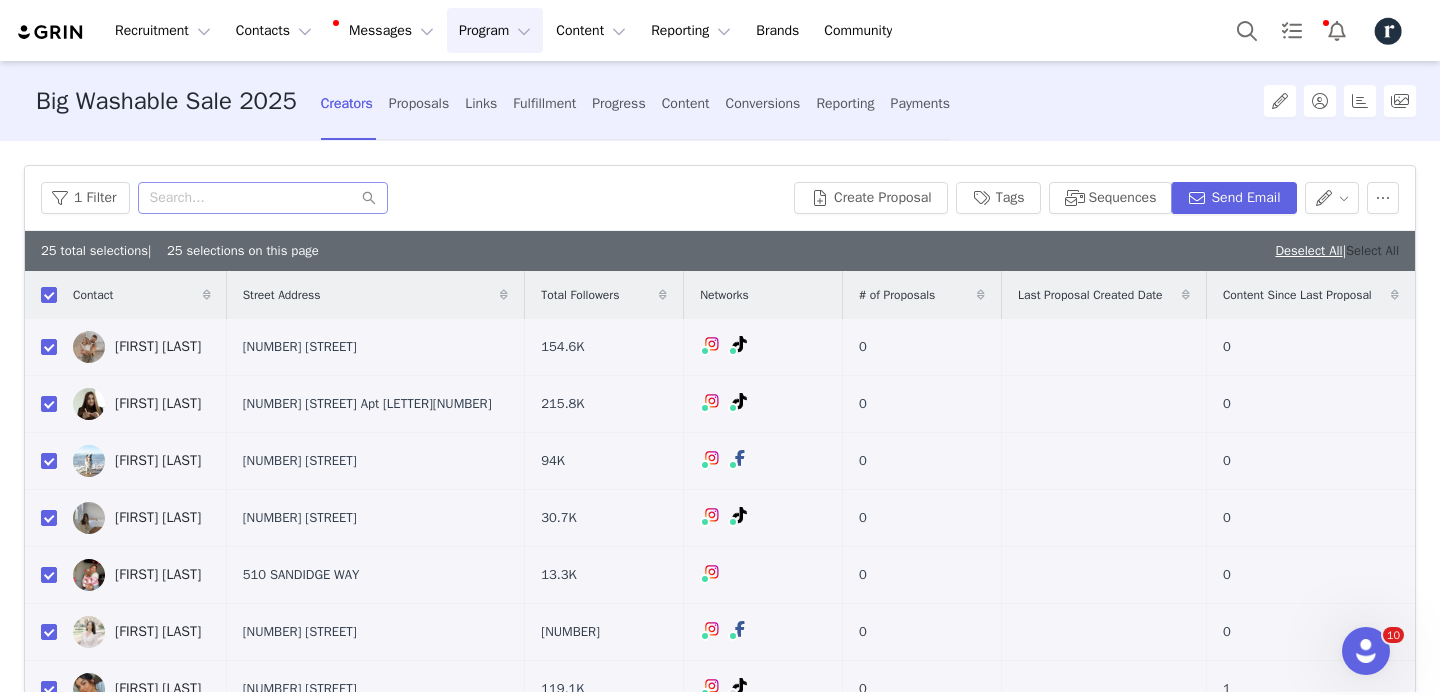 click on "Select All" at bounding box center (1372, 250) 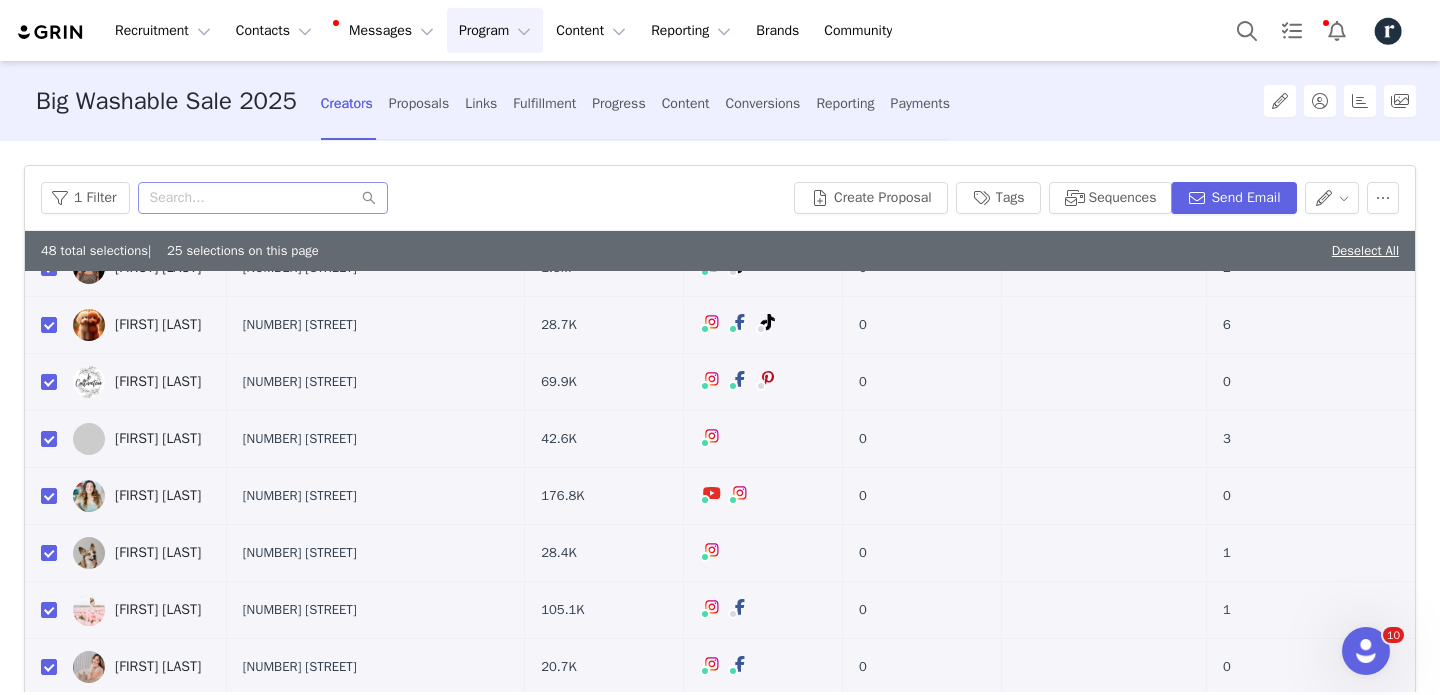 scroll, scrollTop: 1036, scrollLeft: 0, axis: vertical 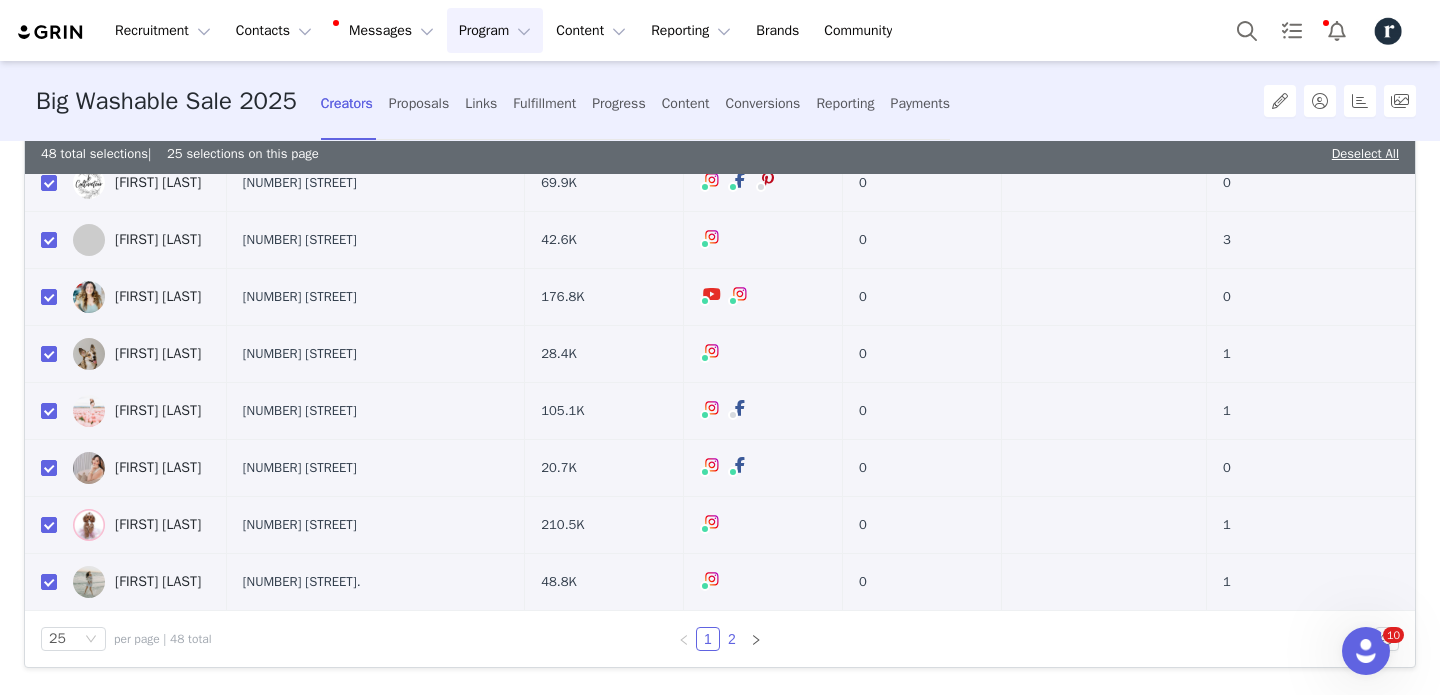 click on "2" at bounding box center (732, 639) 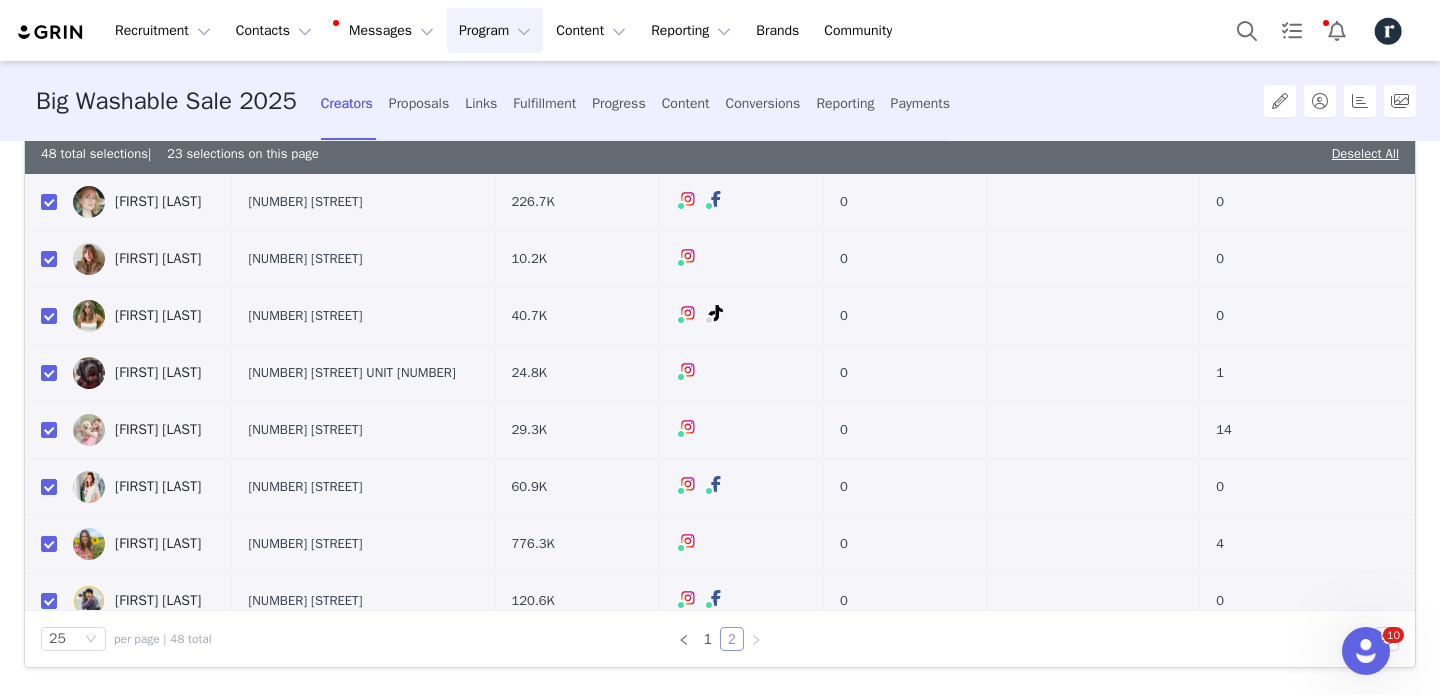 scroll, scrollTop: 118, scrollLeft: 0, axis: vertical 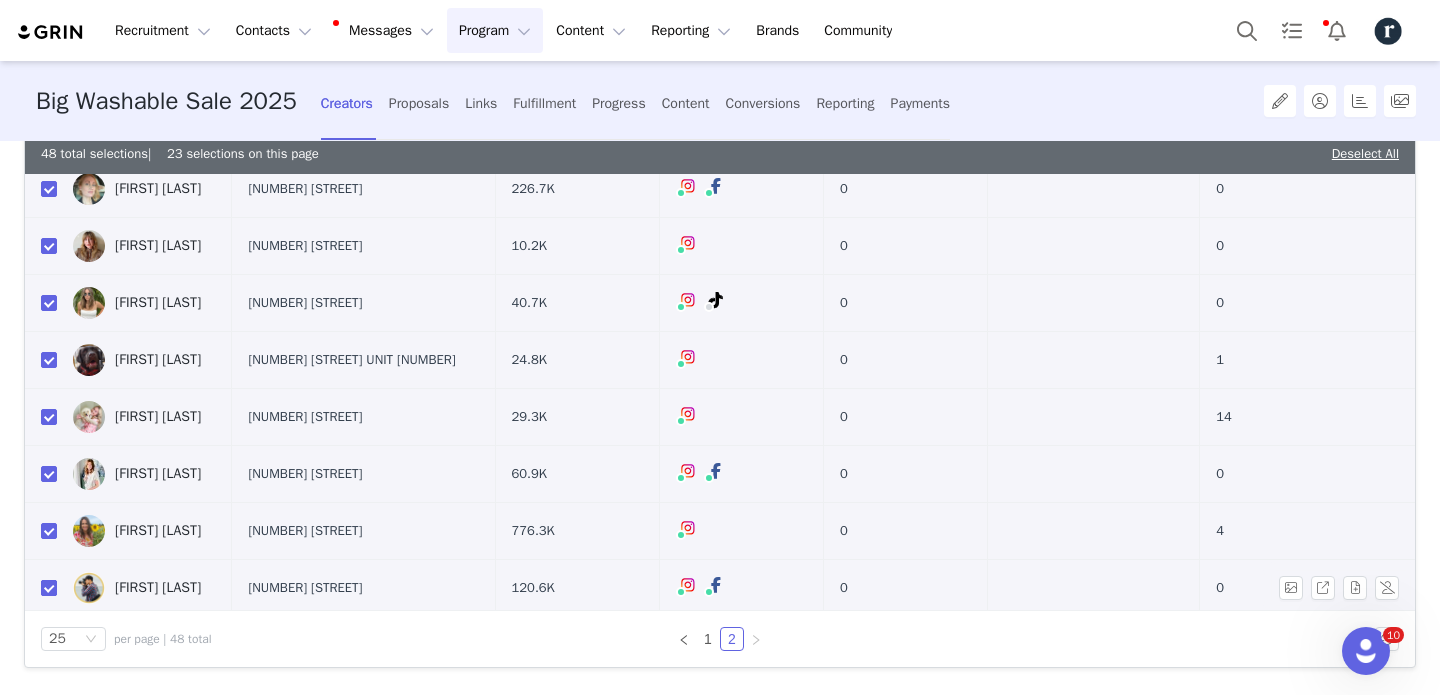 click at bounding box center [49, 588] 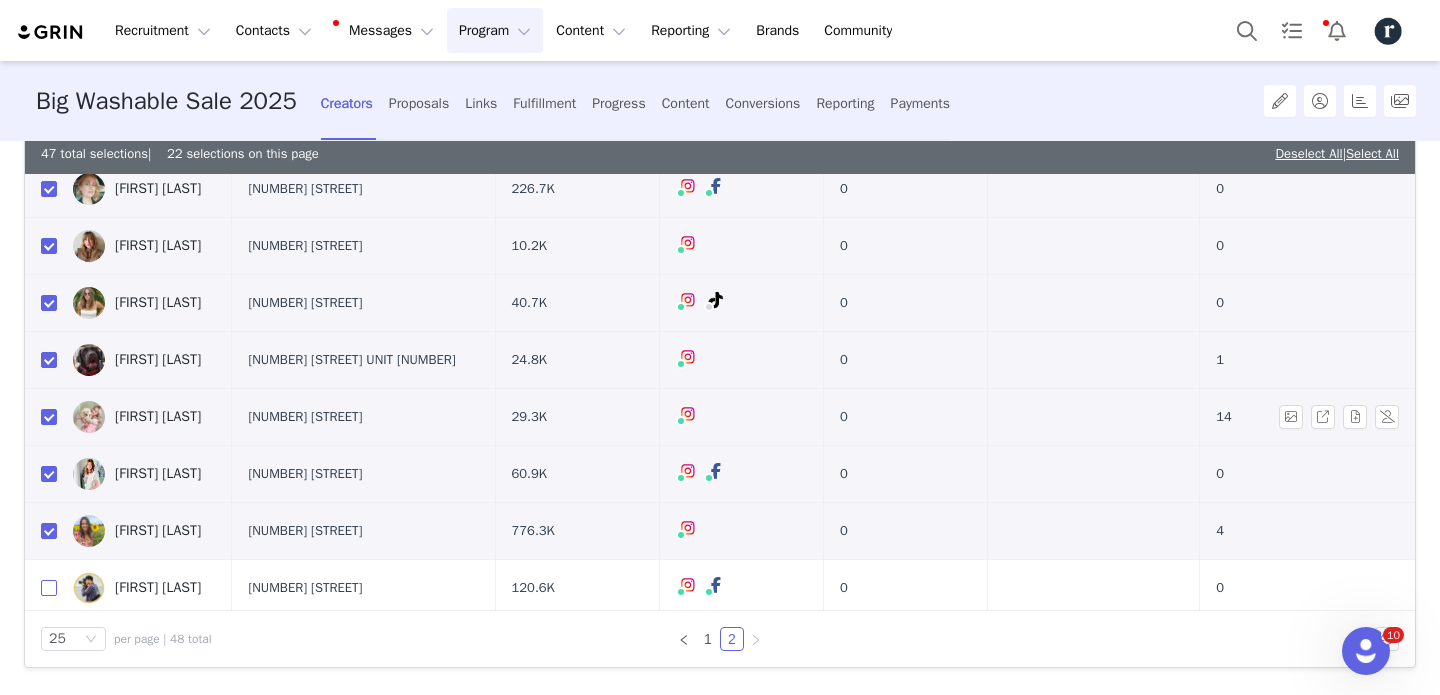 scroll, scrollTop: 0, scrollLeft: 0, axis: both 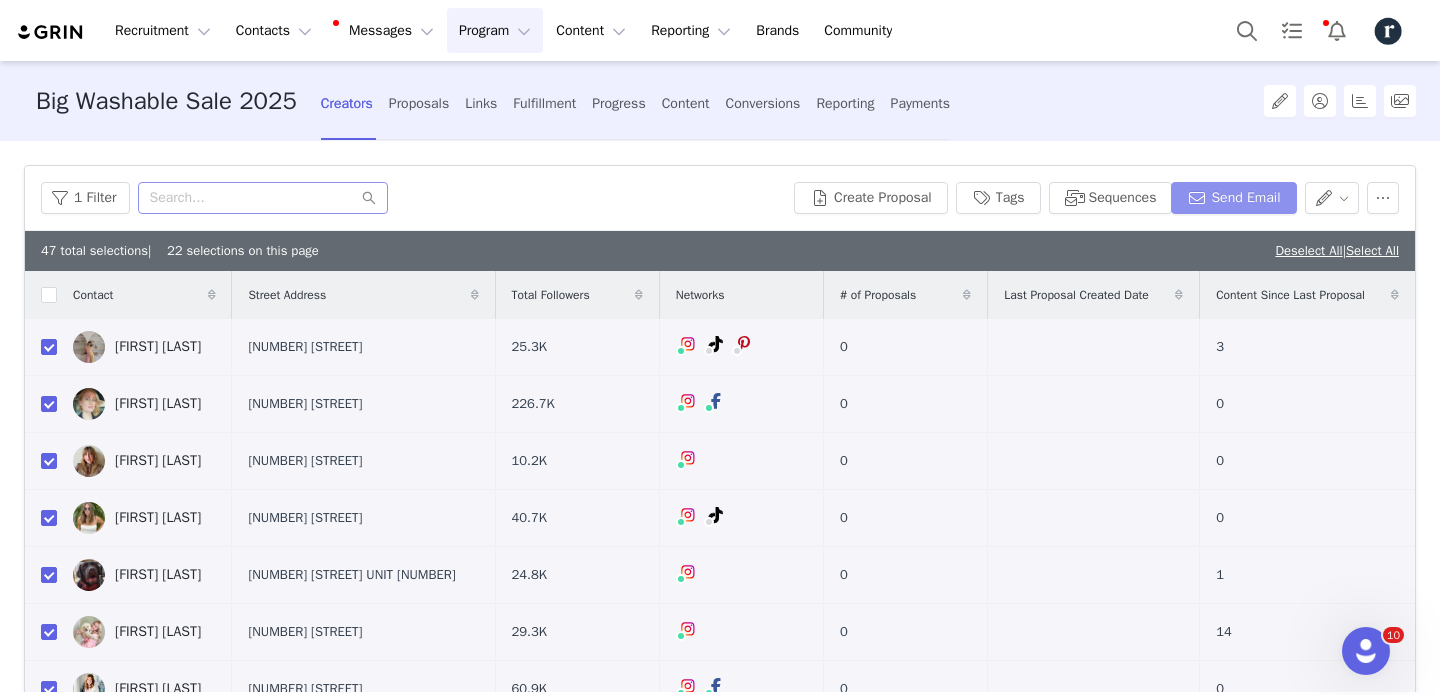 click on "Send Email" at bounding box center [1233, 198] 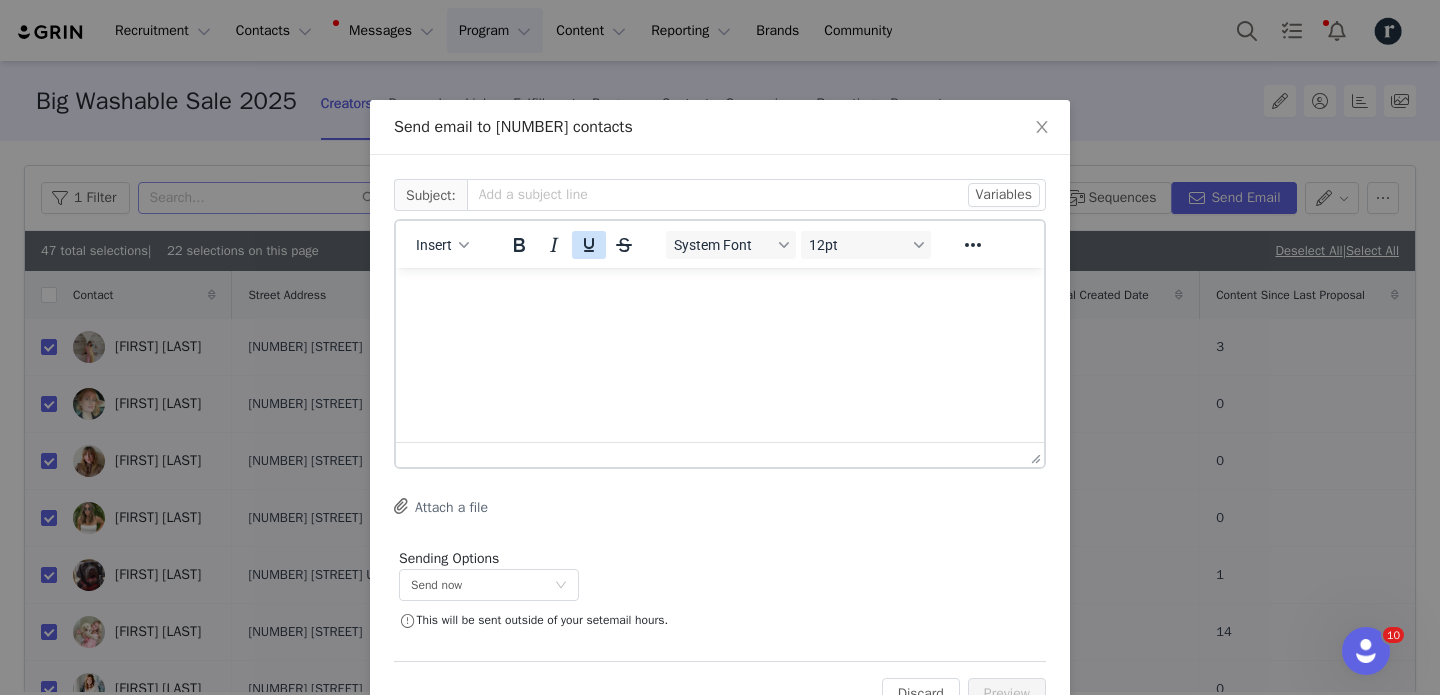 scroll, scrollTop: 0, scrollLeft: 0, axis: both 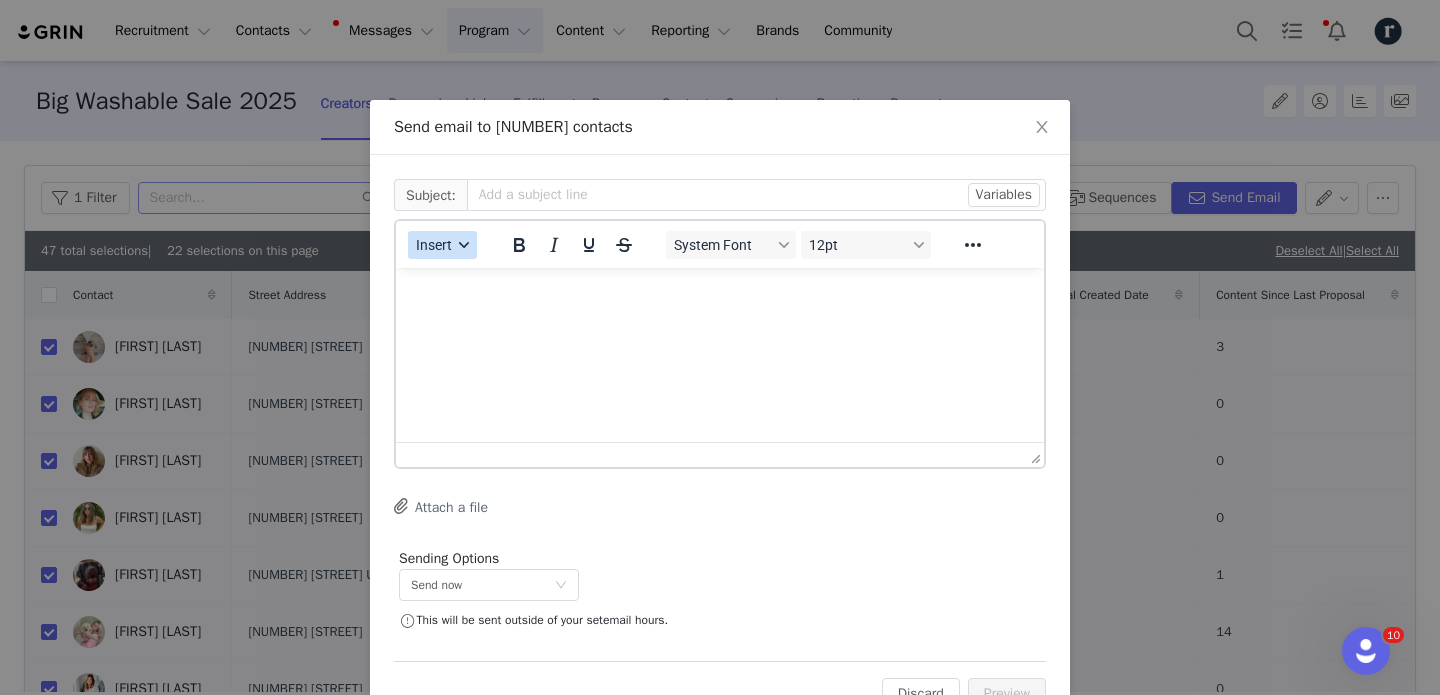 click on "Insert" at bounding box center (434, 245) 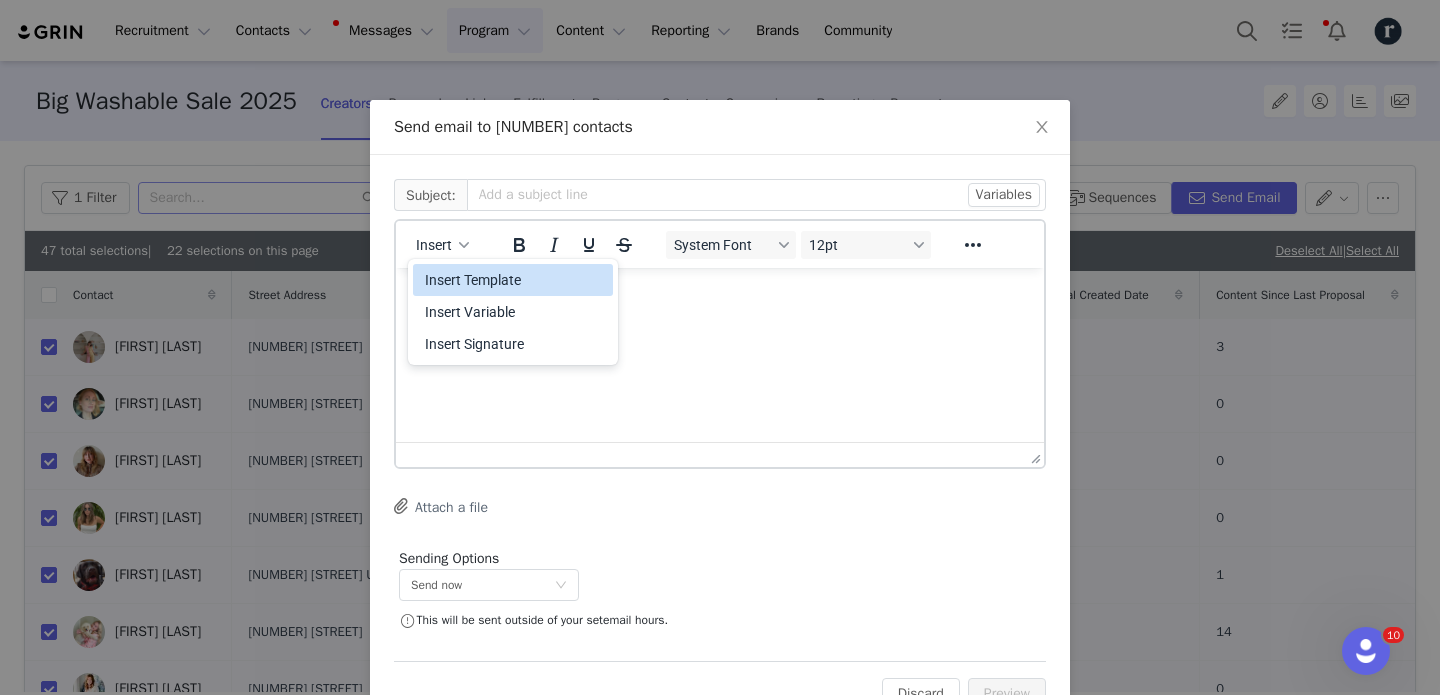 click on "Insert Template" at bounding box center (515, 280) 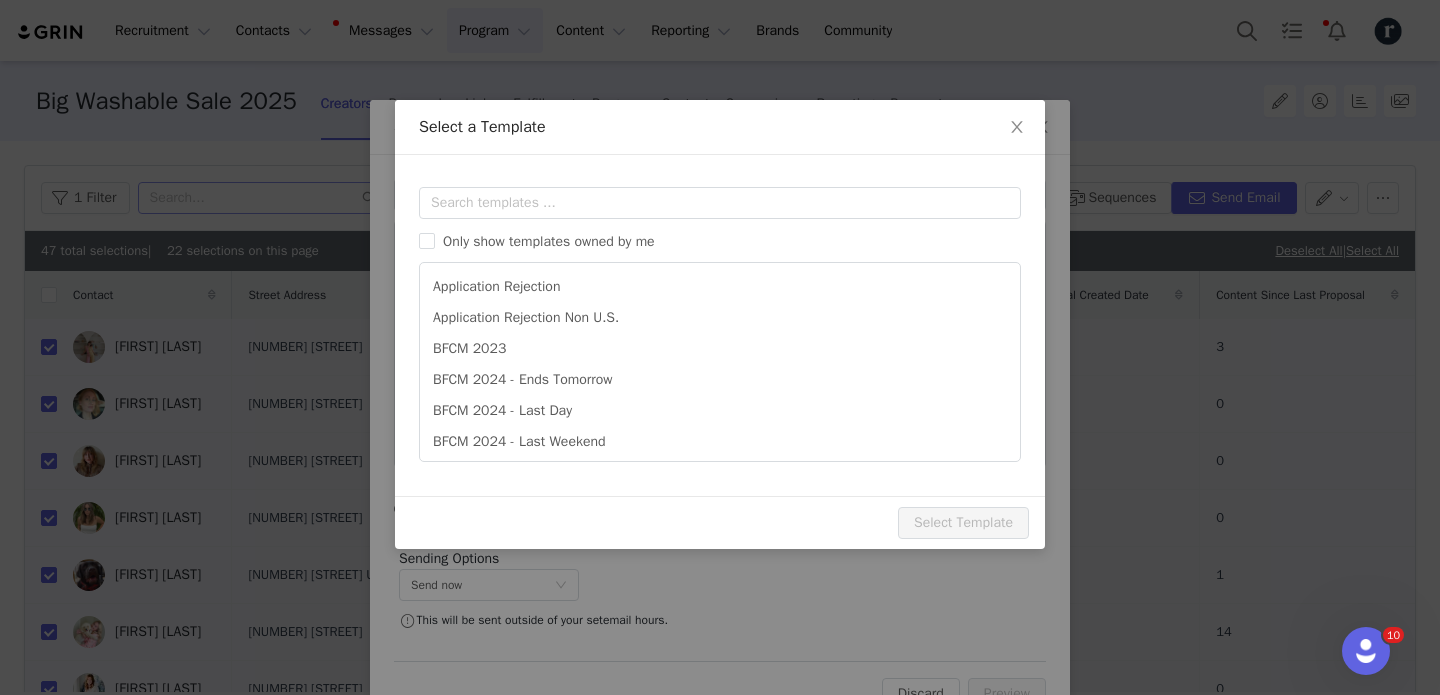 scroll, scrollTop: 0, scrollLeft: 0, axis: both 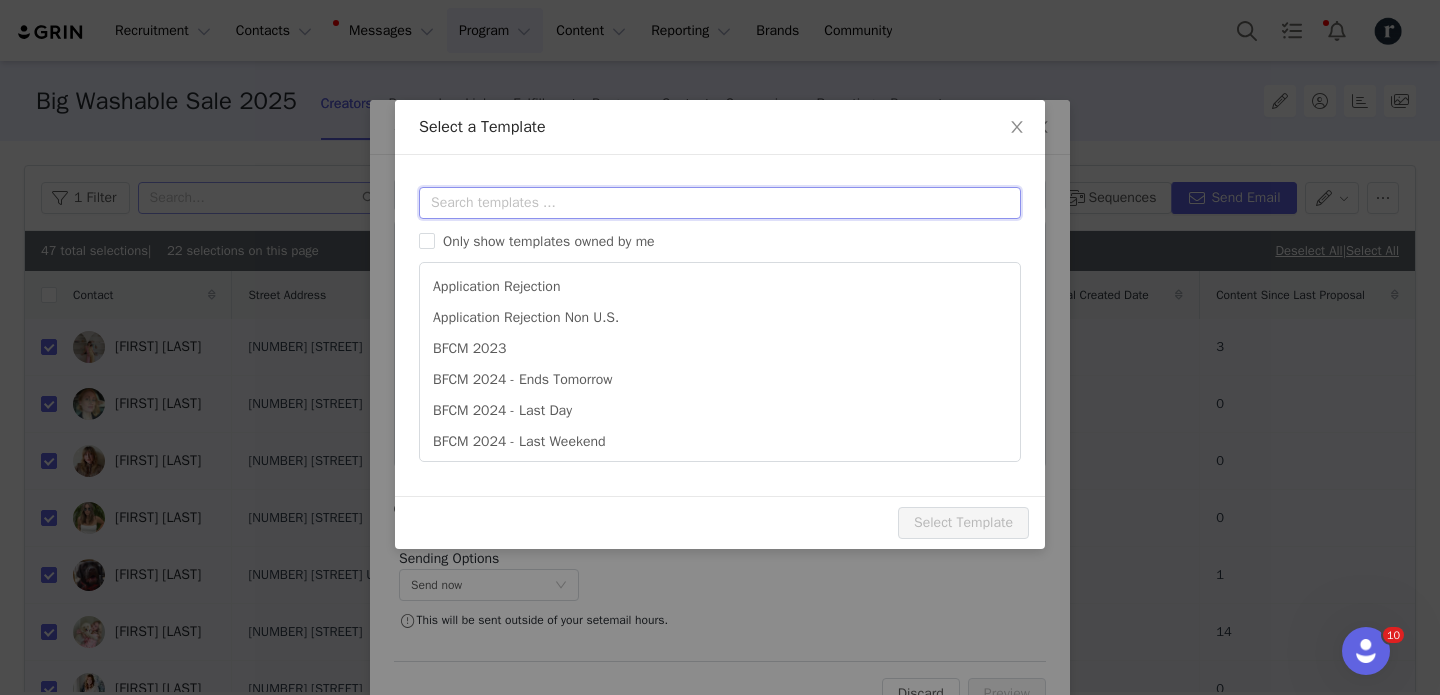 click at bounding box center [720, 203] 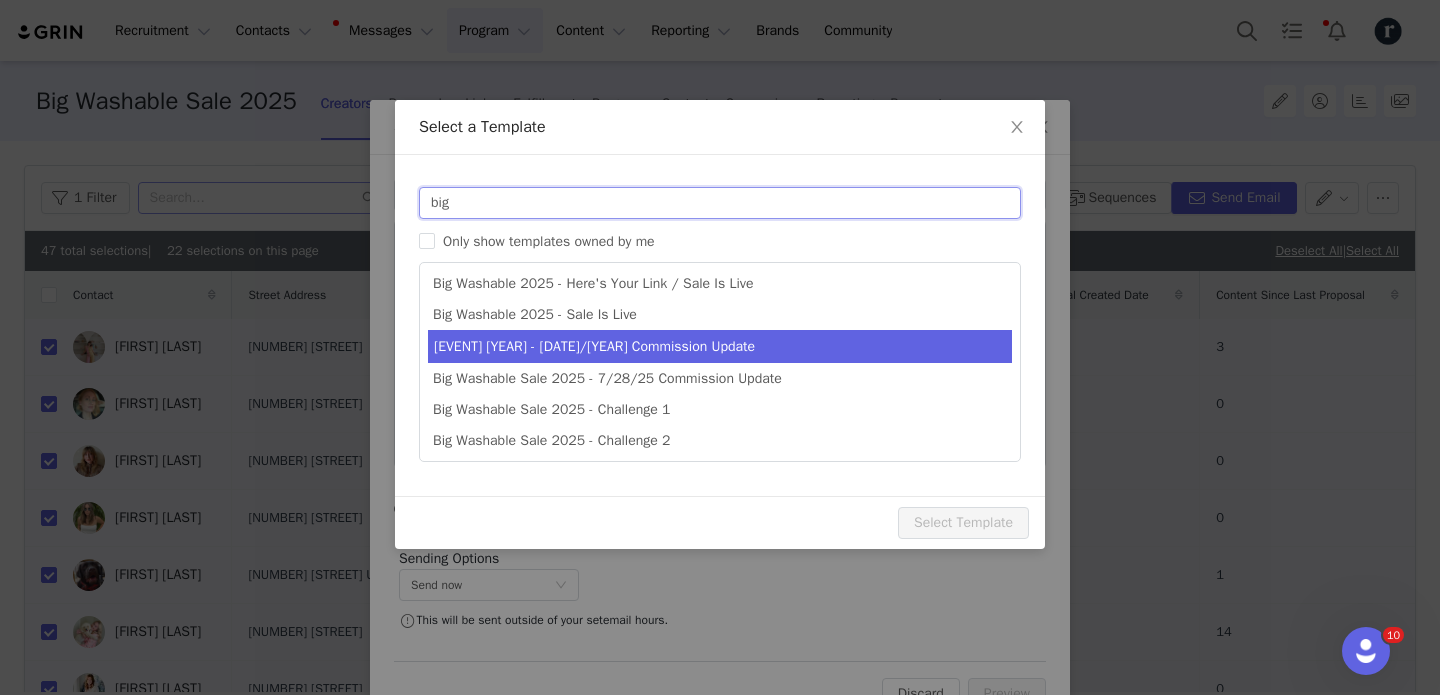 scroll, scrollTop: 99, scrollLeft: 0, axis: vertical 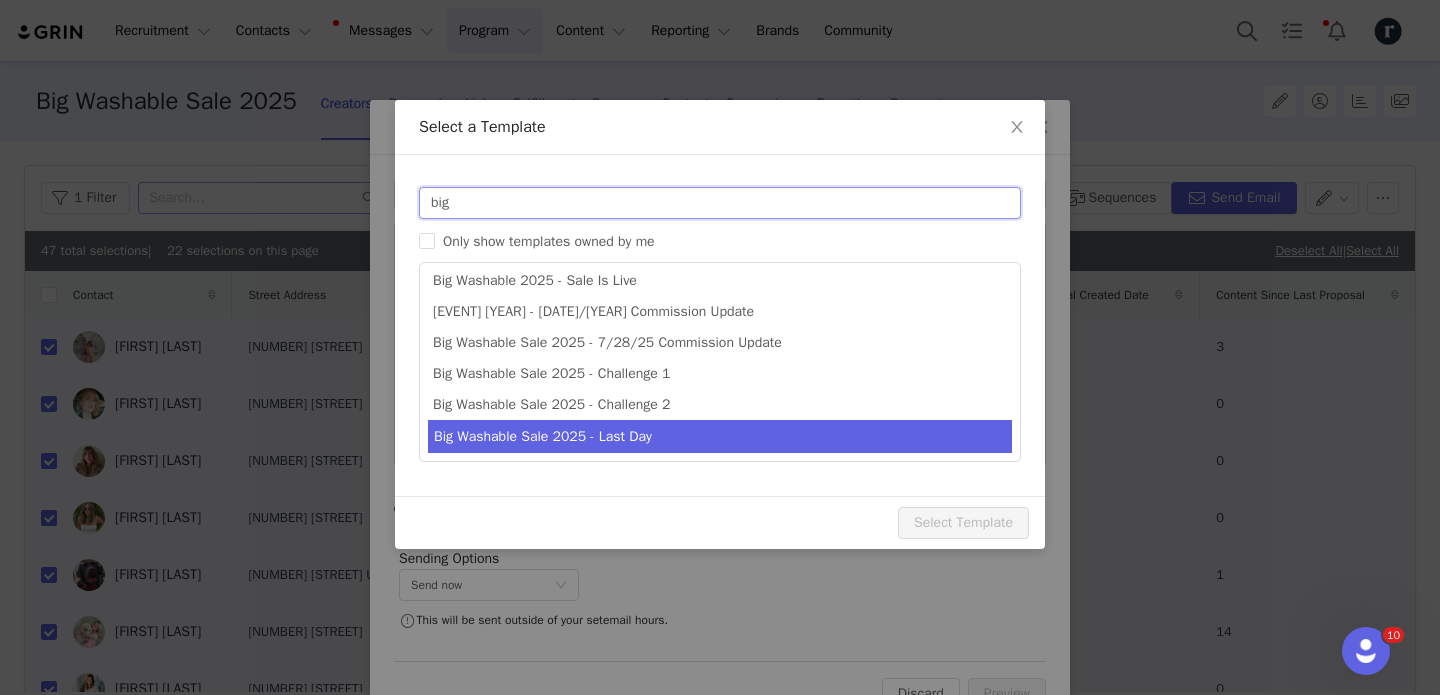 type on "big" 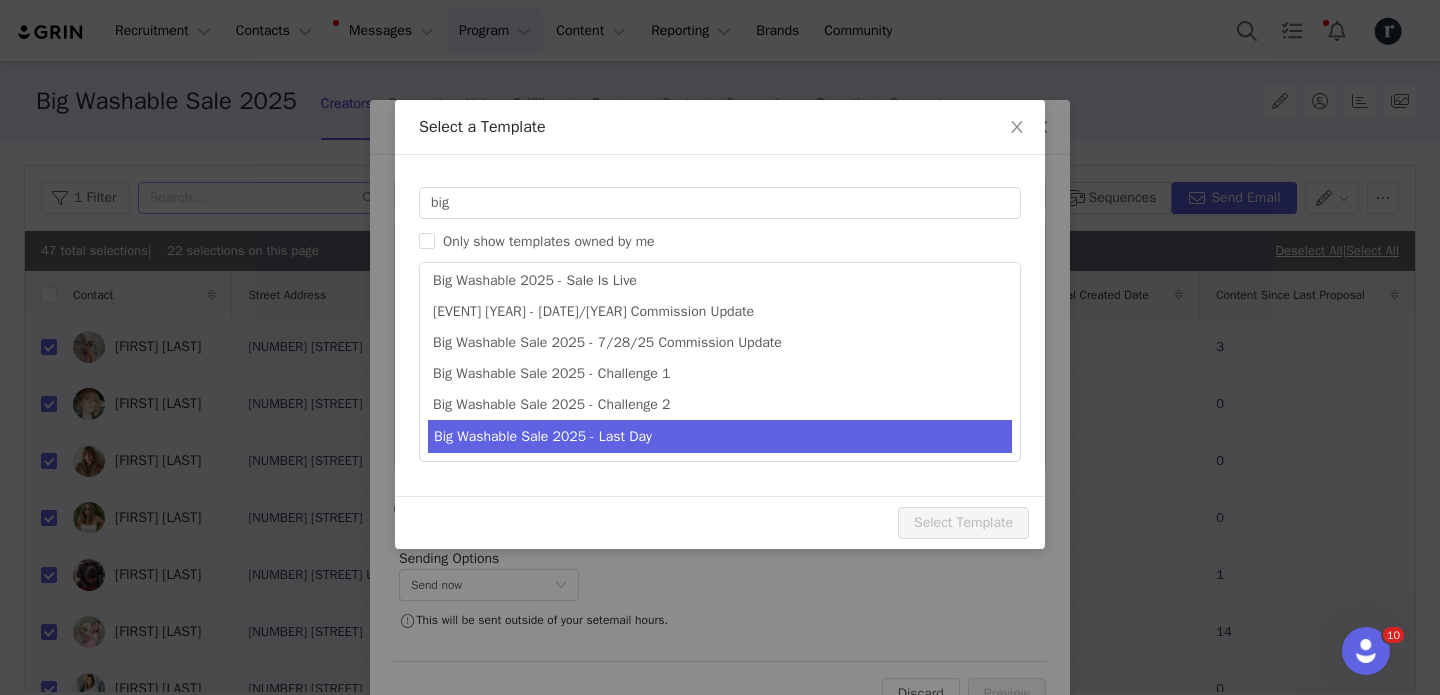 click on "Big Washable Sale 2025 - Last Day" at bounding box center [720, 436] 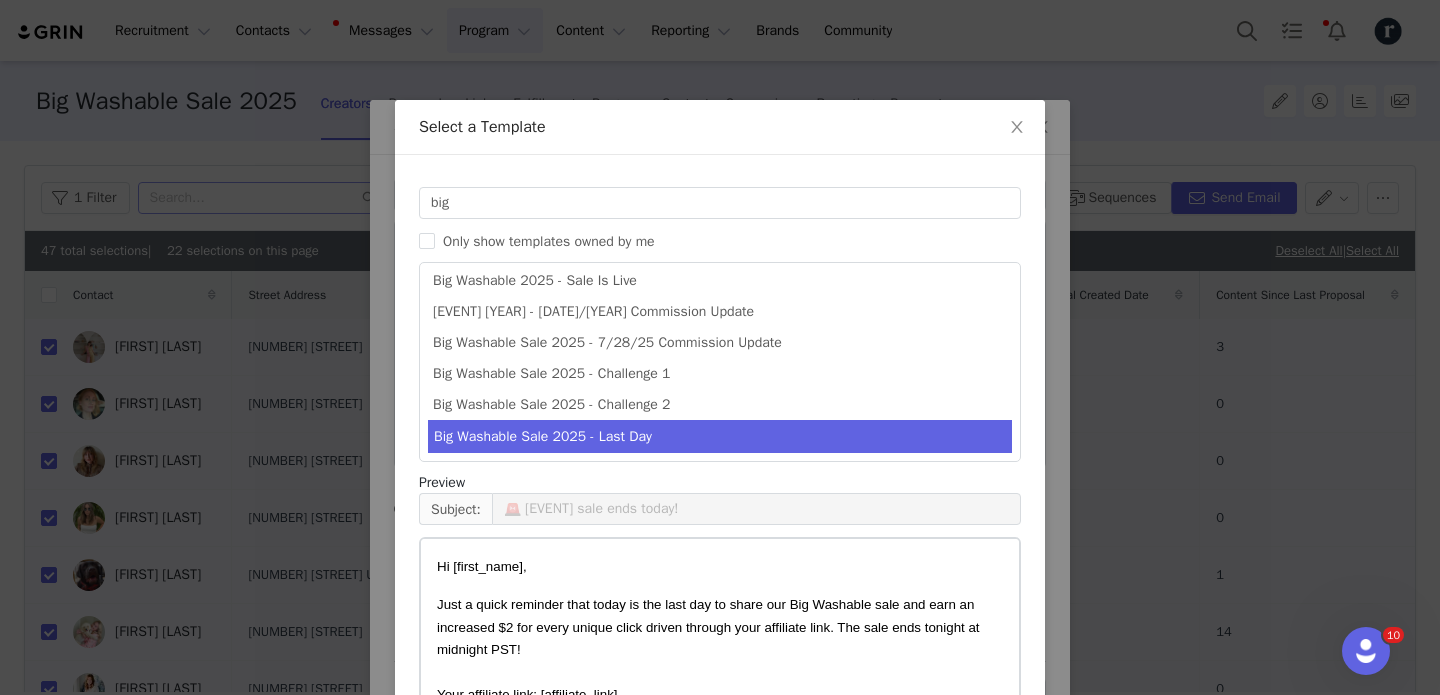 click on "Big Washable Sale 2025 - Last Day" at bounding box center (720, 436) 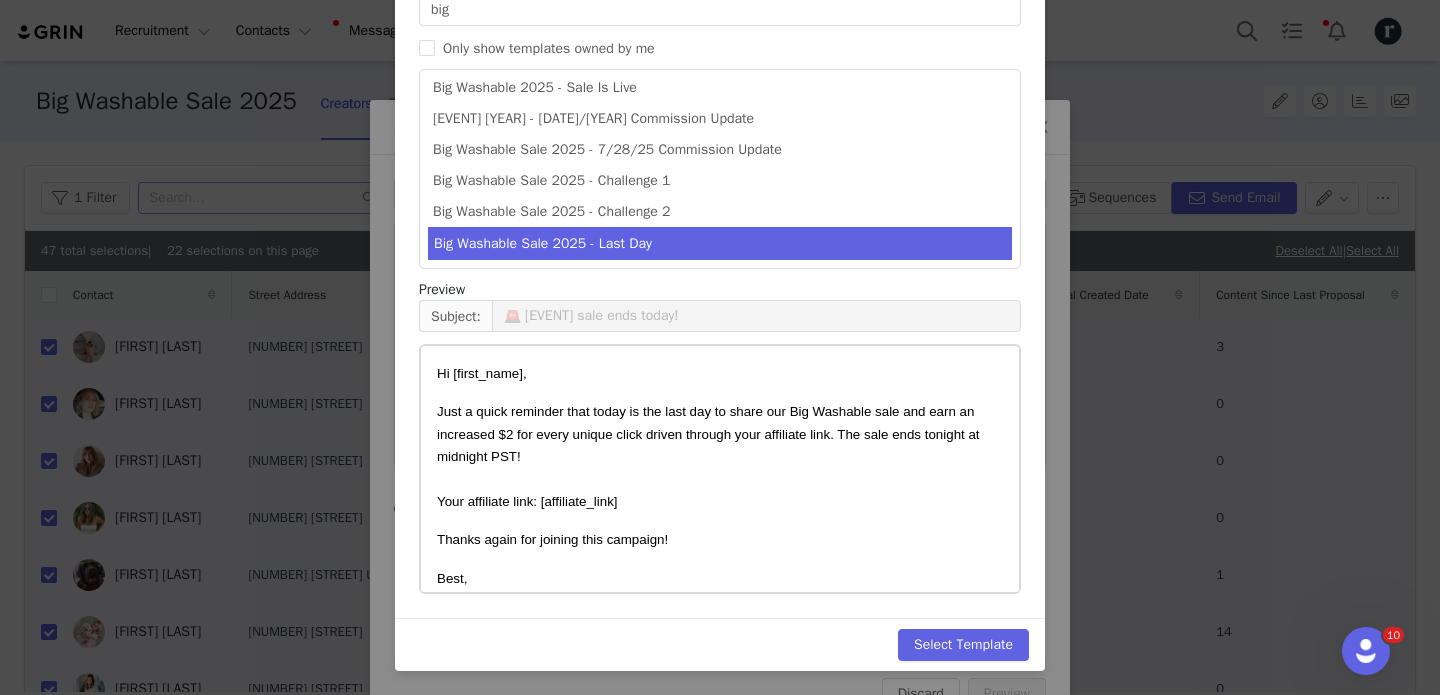 scroll, scrollTop: 281, scrollLeft: 0, axis: vertical 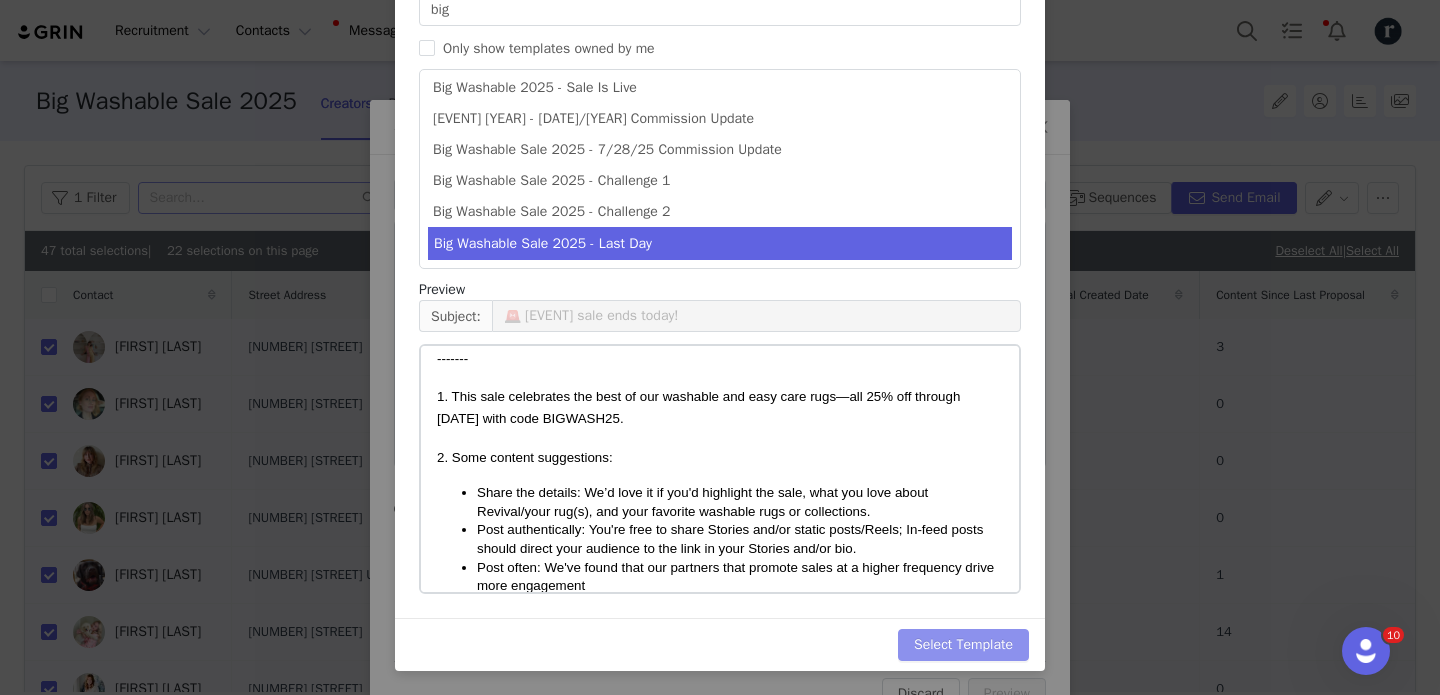 click on "Select Template" at bounding box center (963, 645) 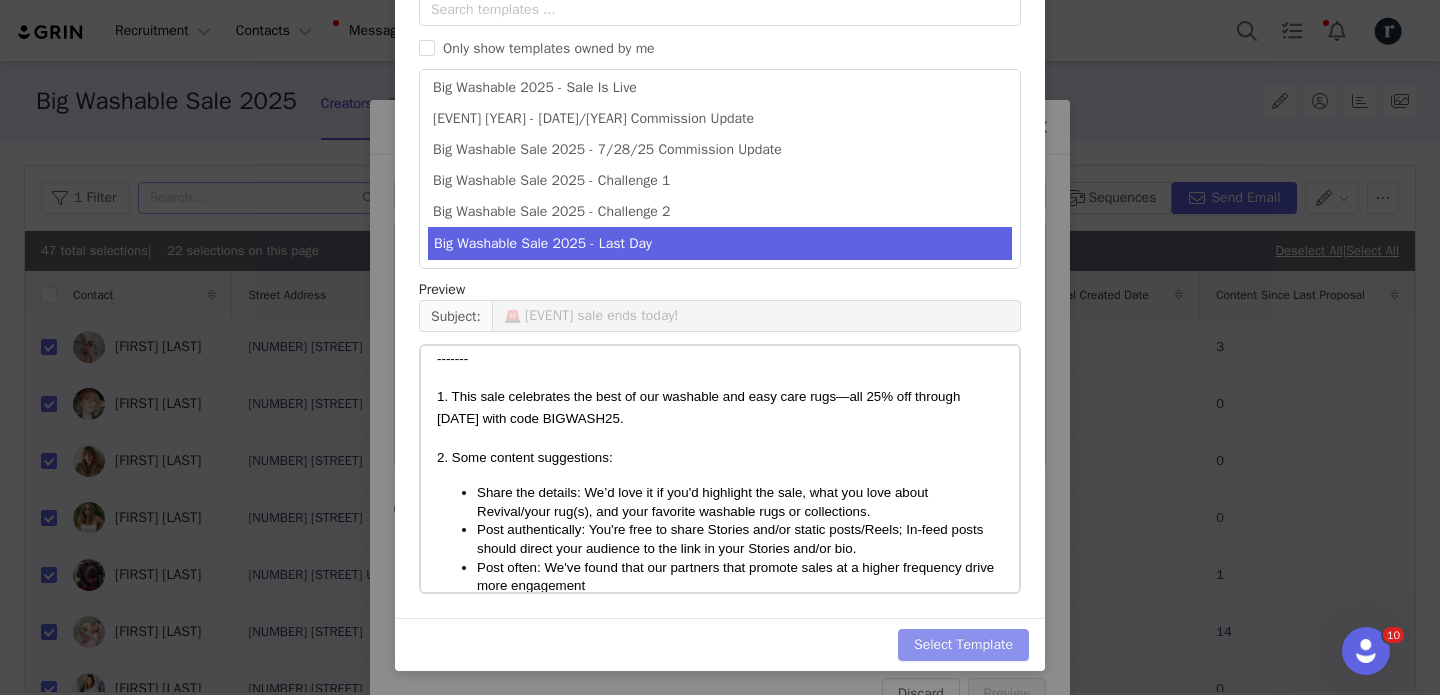 scroll, scrollTop: 0, scrollLeft: 0, axis: both 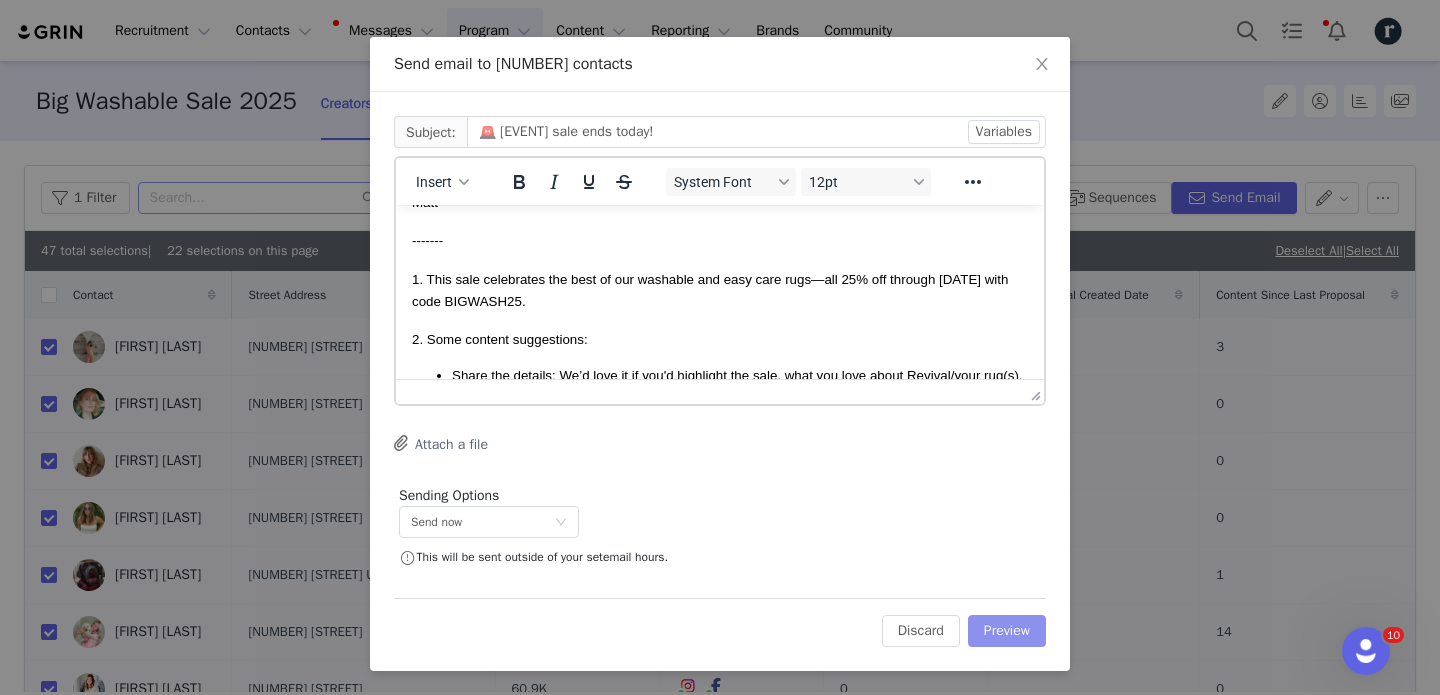 click on "Preview" at bounding box center [1007, 631] 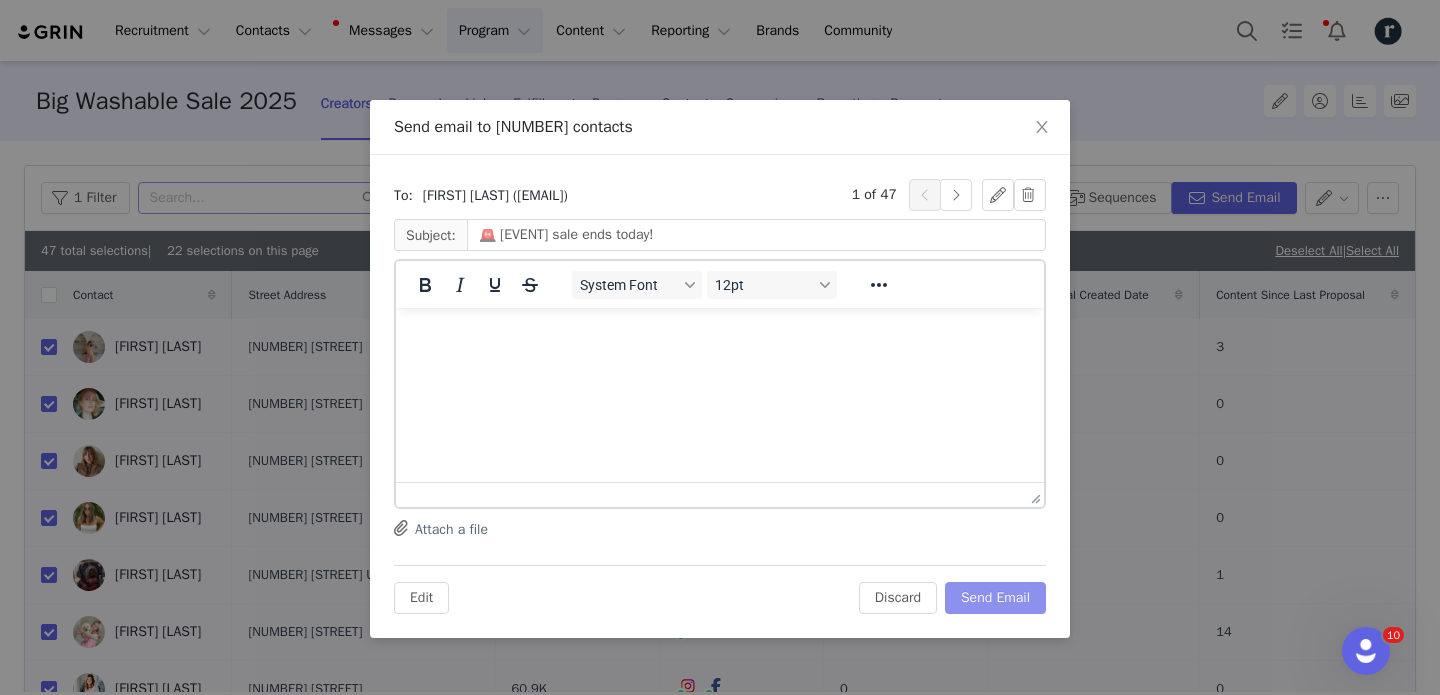 scroll, scrollTop: 0, scrollLeft: 0, axis: both 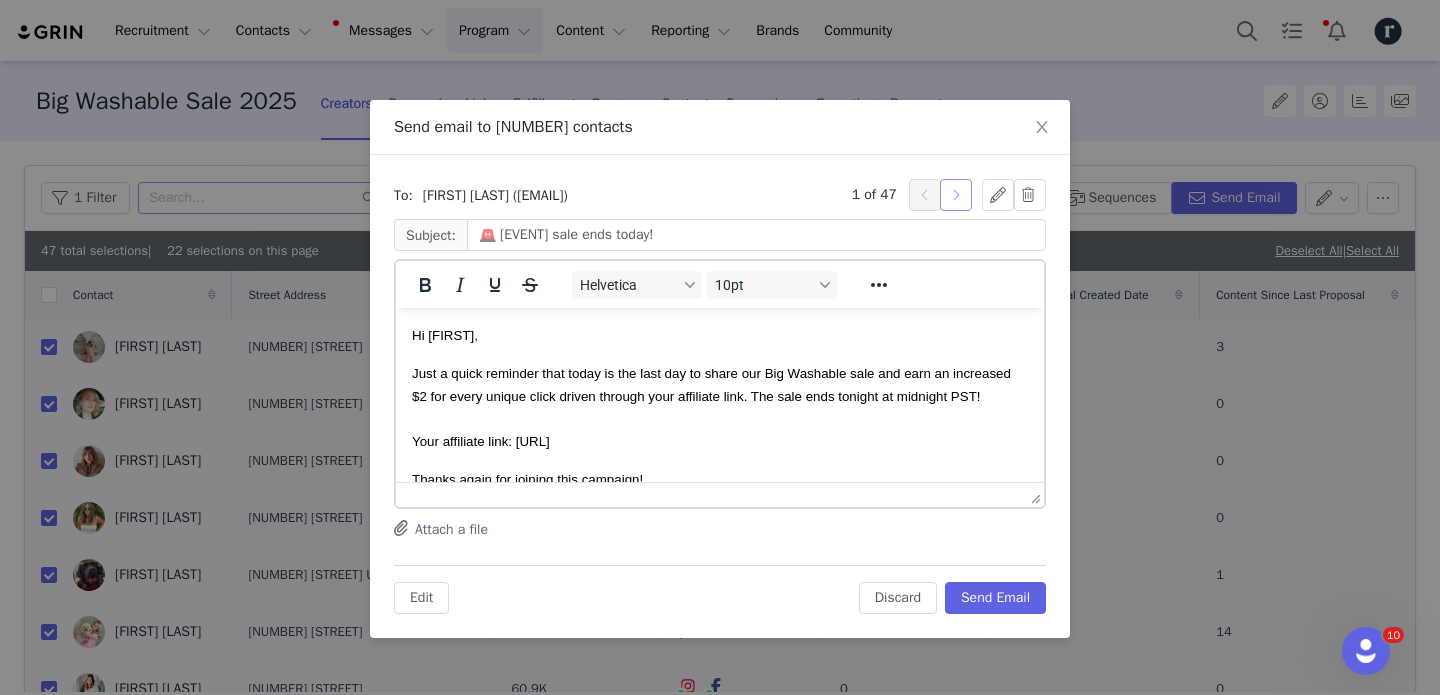 click at bounding box center (956, 195) 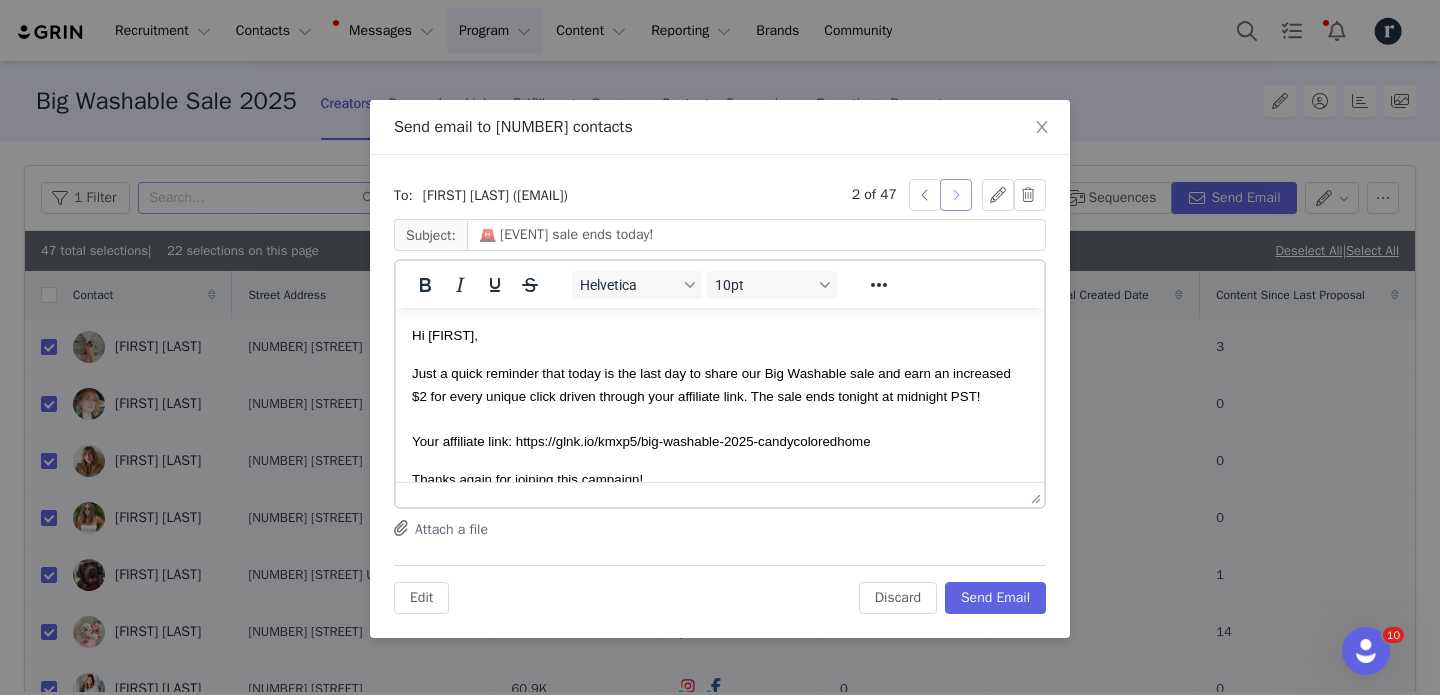 click at bounding box center [956, 195] 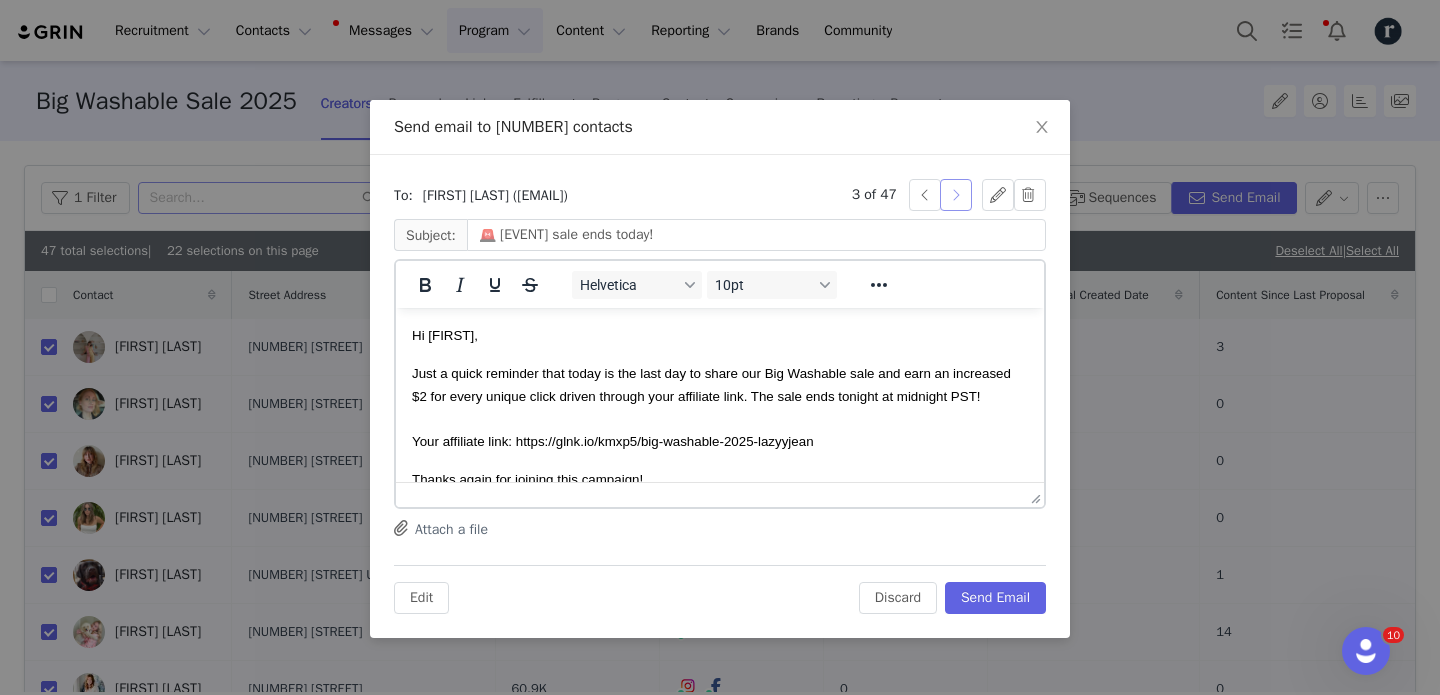 click at bounding box center (956, 195) 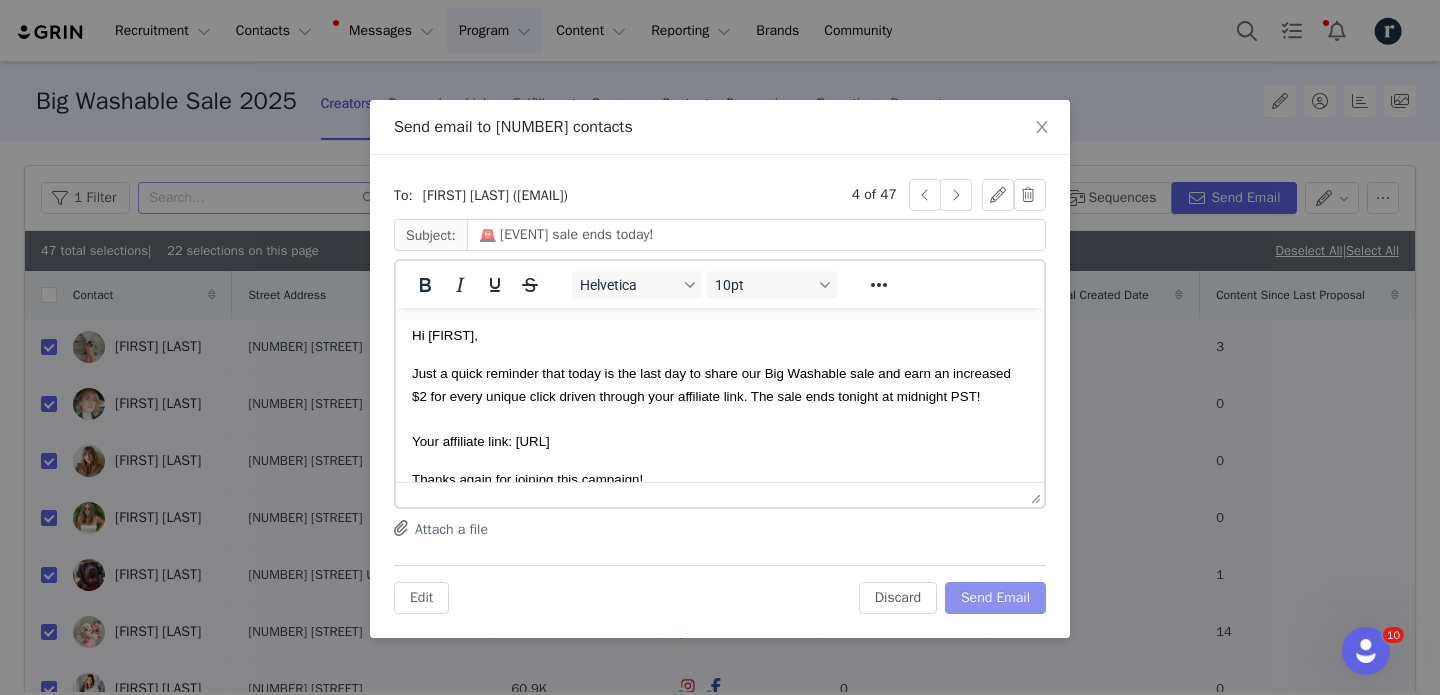 click on "Send Email" at bounding box center (995, 598) 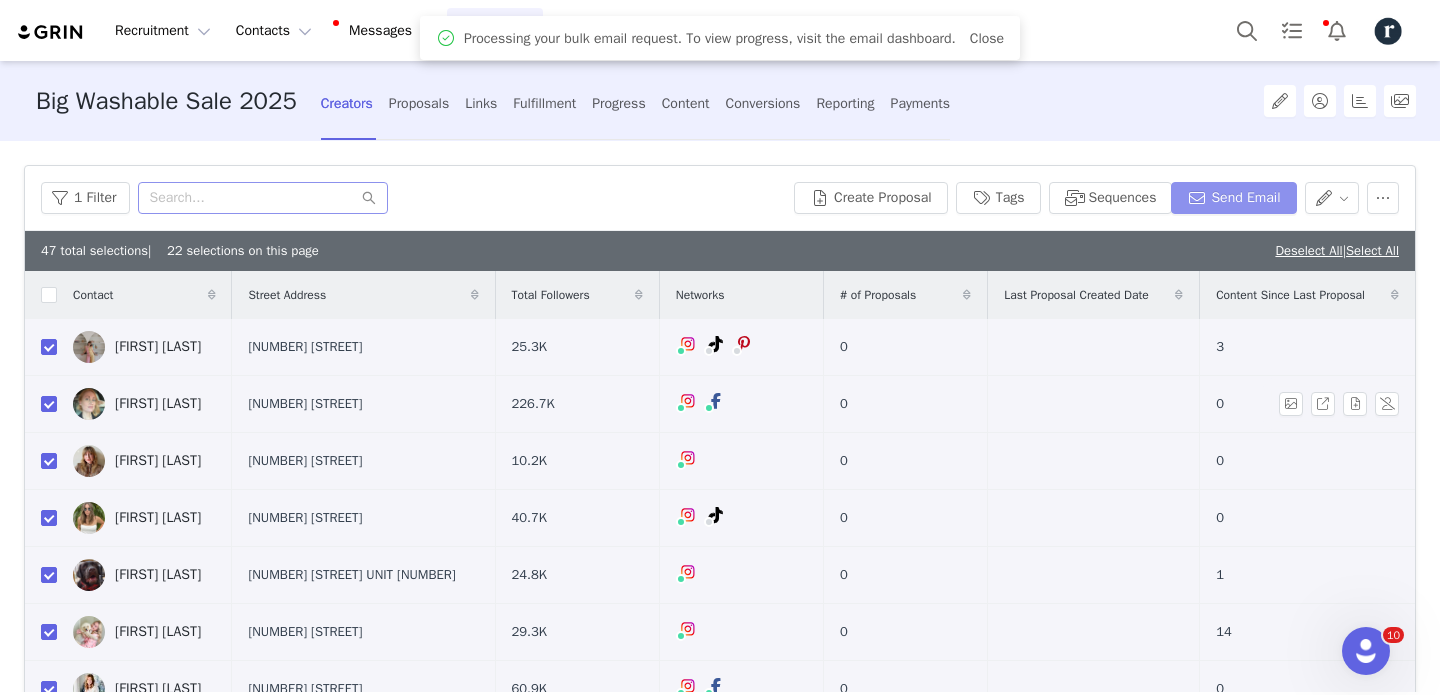 scroll, scrollTop: 0, scrollLeft: 0, axis: both 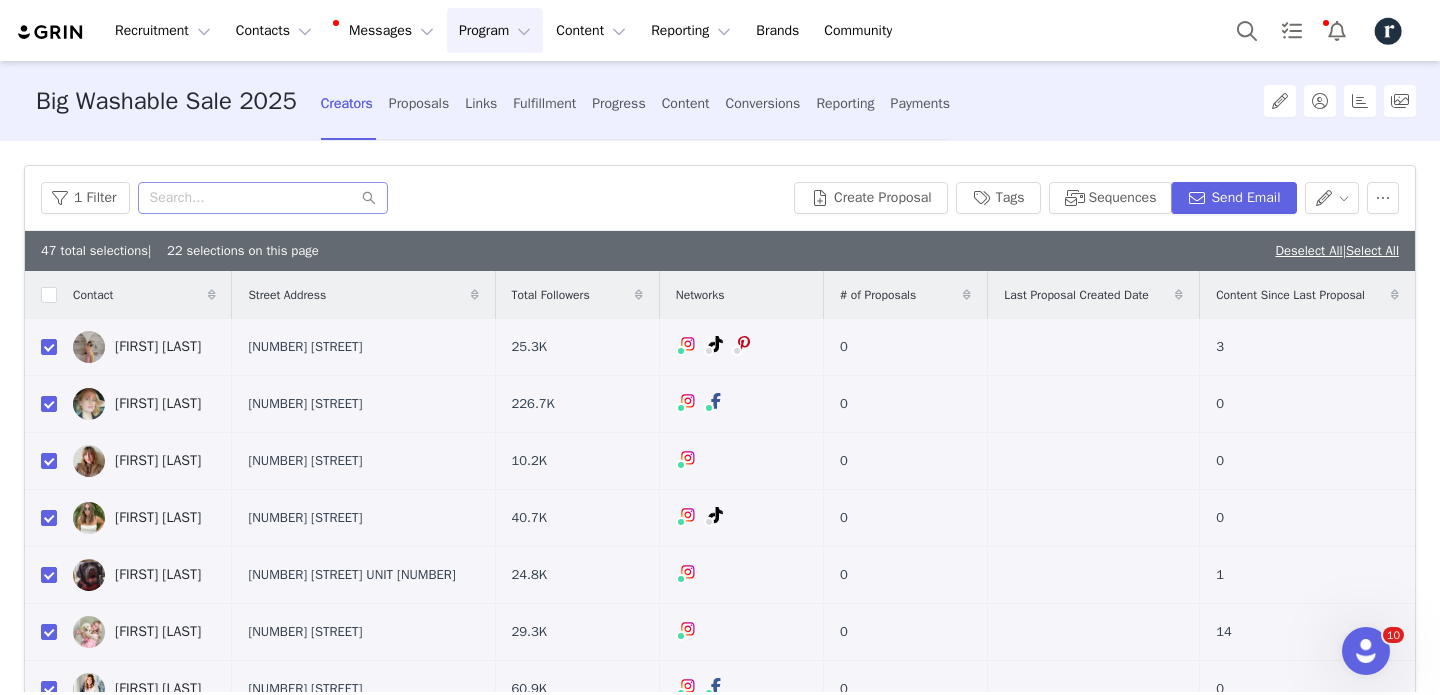 click on "47 total selections     |     22 selections on this page  Deselect All     |      Select All" at bounding box center (720, 251) 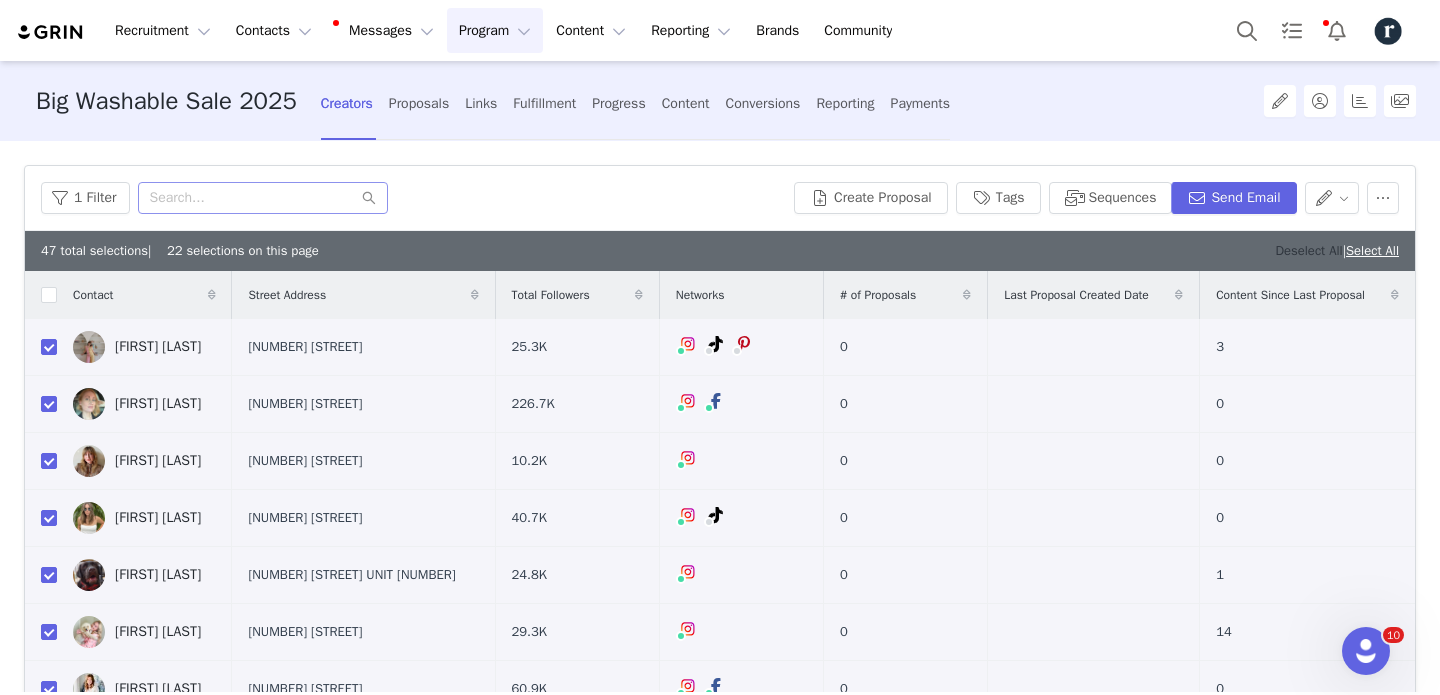 click on "Deselect All" at bounding box center (1308, 250) 